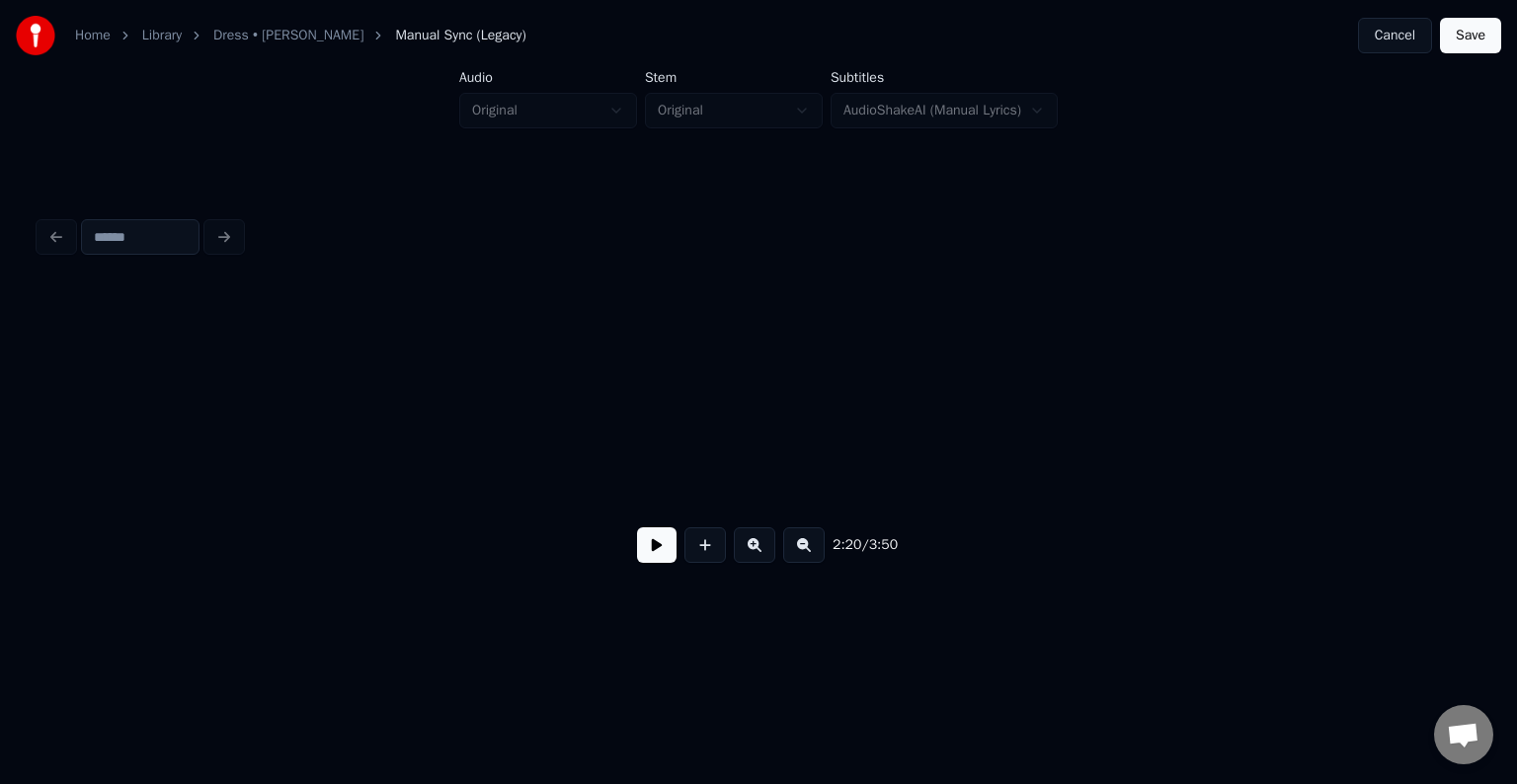 scroll, scrollTop: 0, scrollLeft: 0, axis: both 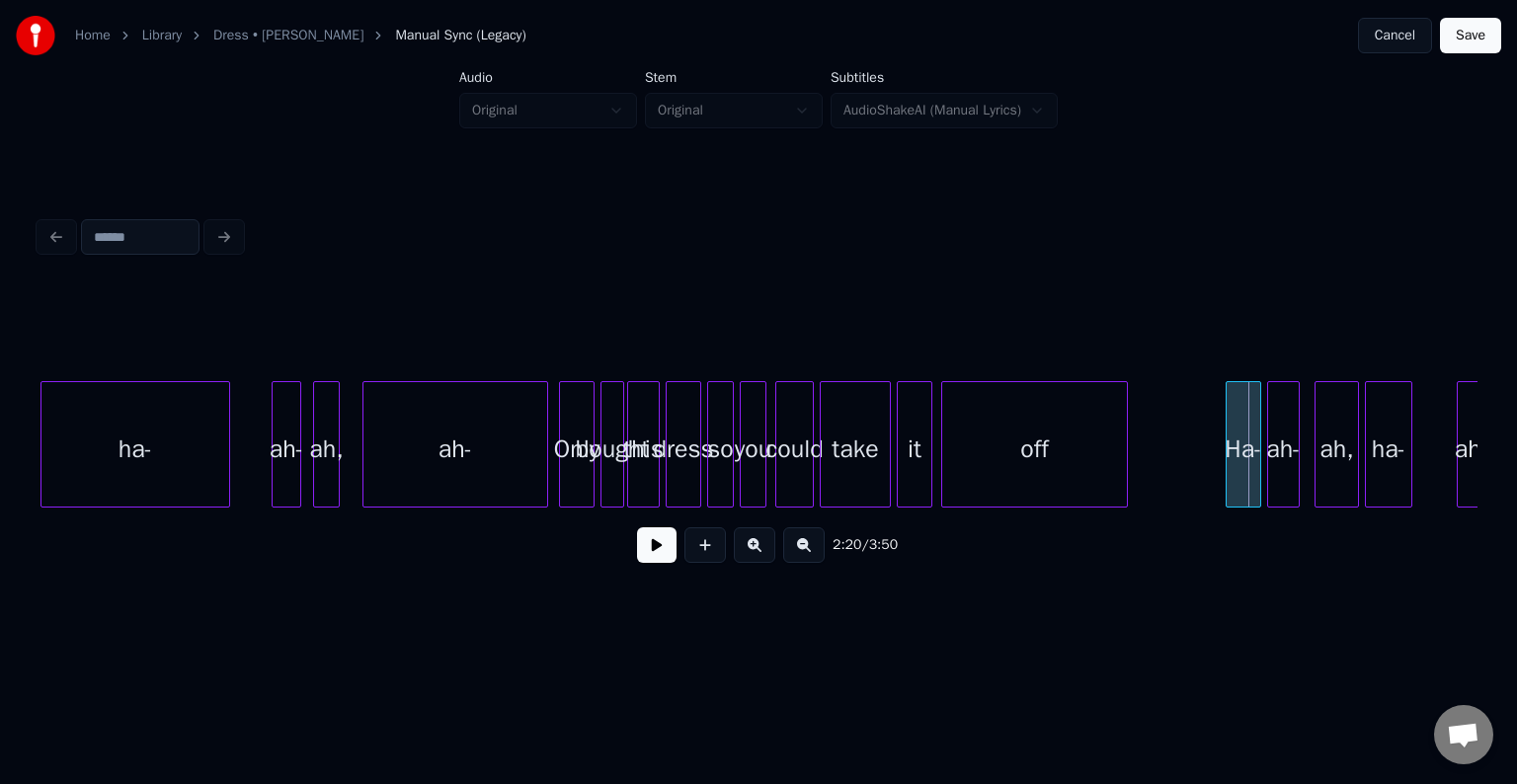 click on "this dress so you could take it off Ha- ah- ah, ha- ah- bought Only ah- ah, ah- ha-" at bounding box center (-2451, 444) 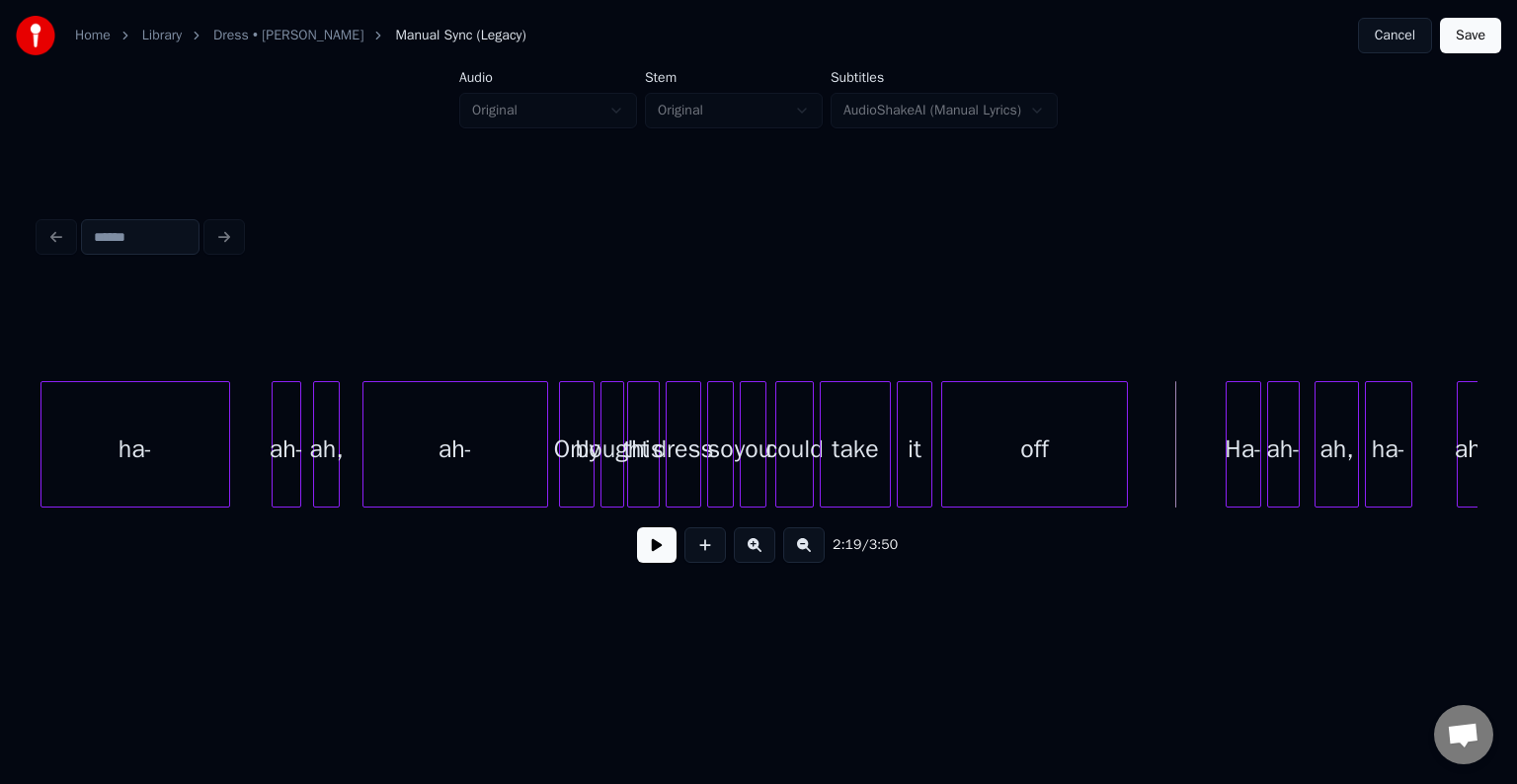 click on "off" at bounding box center [1034, 449] 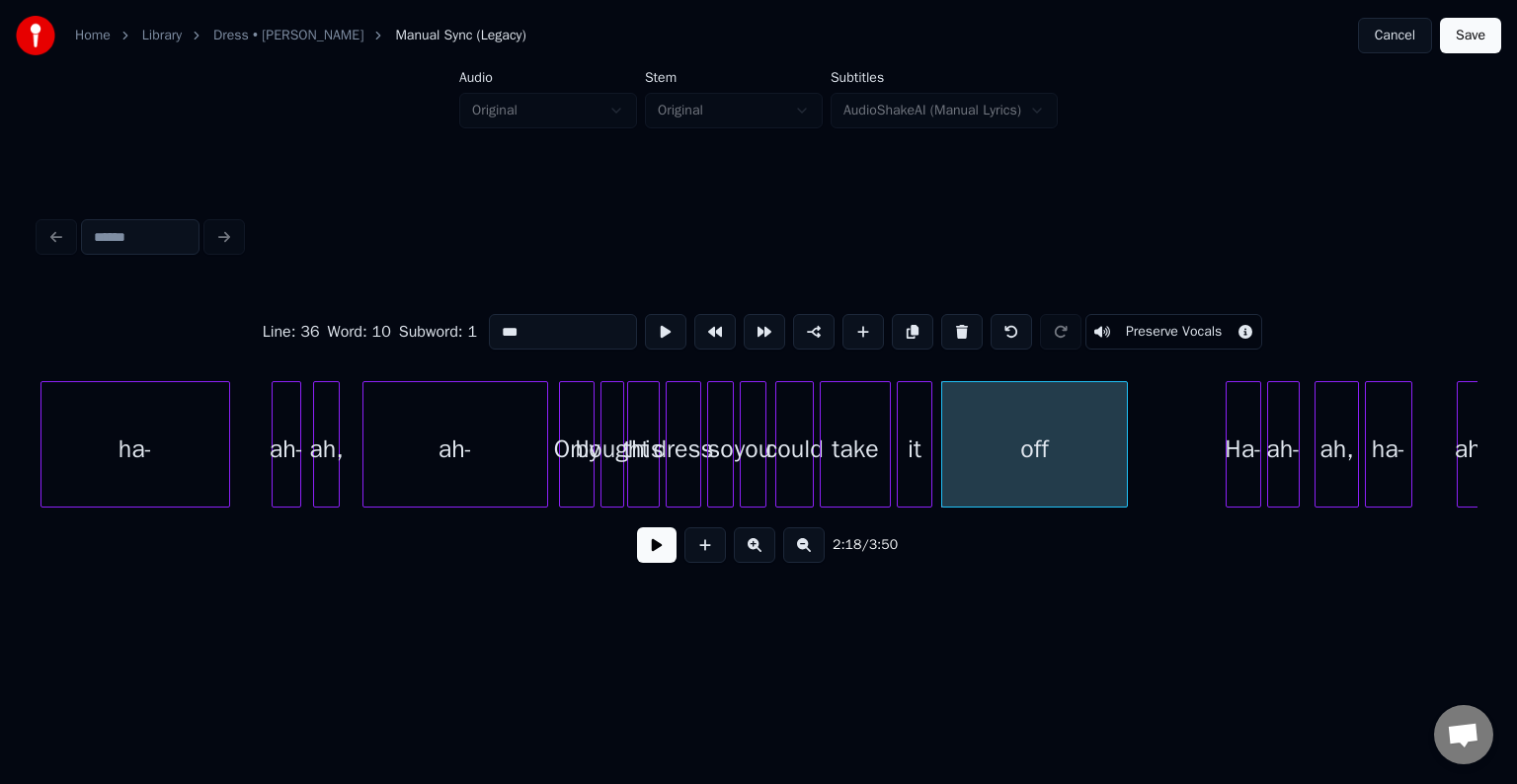 type on "***" 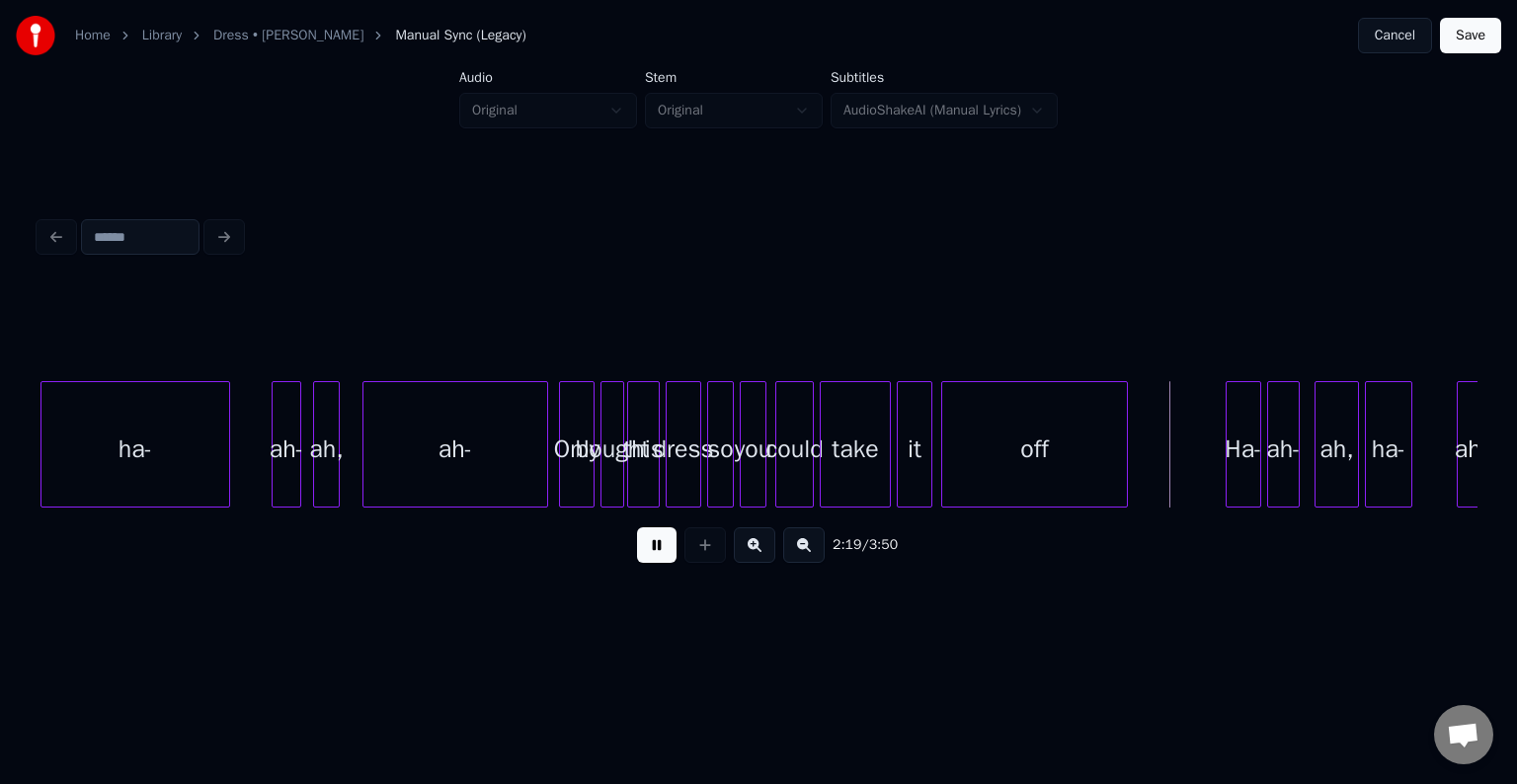 click on "take" at bounding box center [855, 449] 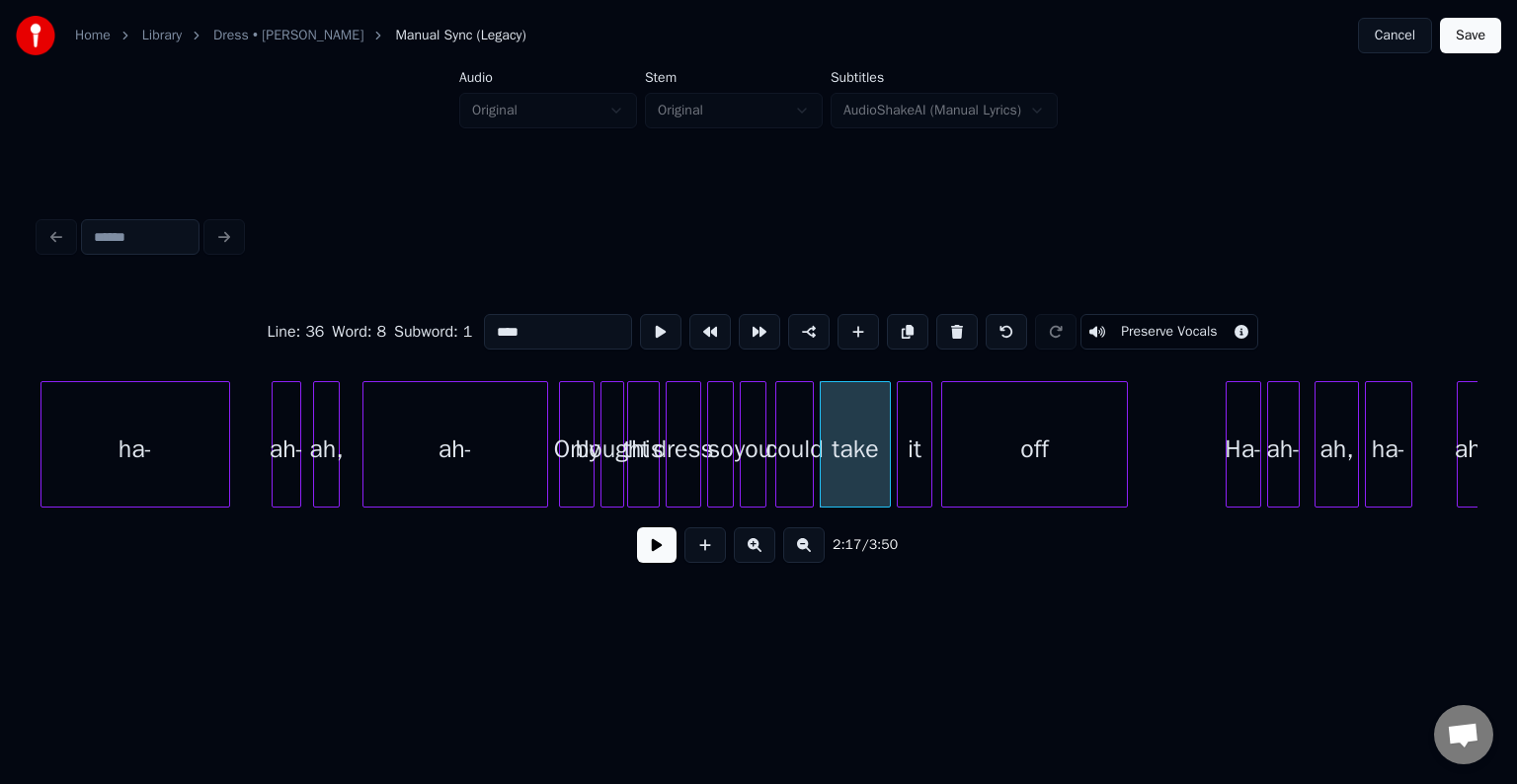 click at bounding box center [657, 545] 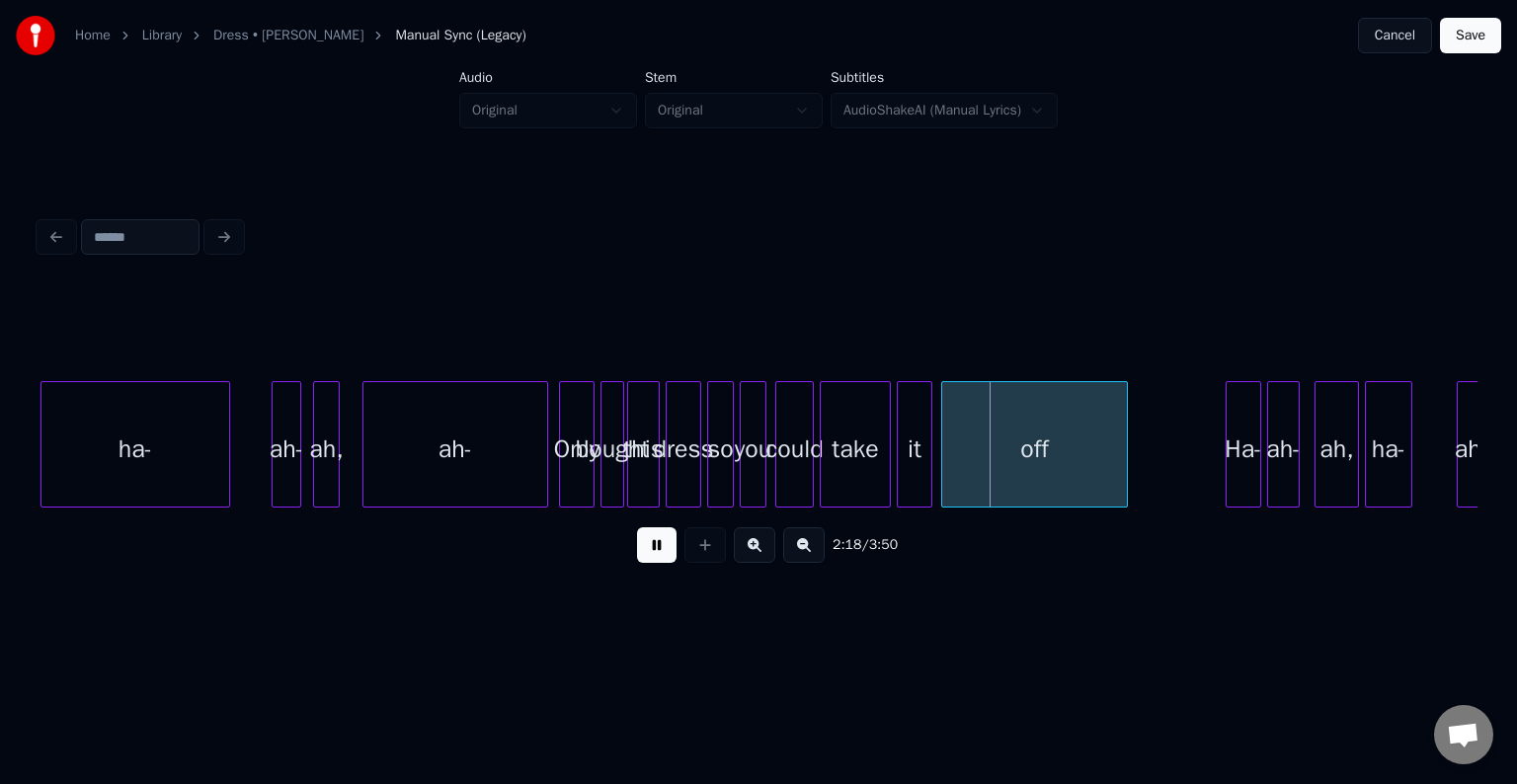 click at bounding box center (657, 545) 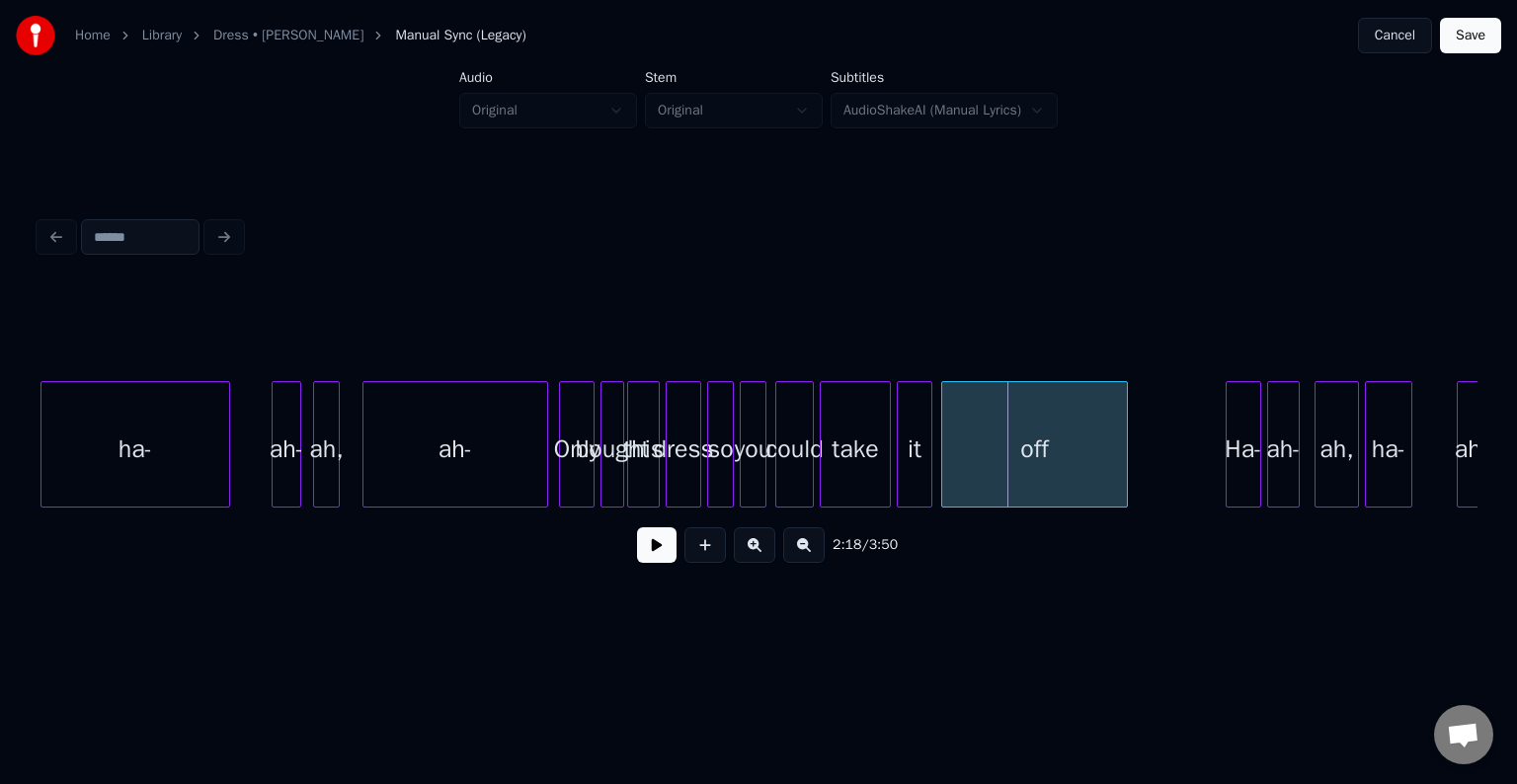 click at bounding box center (657, 545) 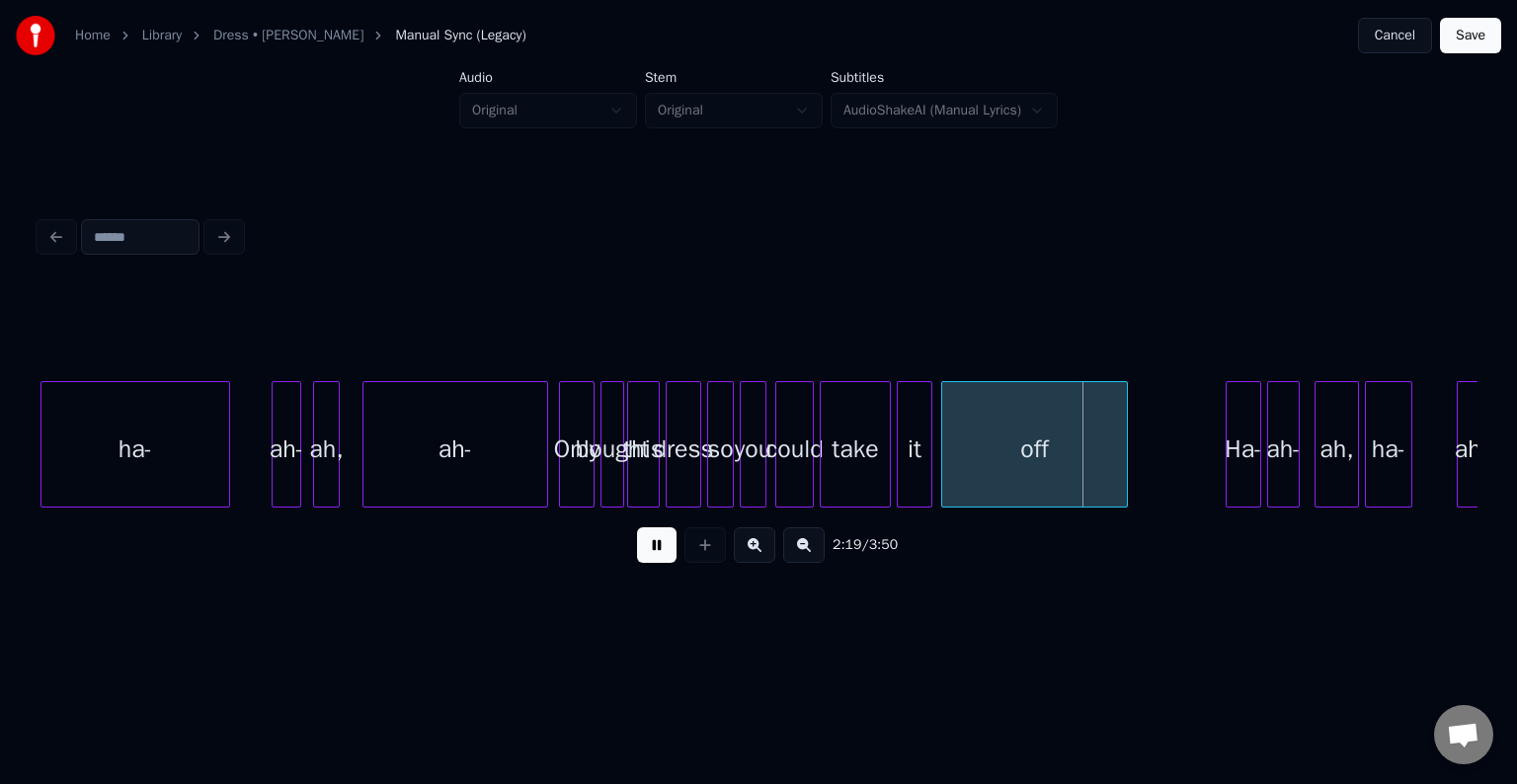 click at bounding box center [657, 545] 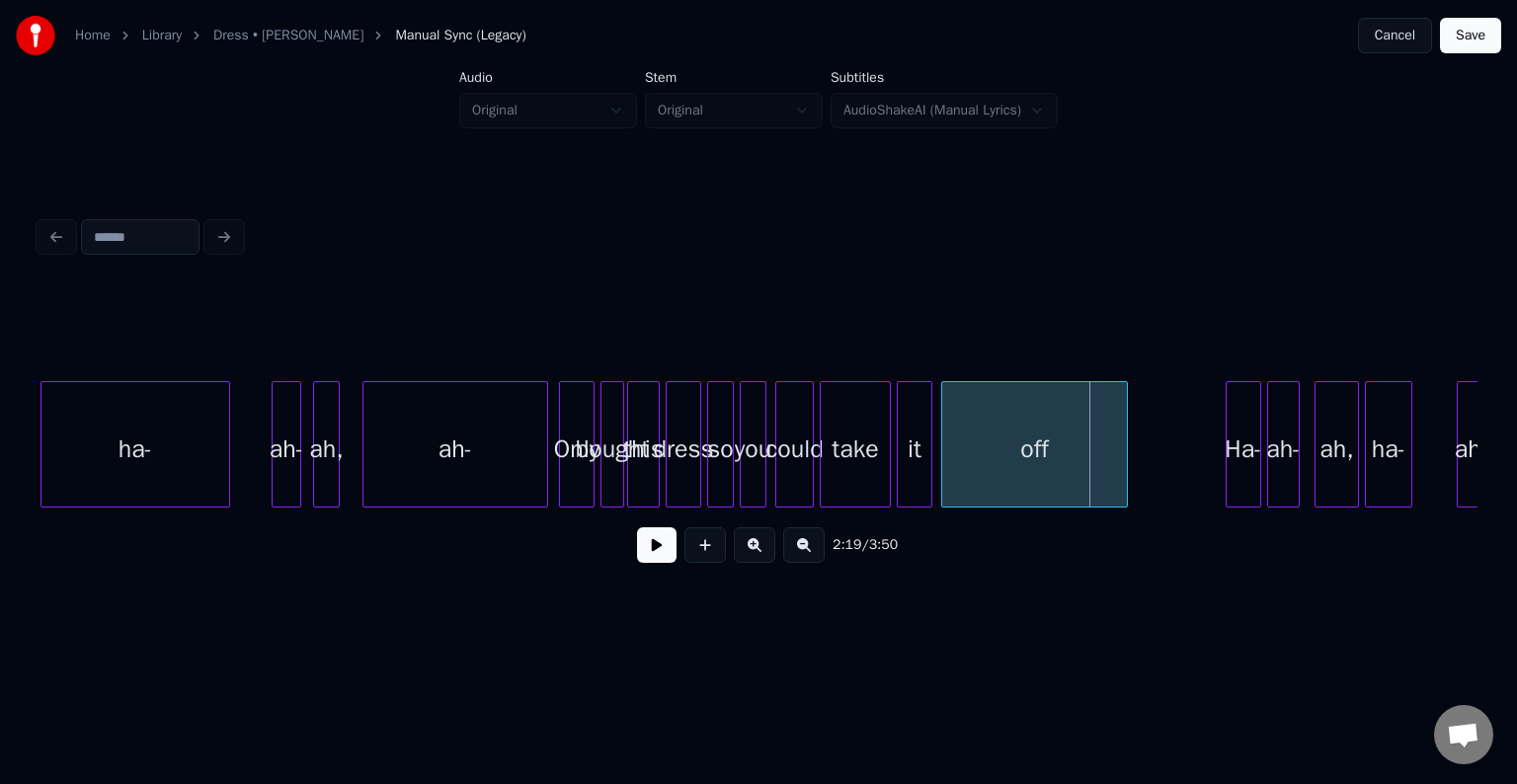 click on "take" at bounding box center (855, 449) 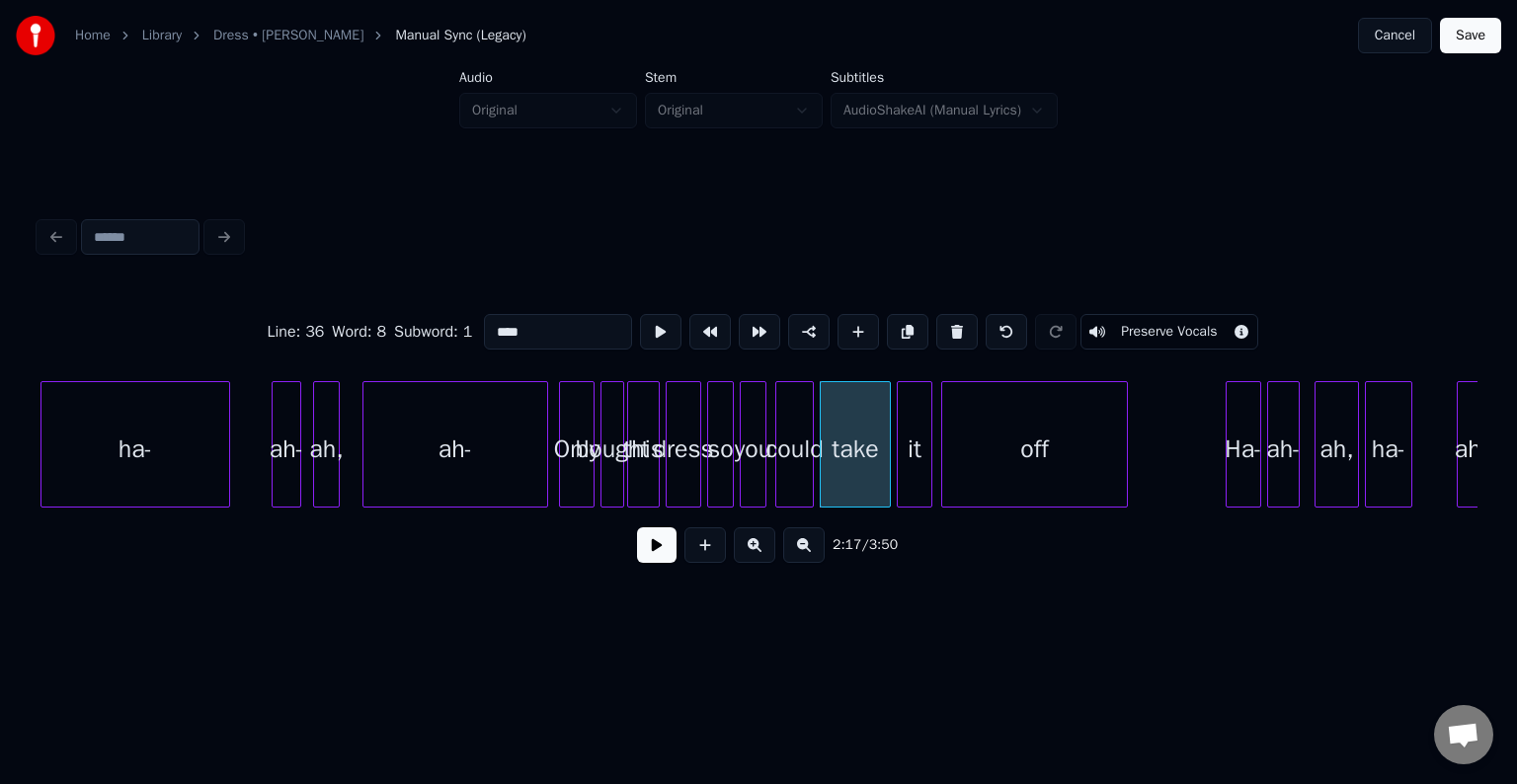 click at bounding box center (657, 545) 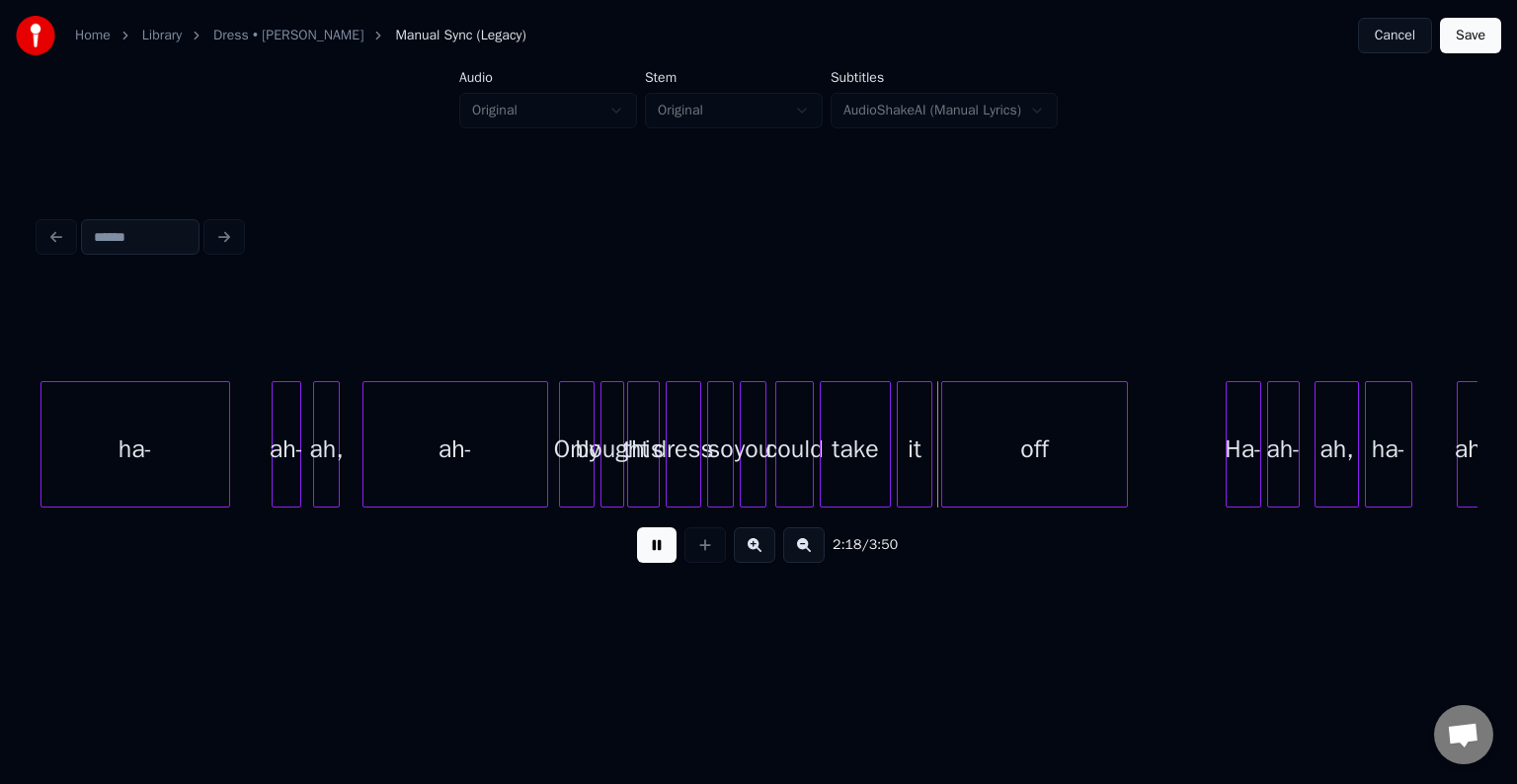 click at bounding box center (657, 545) 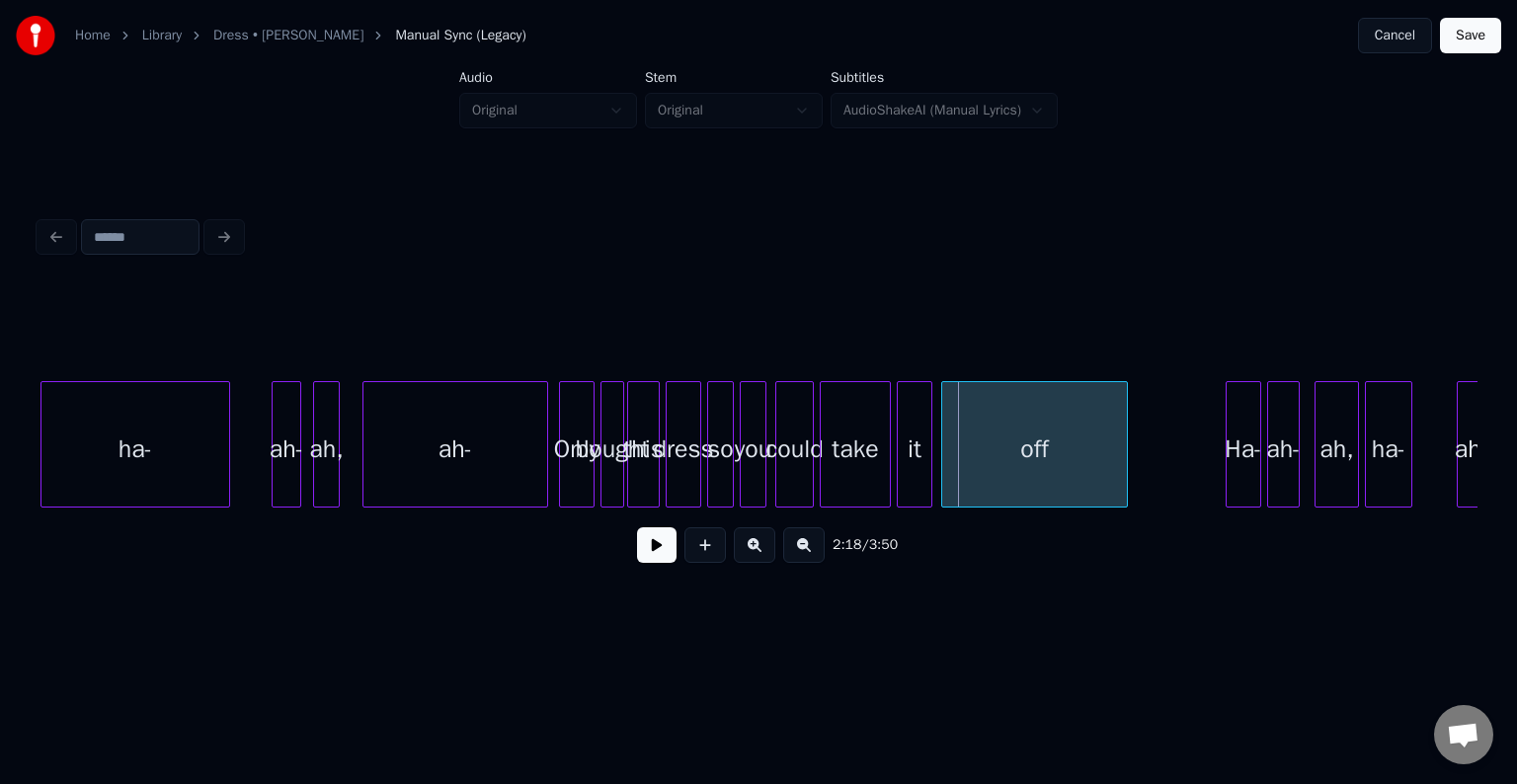 click on "off" at bounding box center (1034, 449) 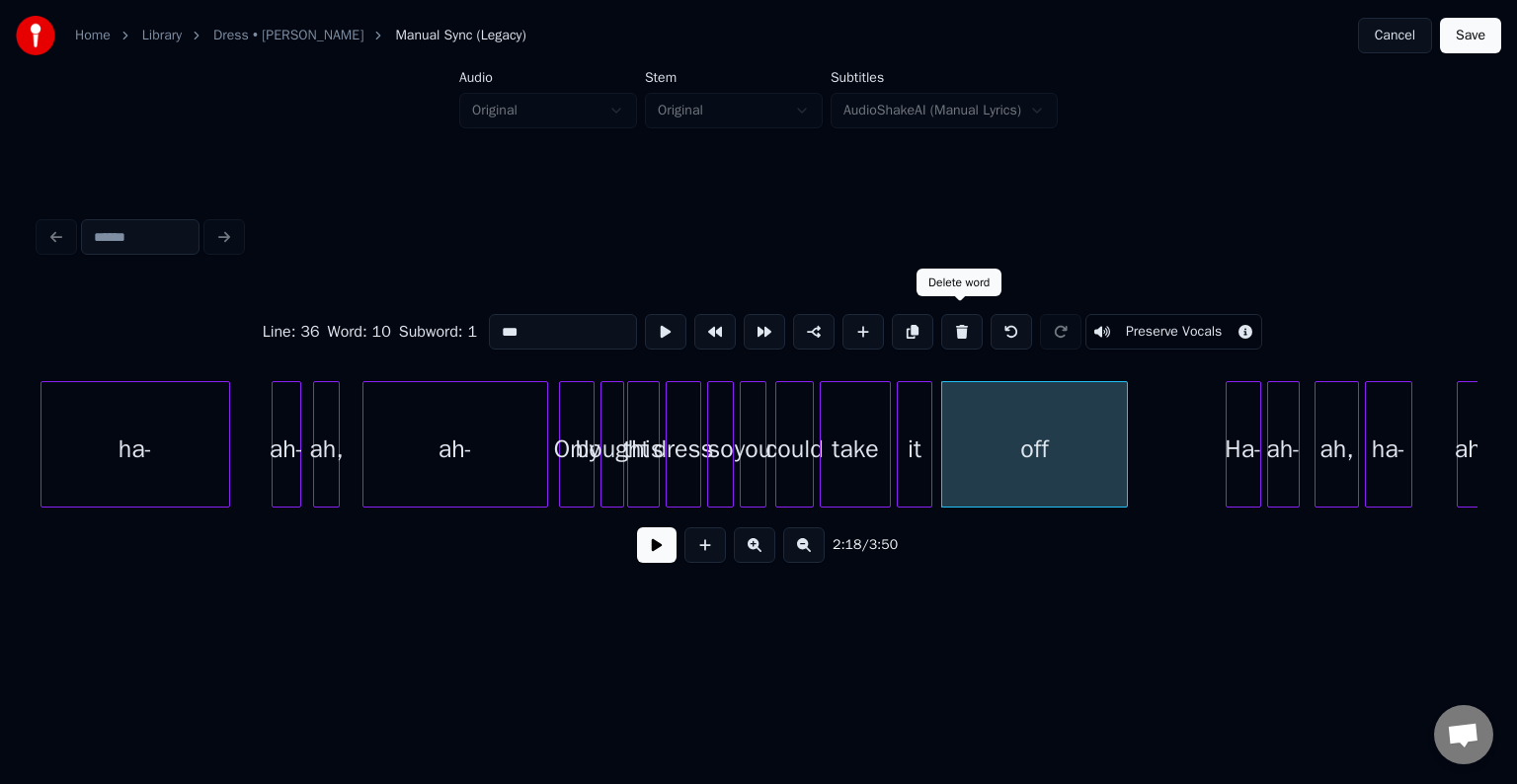 click at bounding box center (962, 332) 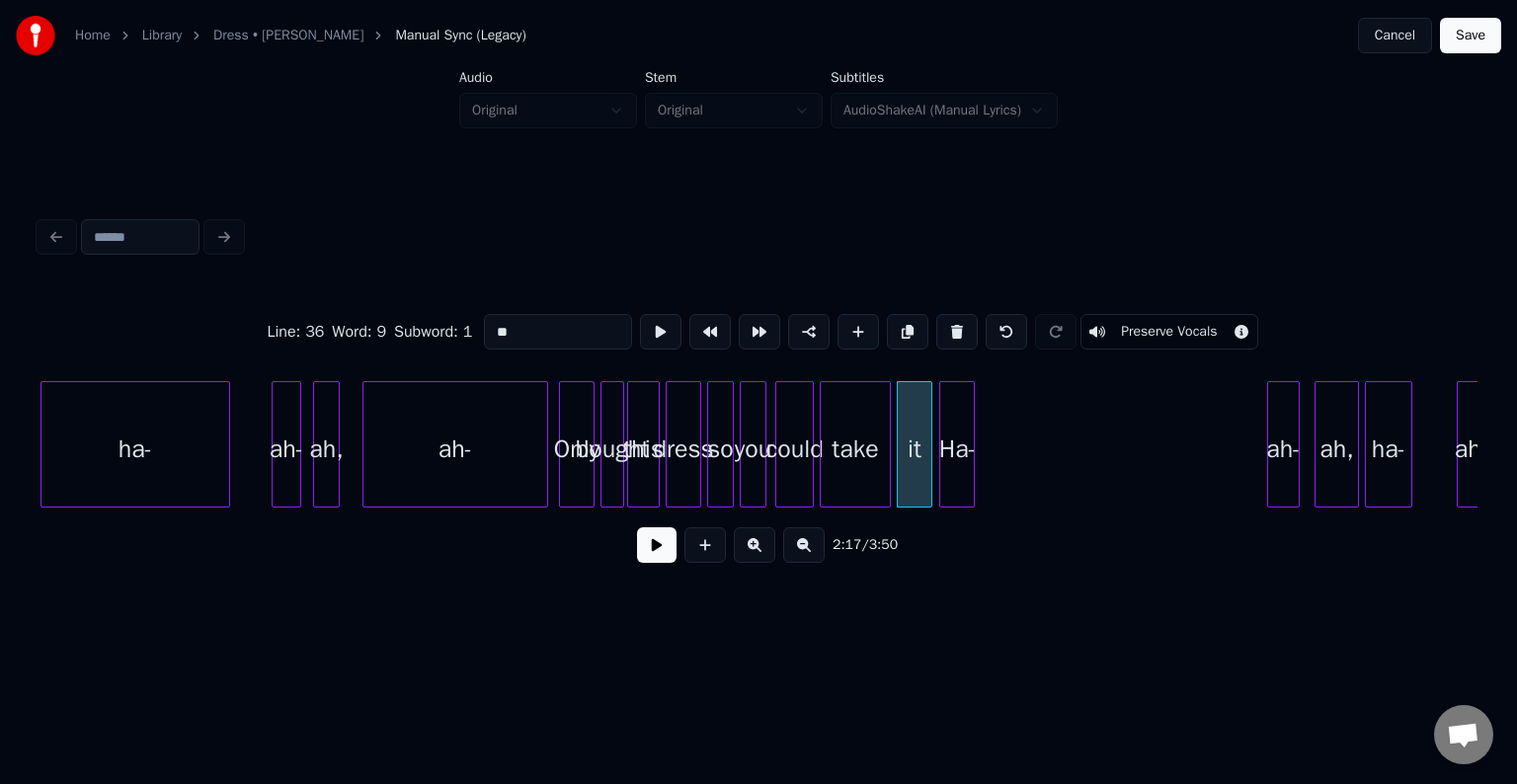 click on "Ha-" at bounding box center [957, 449] 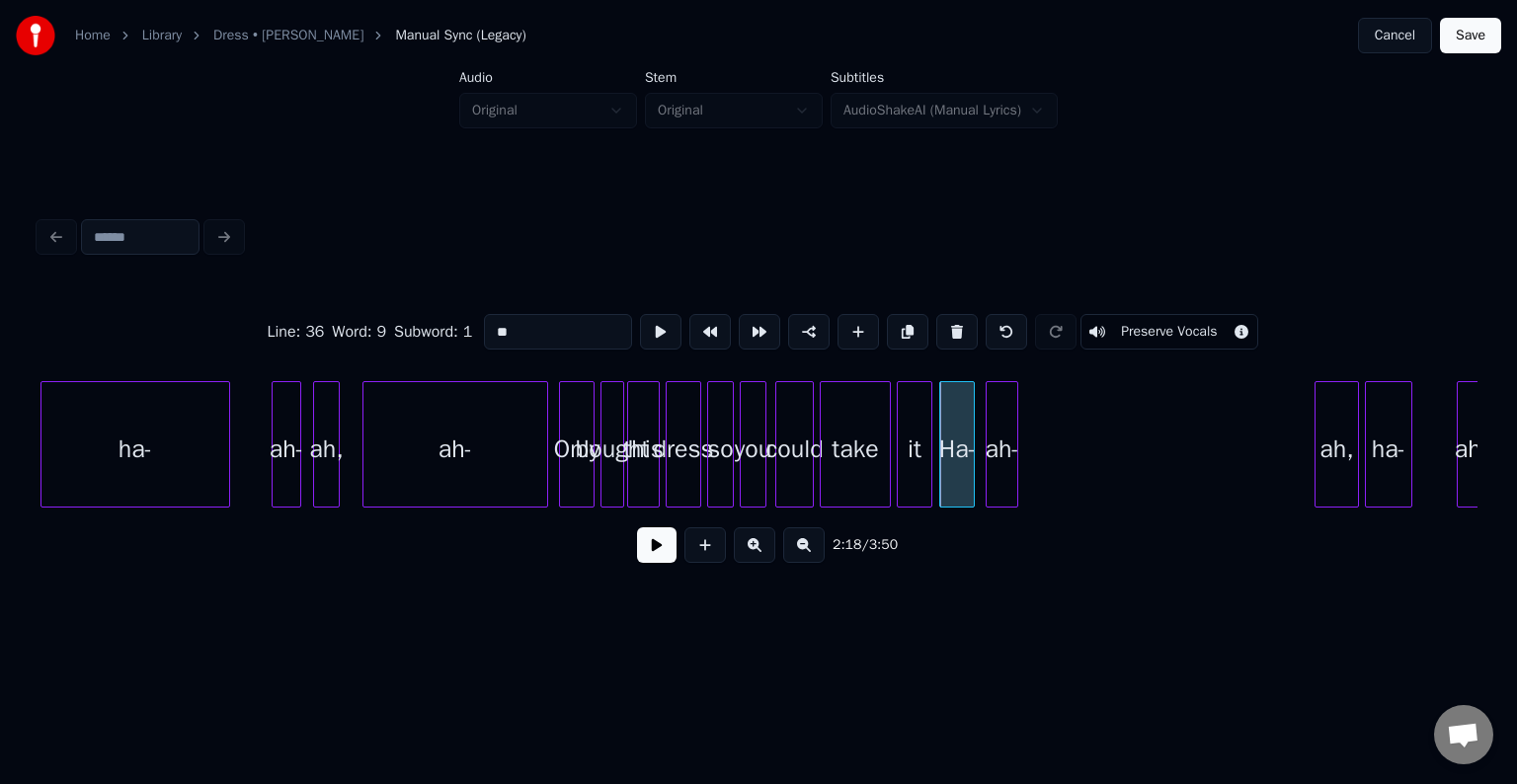 click on "ah-" at bounding box center [1001, 449] 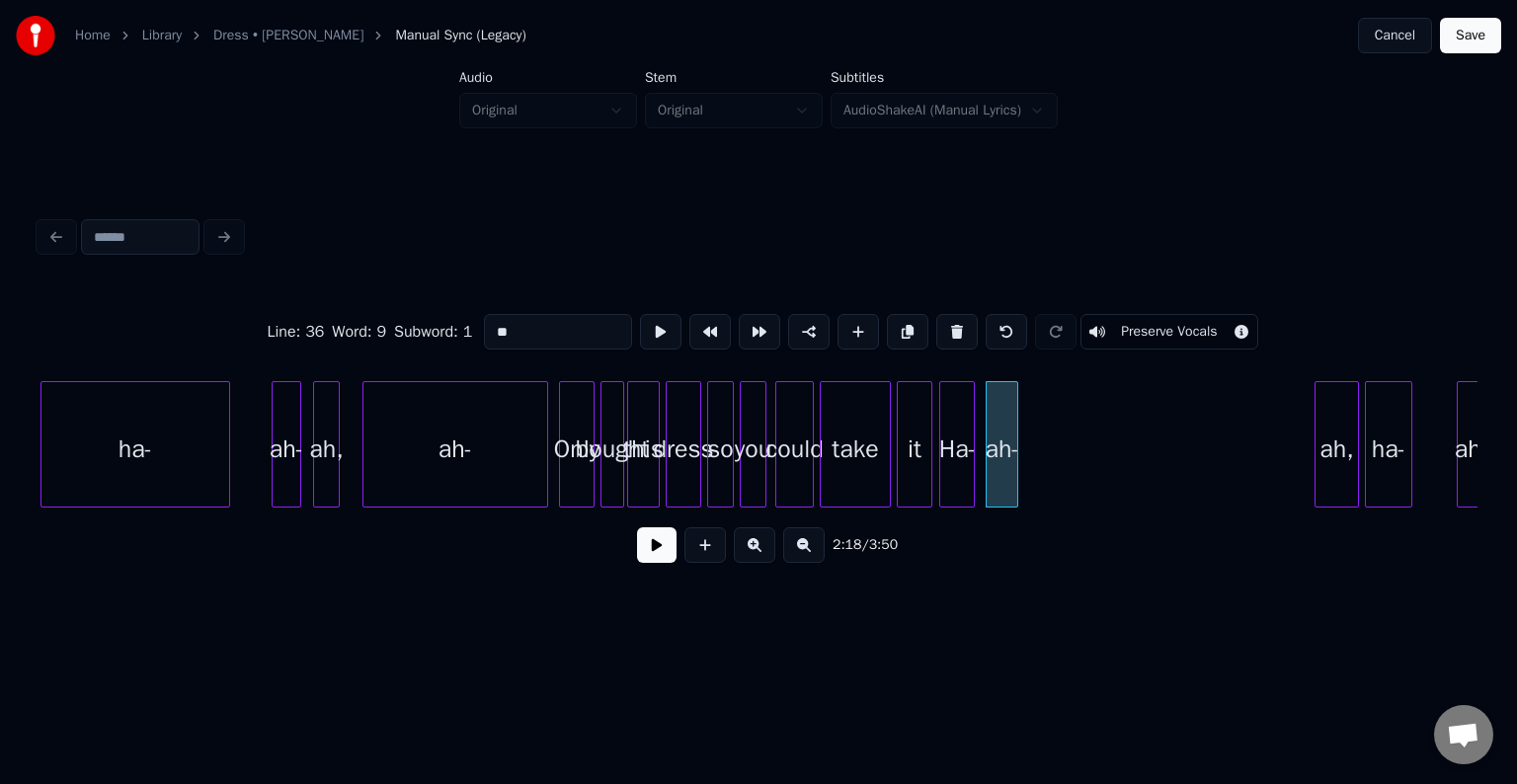 click on "it" at bounding box center [915, 449] 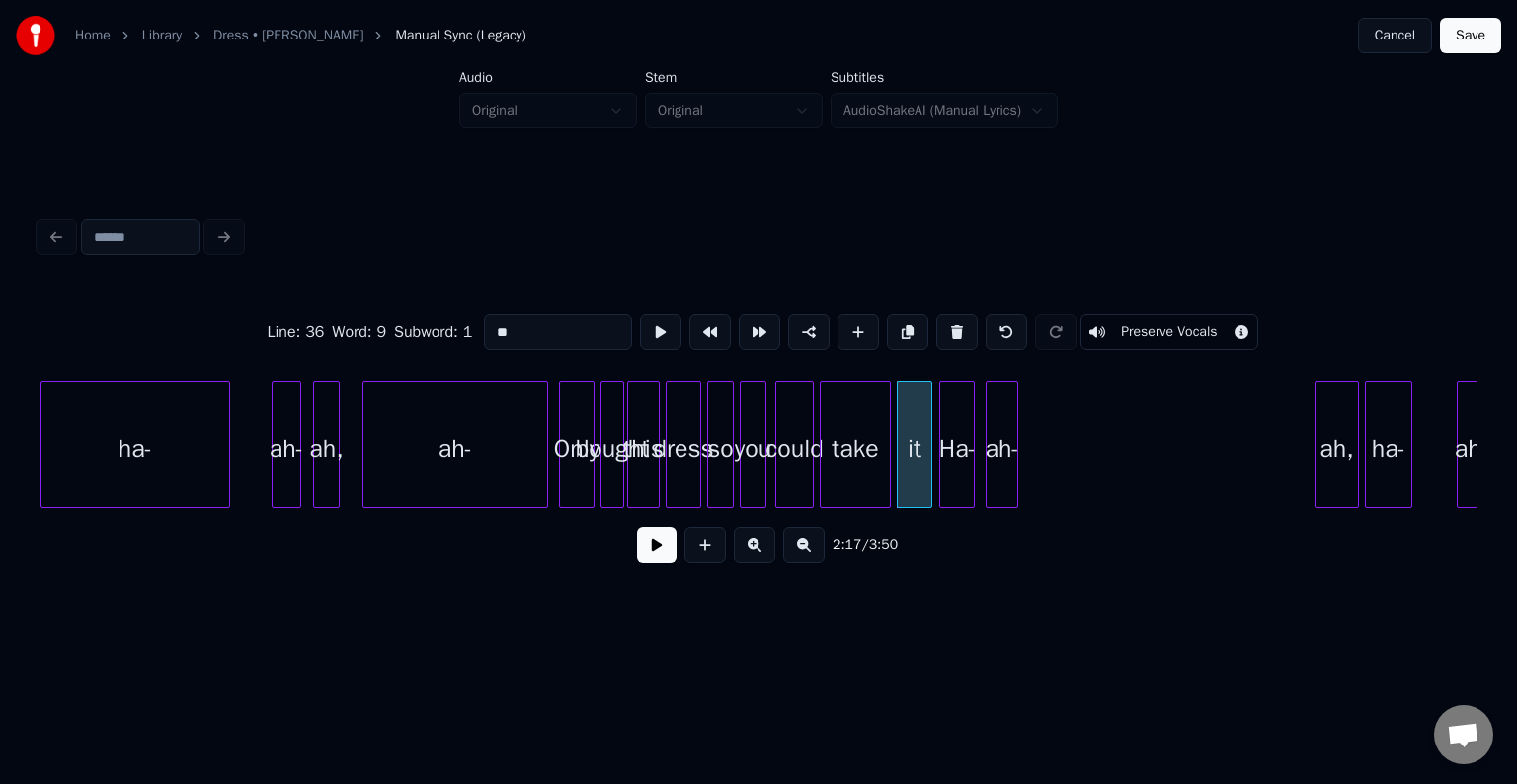 click at bounding box center (657, 545) 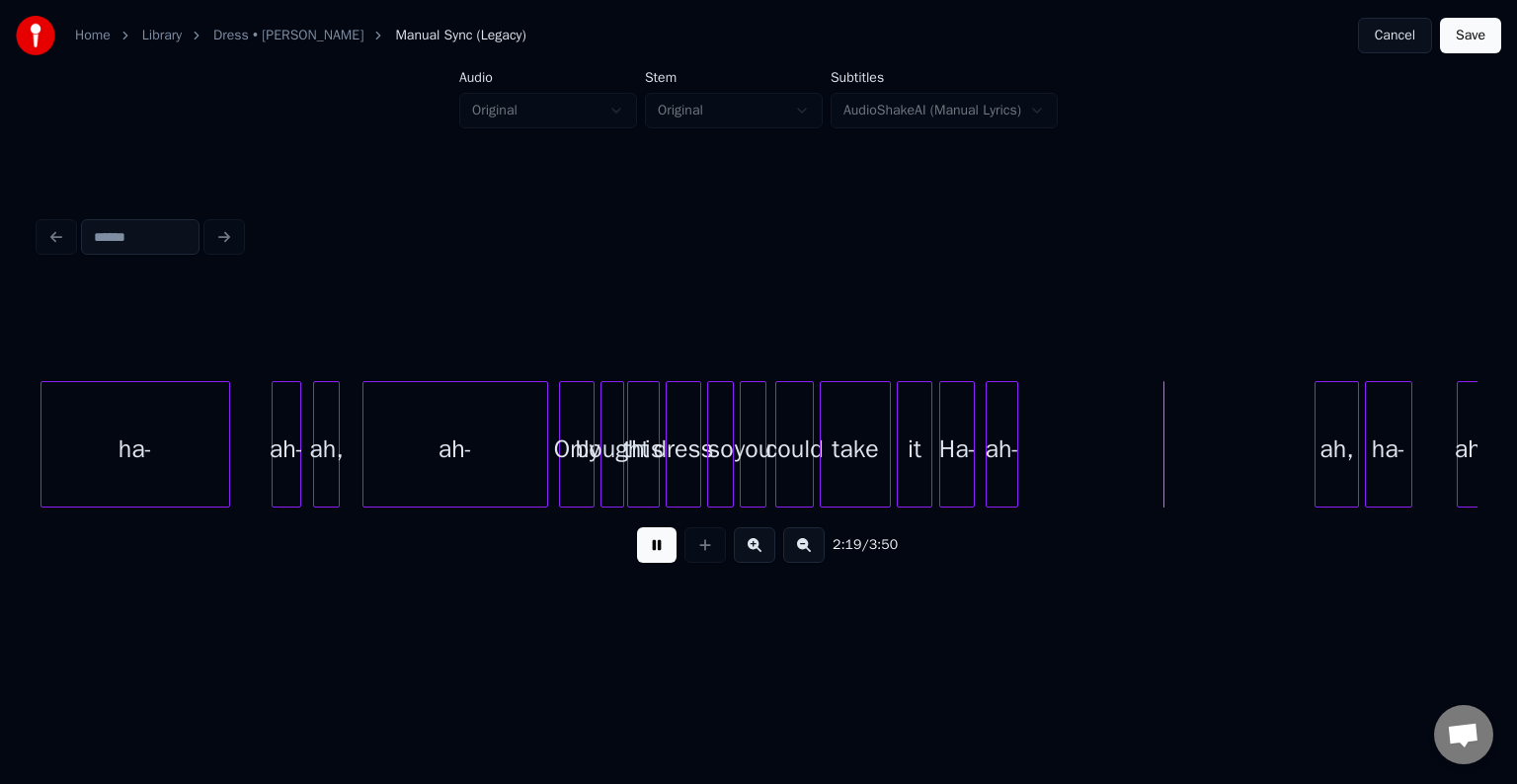 click at bounding box center [657, 545] 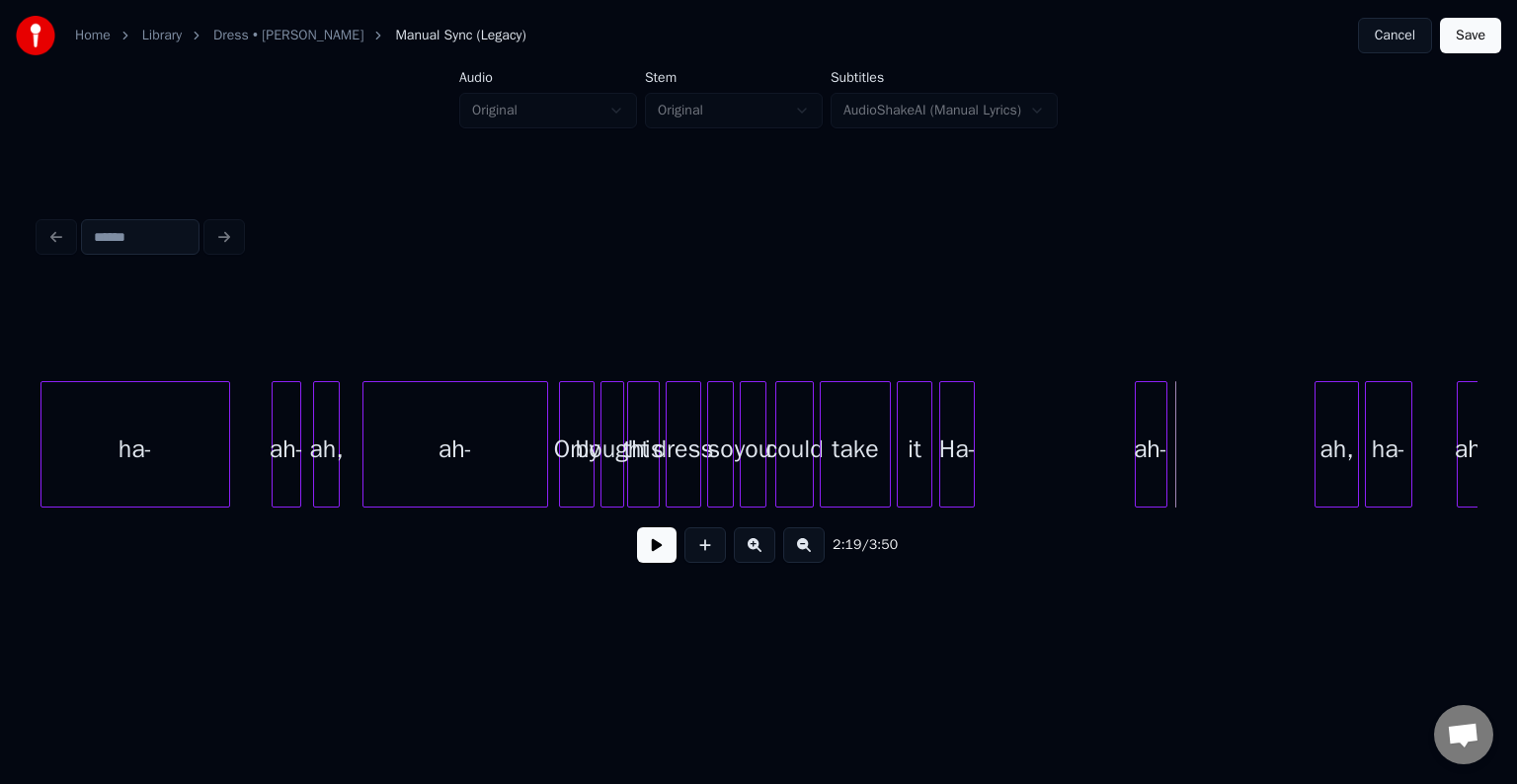 click on "ah-" at bounding box center (1151, 449) 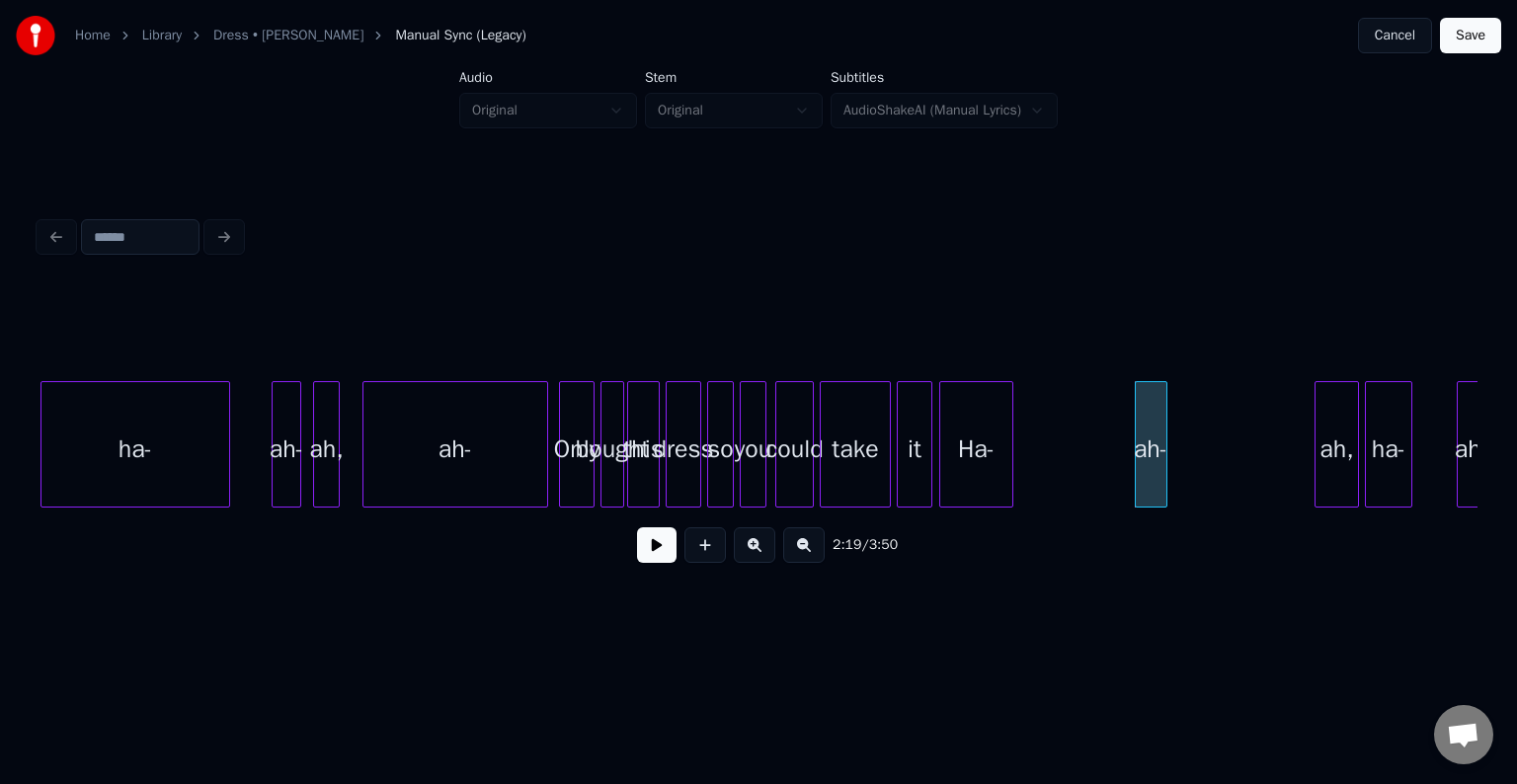 click at bounding box center (1009, 444) 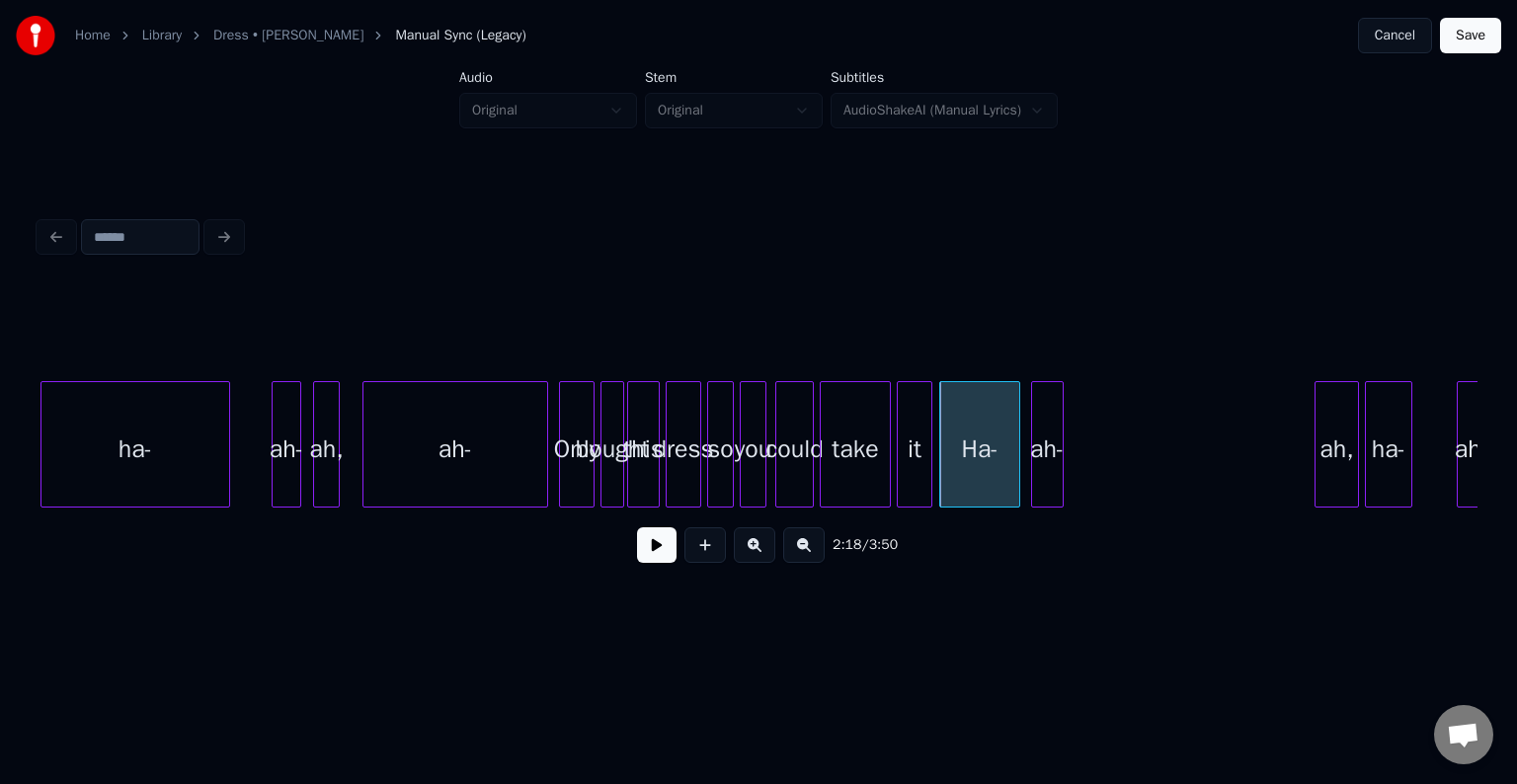 click on "ah-" at bounding box center (1047, 449) 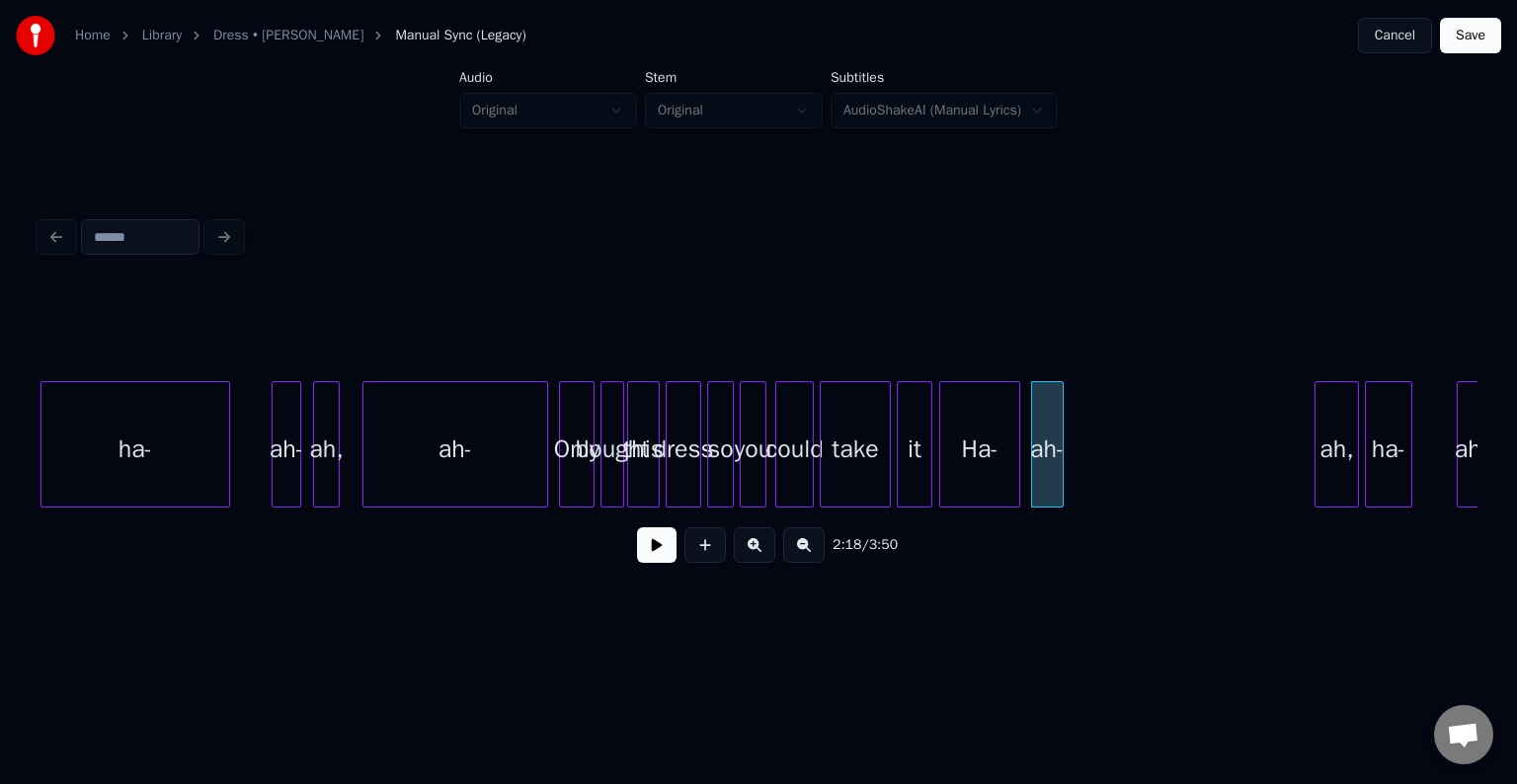 click on "Ha-" at bounding box center (980, 449) 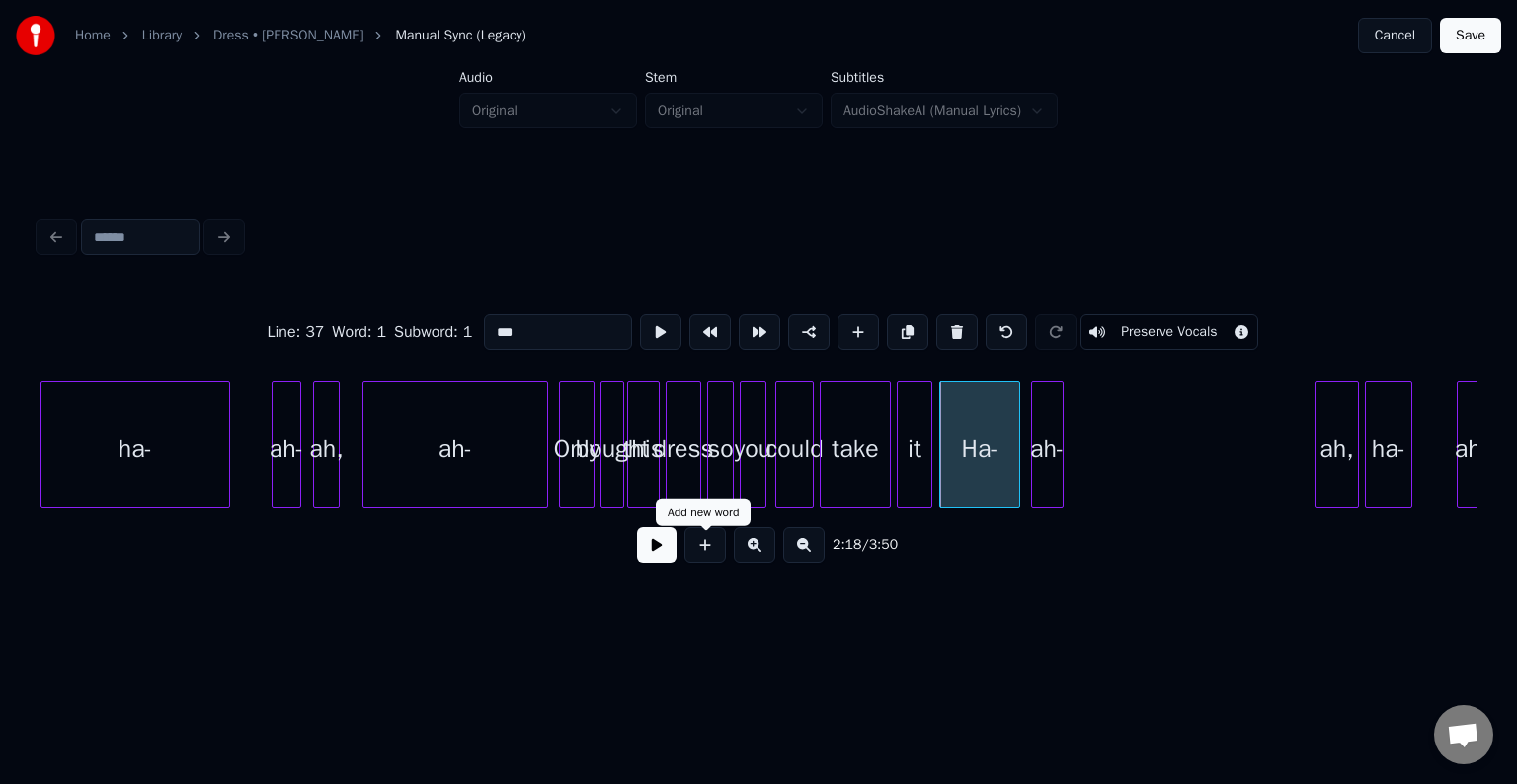 click on "2:18  /  3:50" at bounding box center [758, 545] 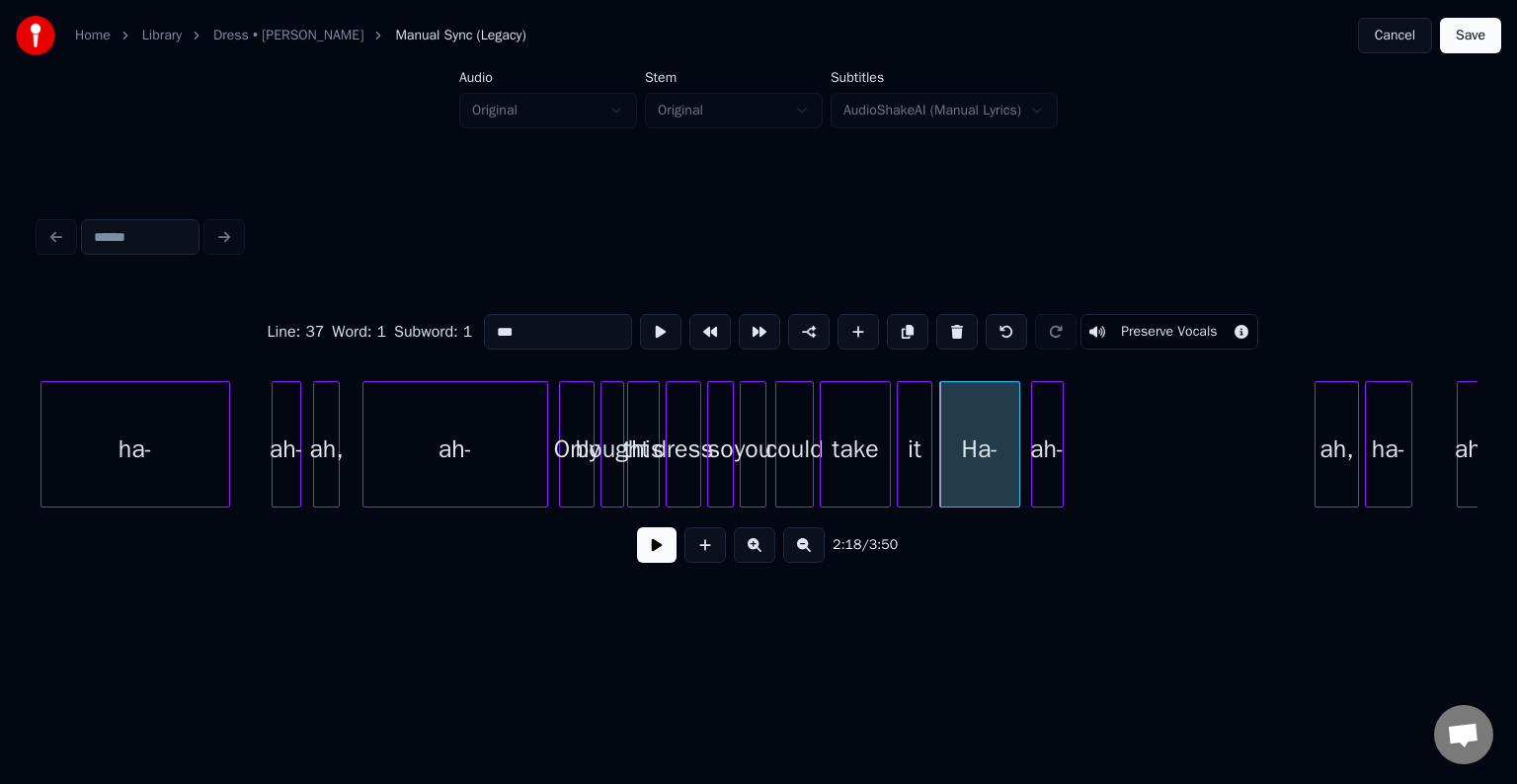 click at bounding box center [657, 545] 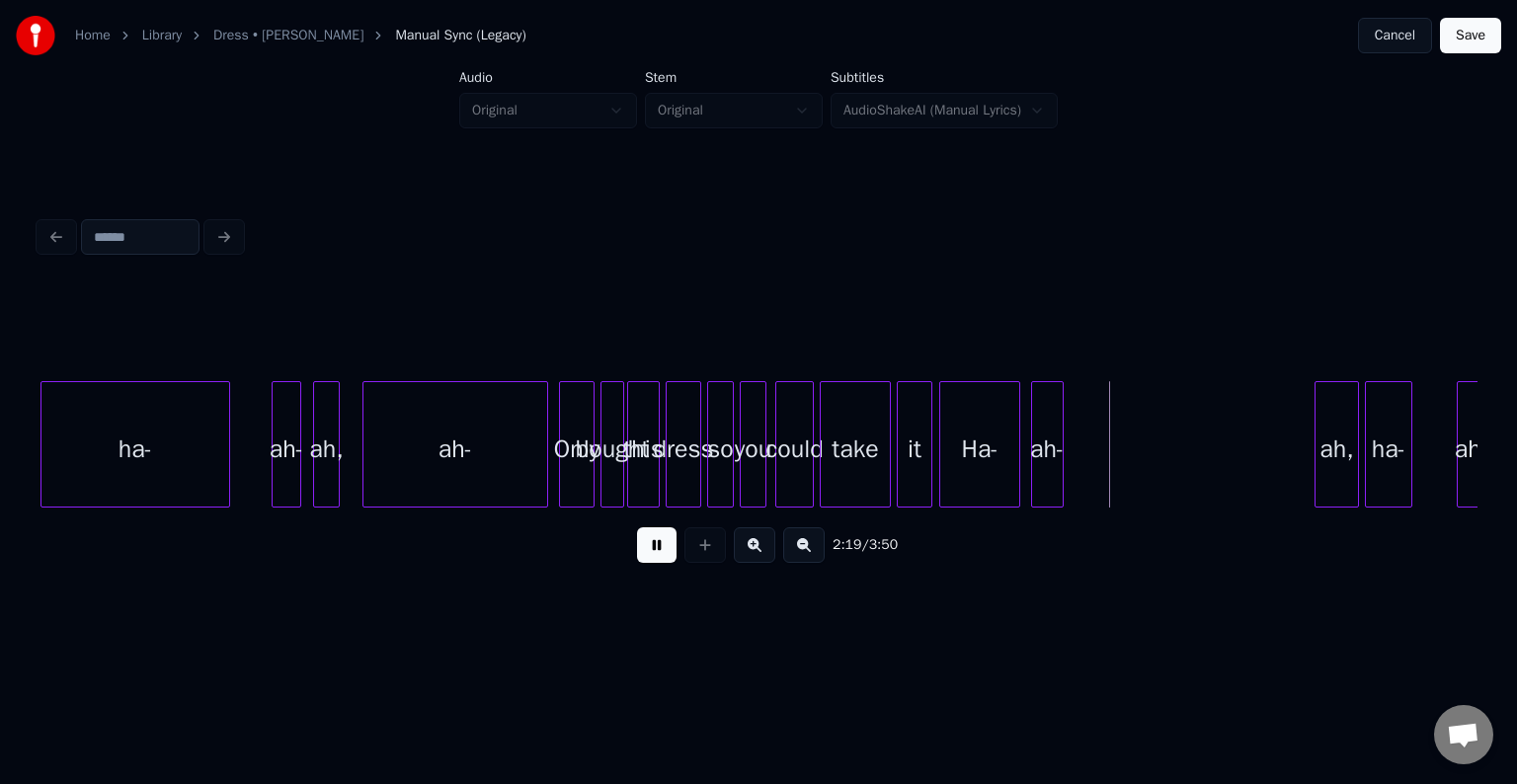 click at bounding box center (657, 545) 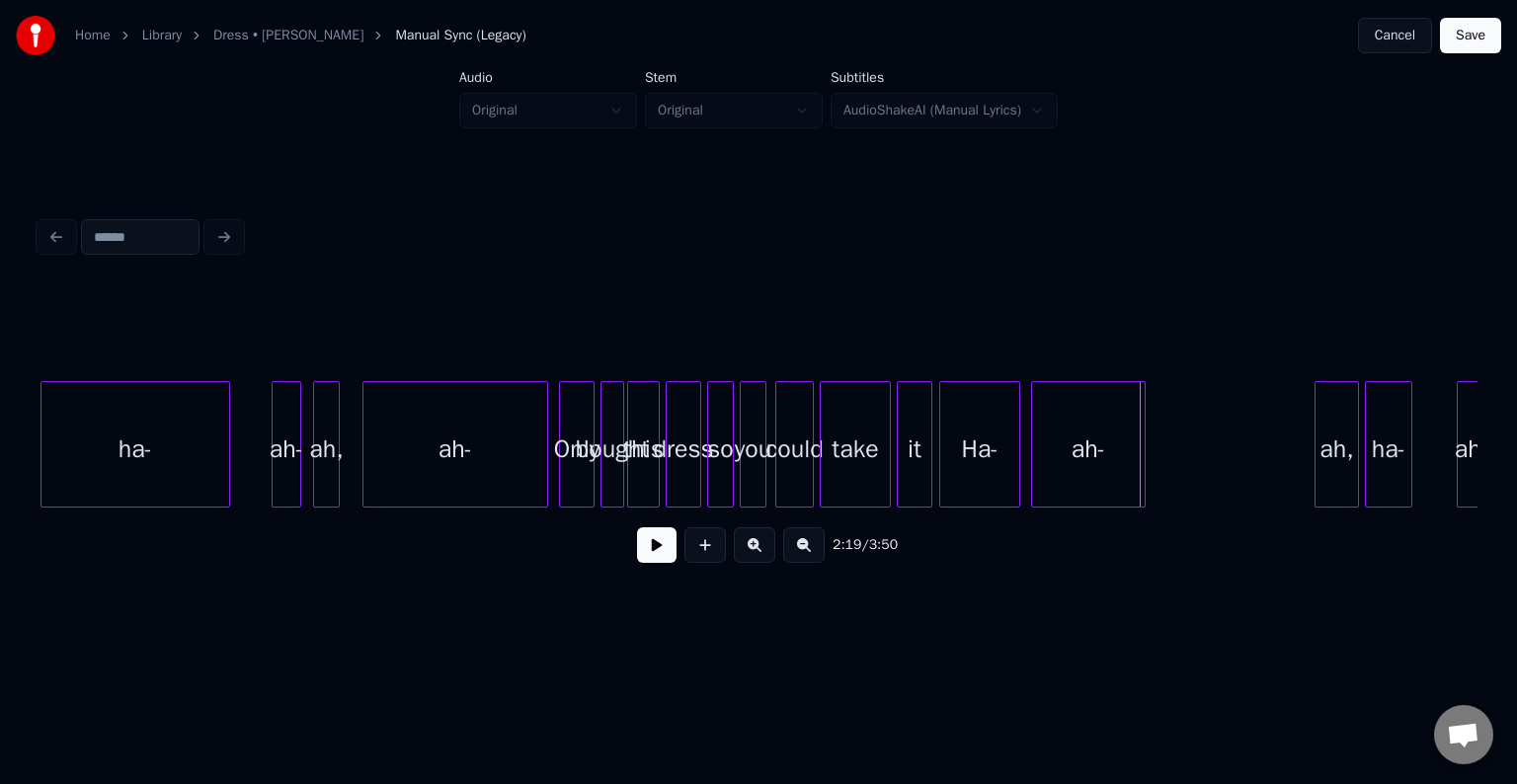click at bounding box center (1142, 444) 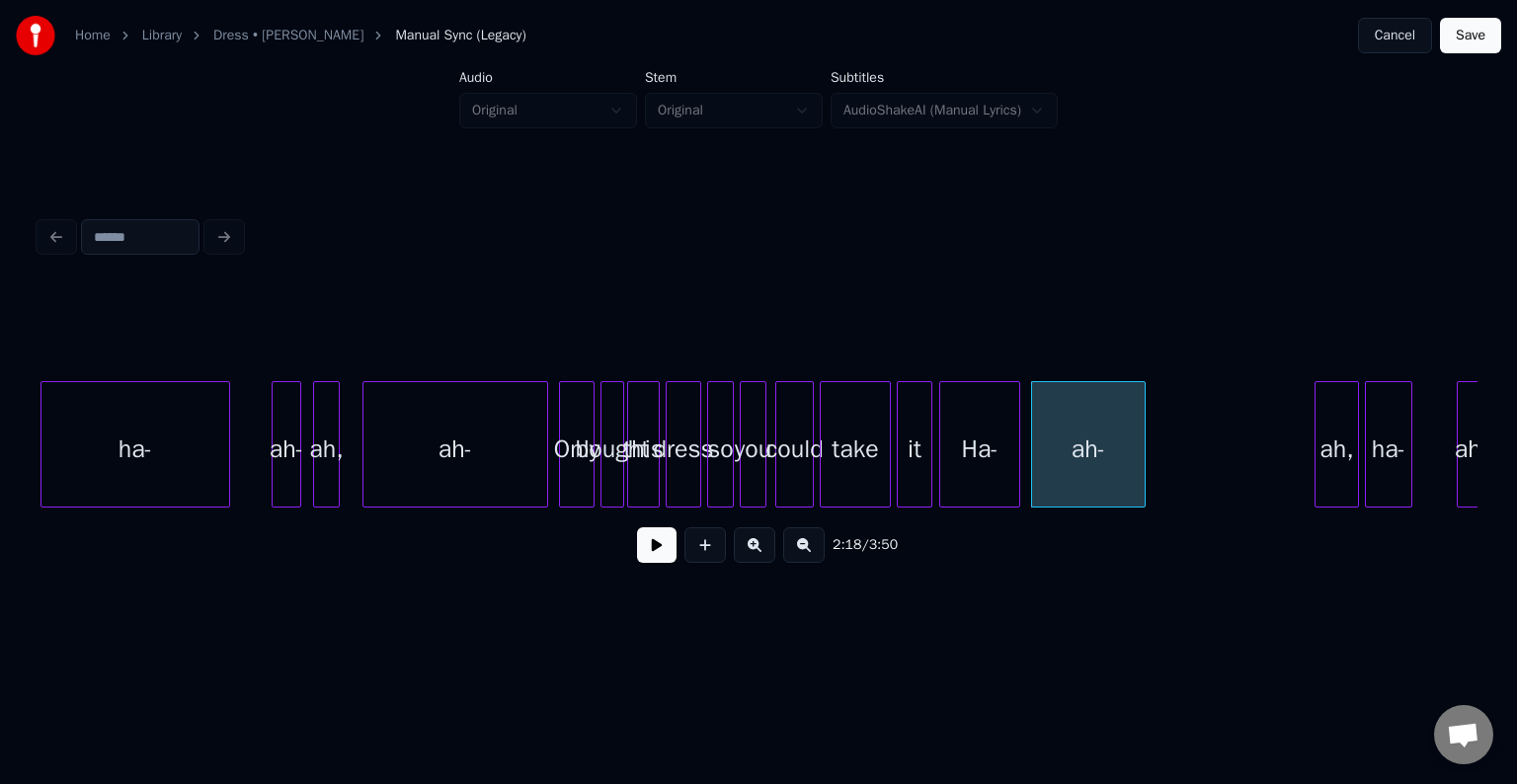 click on "take" at bounding box center (855, 444) 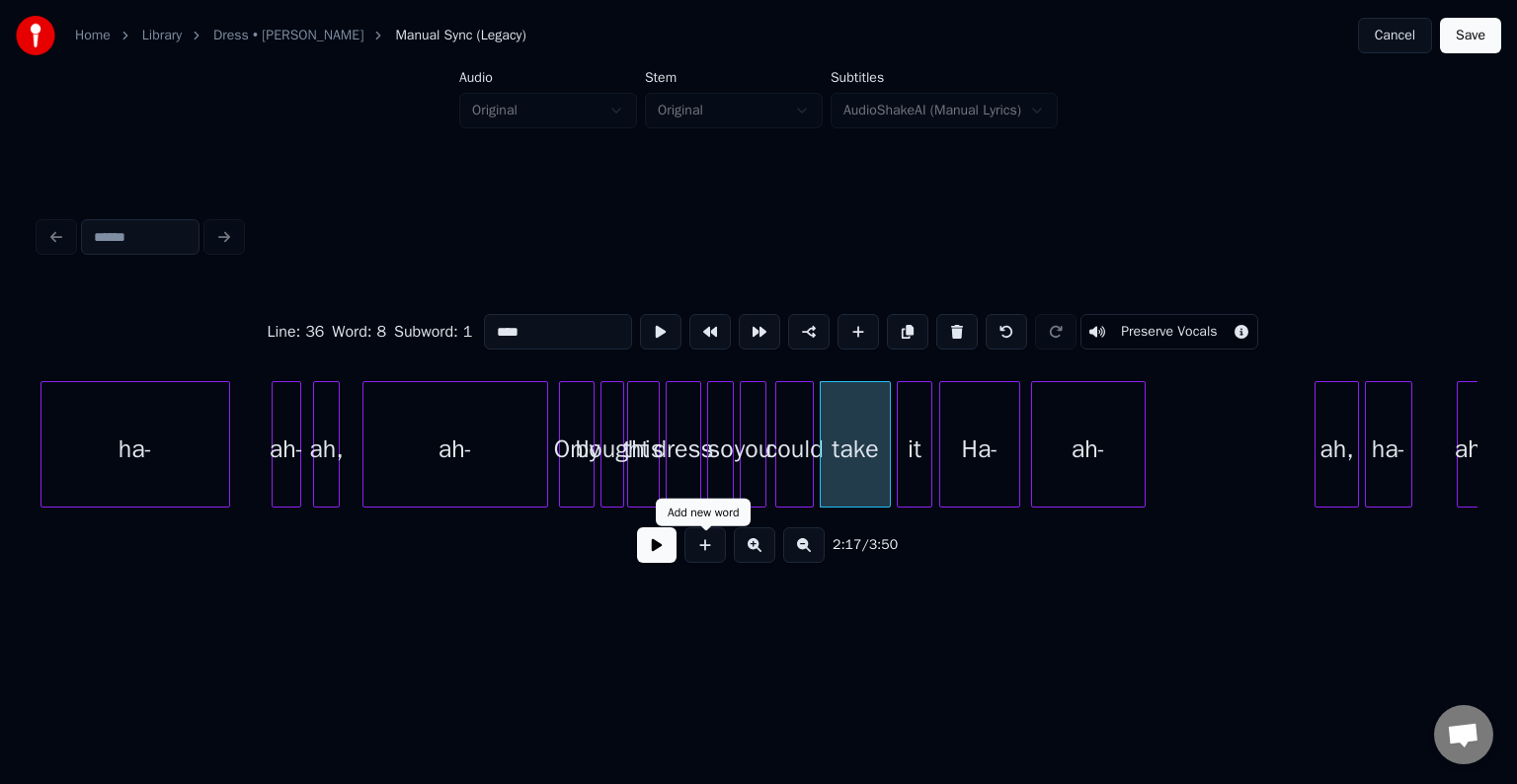 click at bounding box center (657, 545) 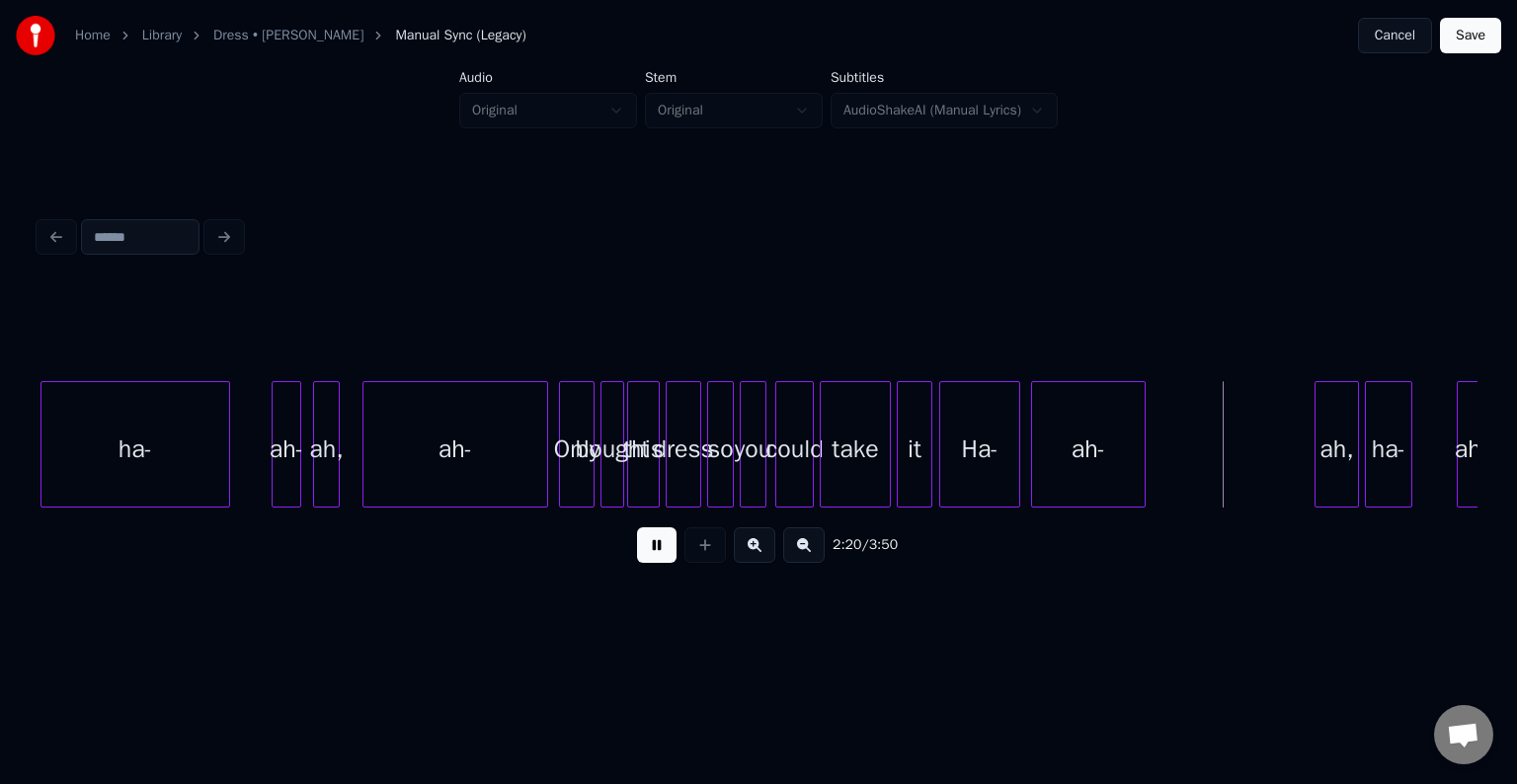 click on "2:20  /  3:50" at bounding box center [758, 545] 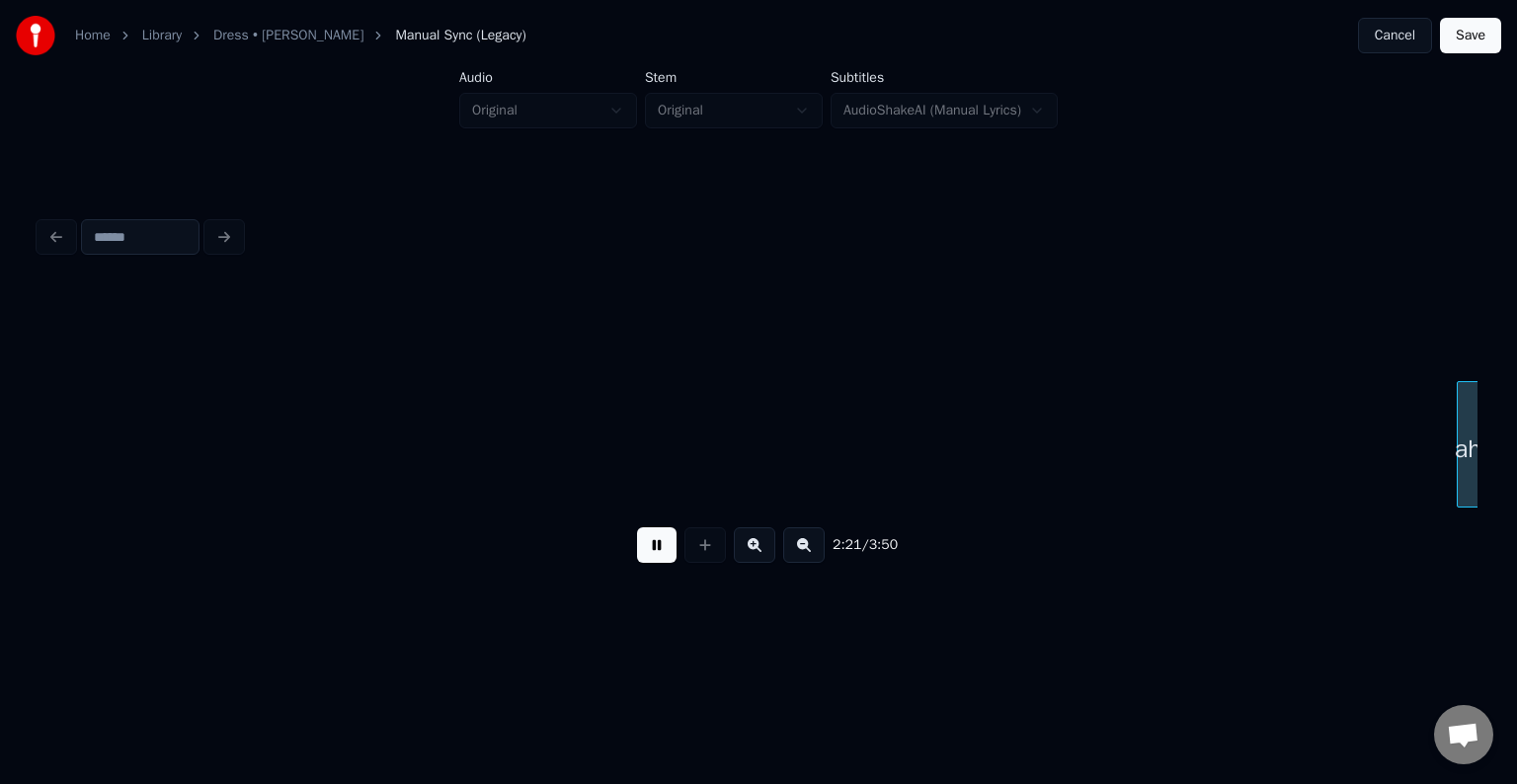 scroll, scrollTop: 0, scrollLeft: 20998, axis: horizontal 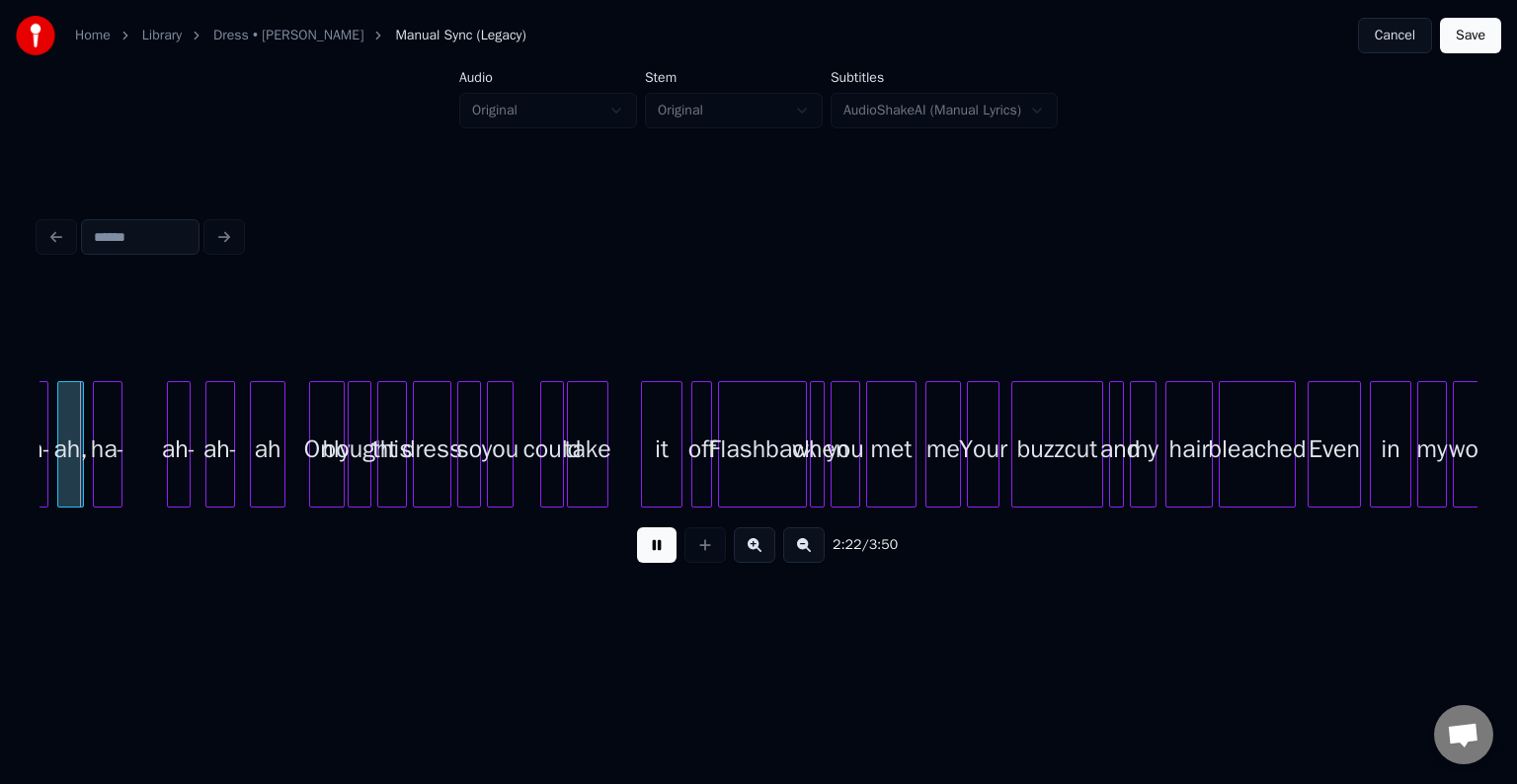 click at bounding box center (657, 545) 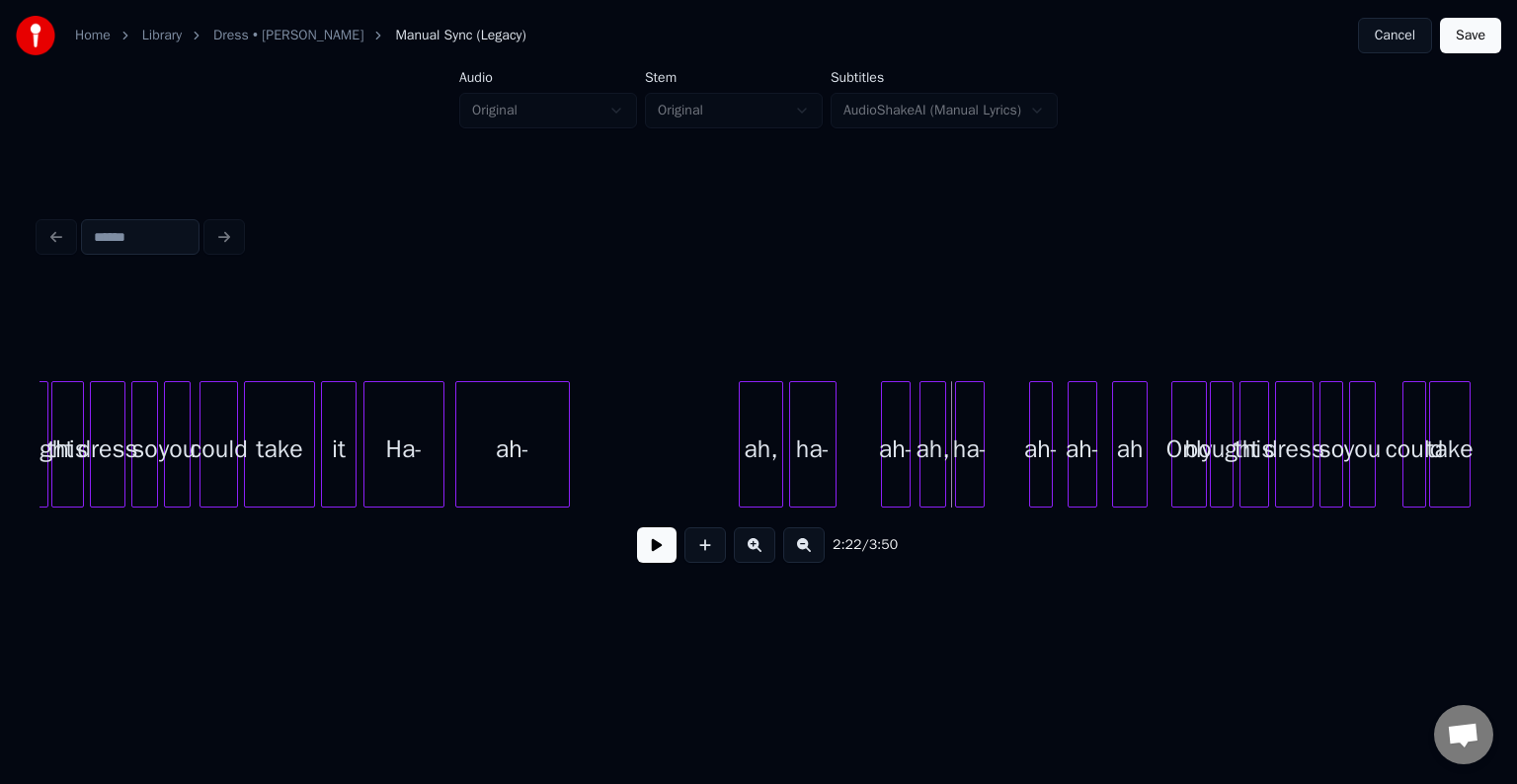 scroll, scrollTop: 0, scrollLeft: 20129, axis: horizontal 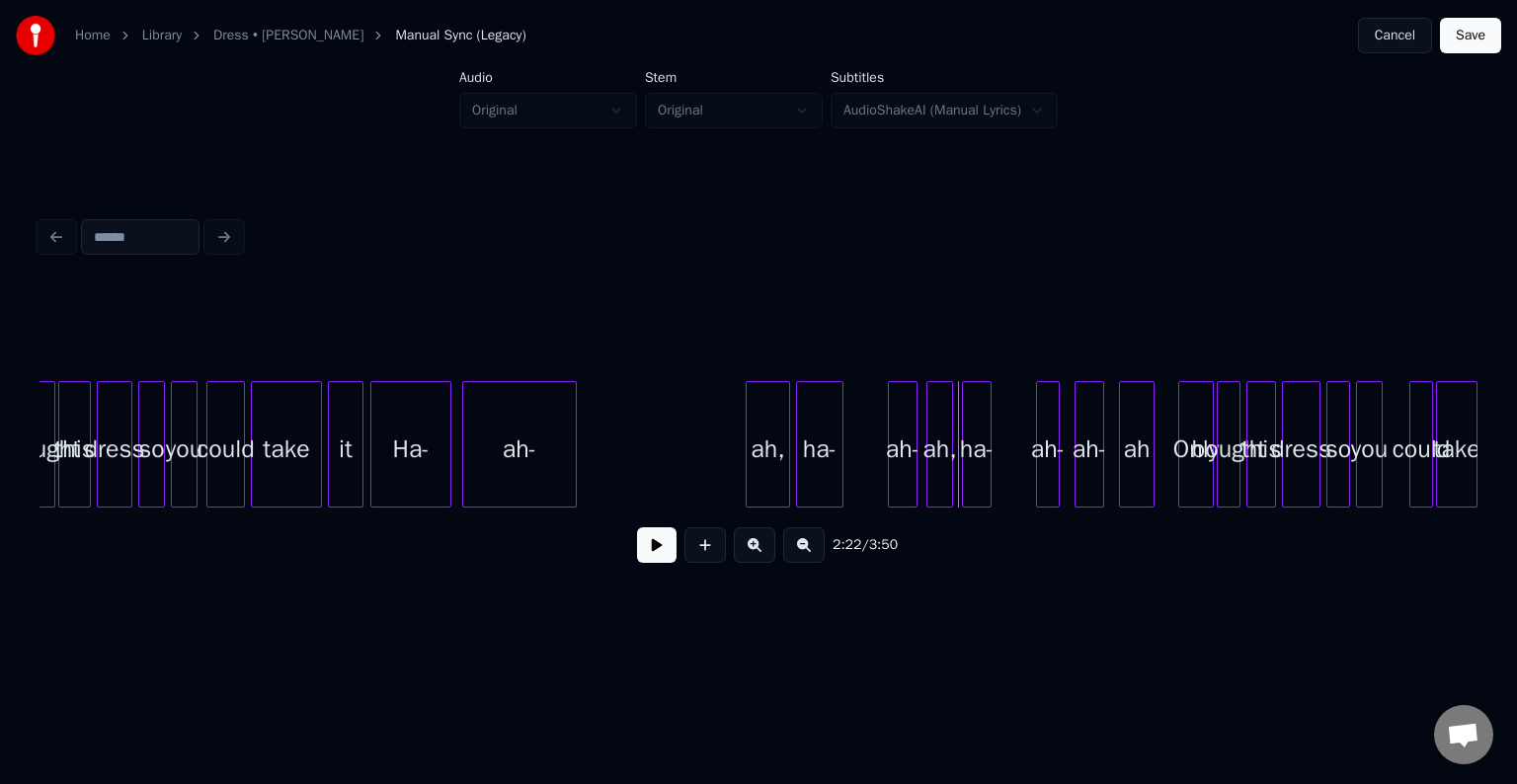 click on "ah-" at bounding box center [519, 449] 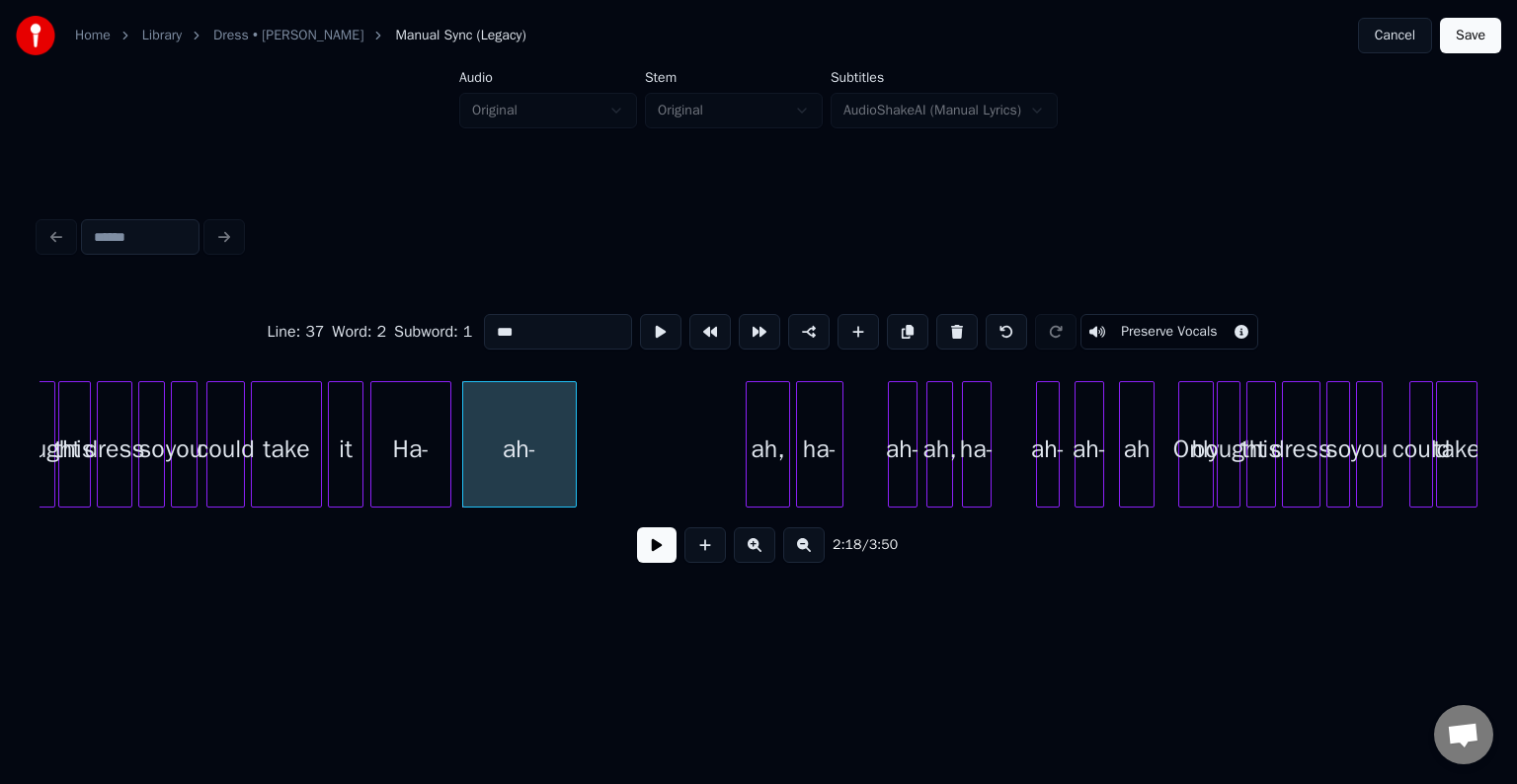 click at bounding box center (657, 545) 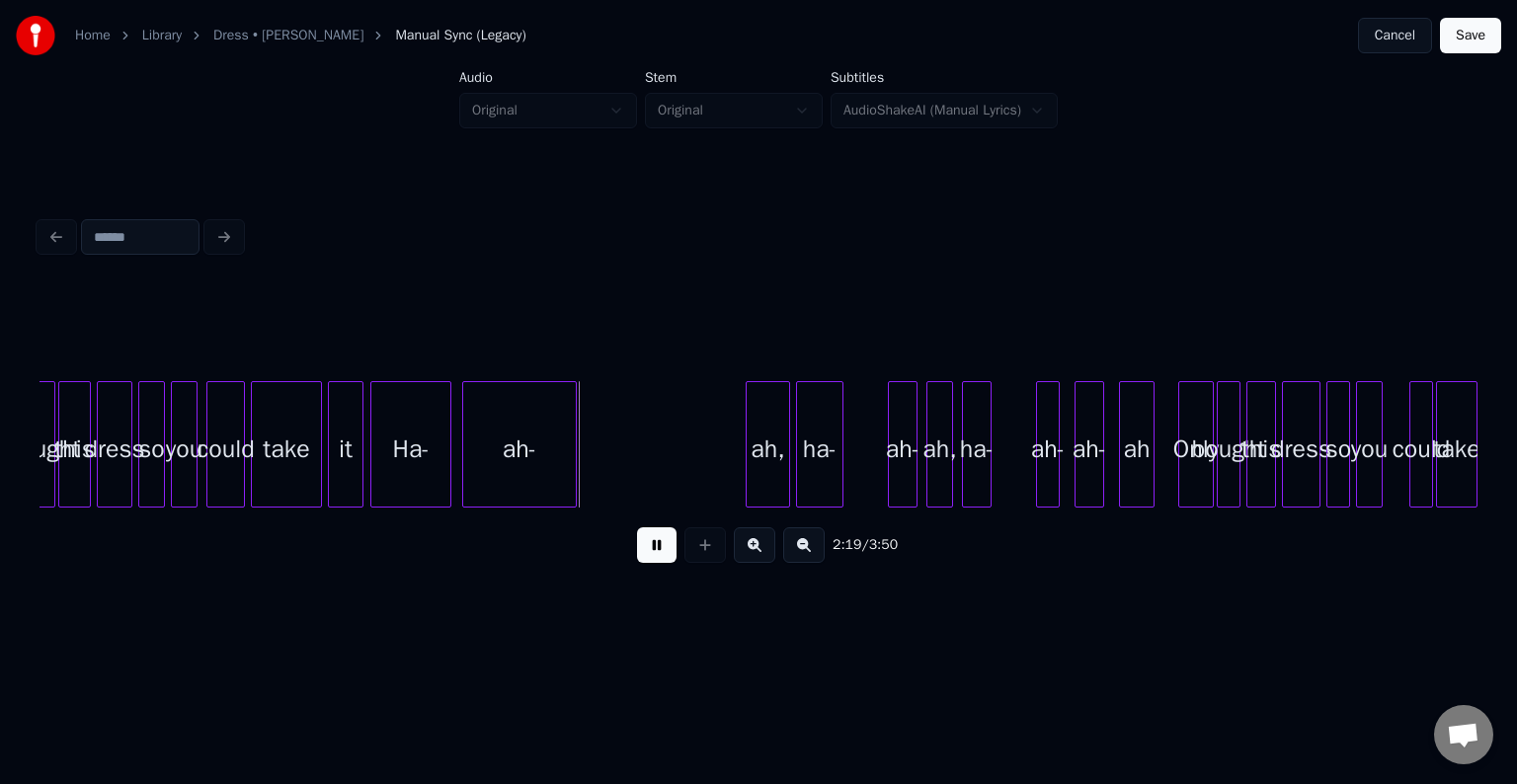 click at bounding box center [657, 545] 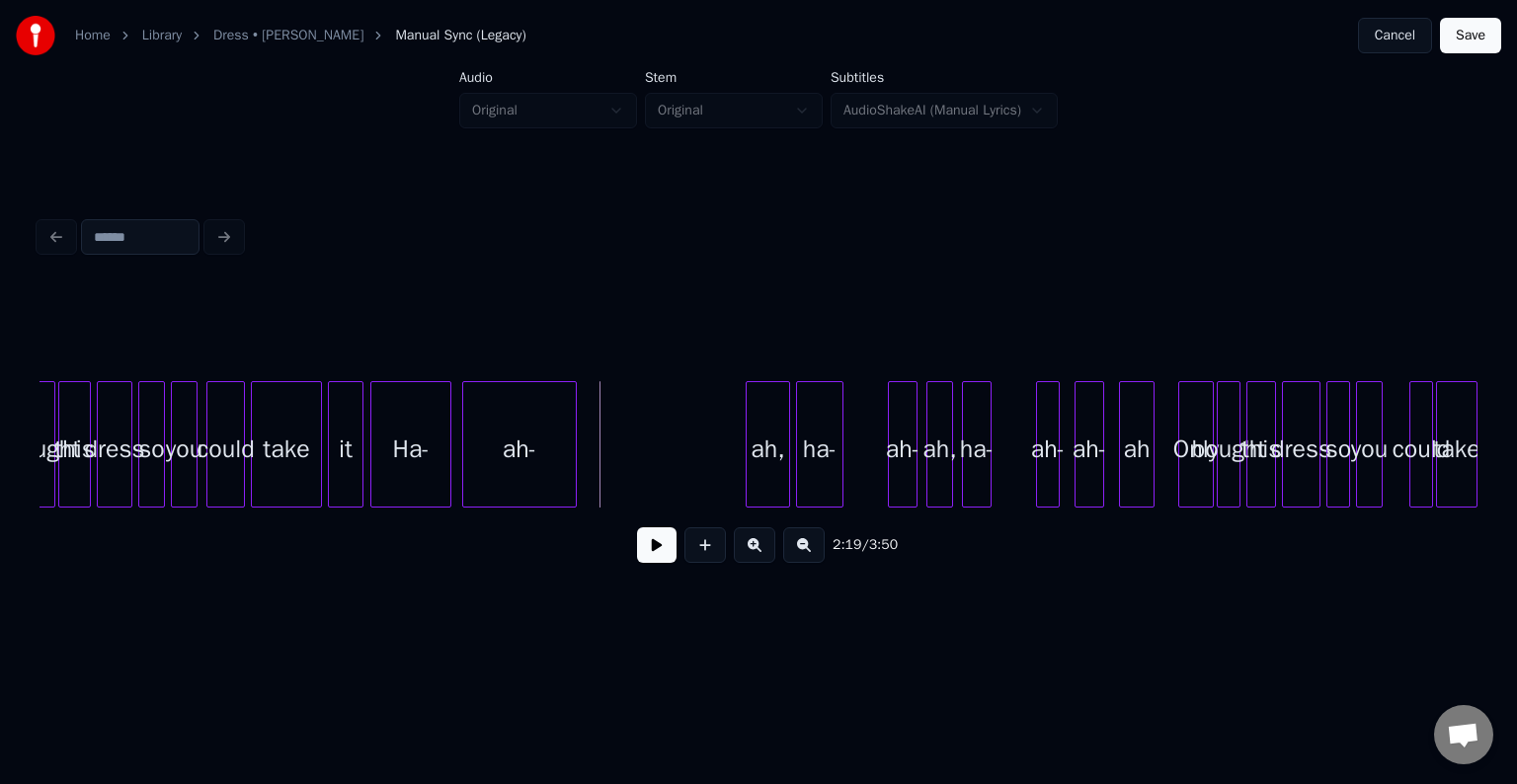 click on "Ha-" at bounding box center [411, 449] 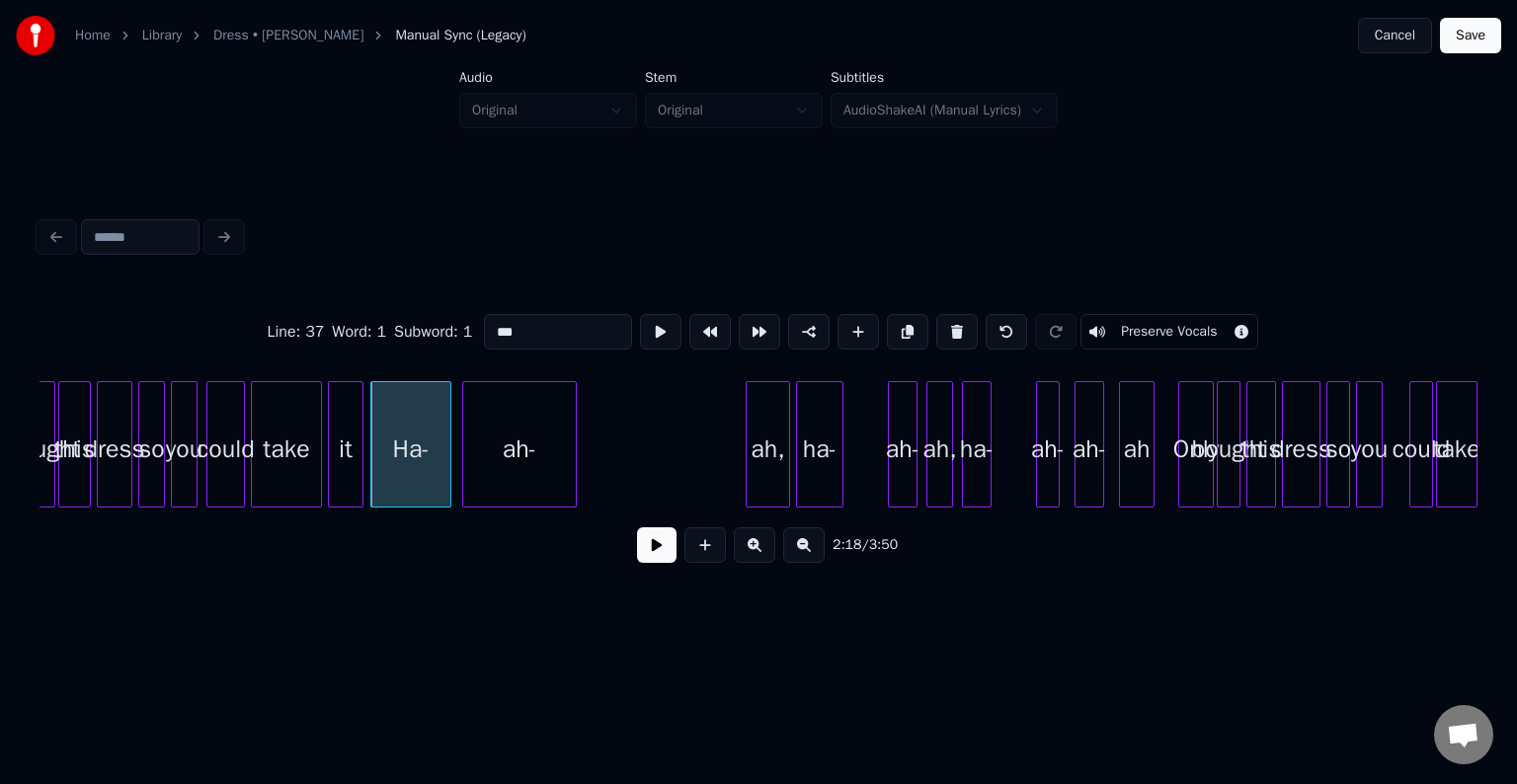 click at bounding box center [657, 545] 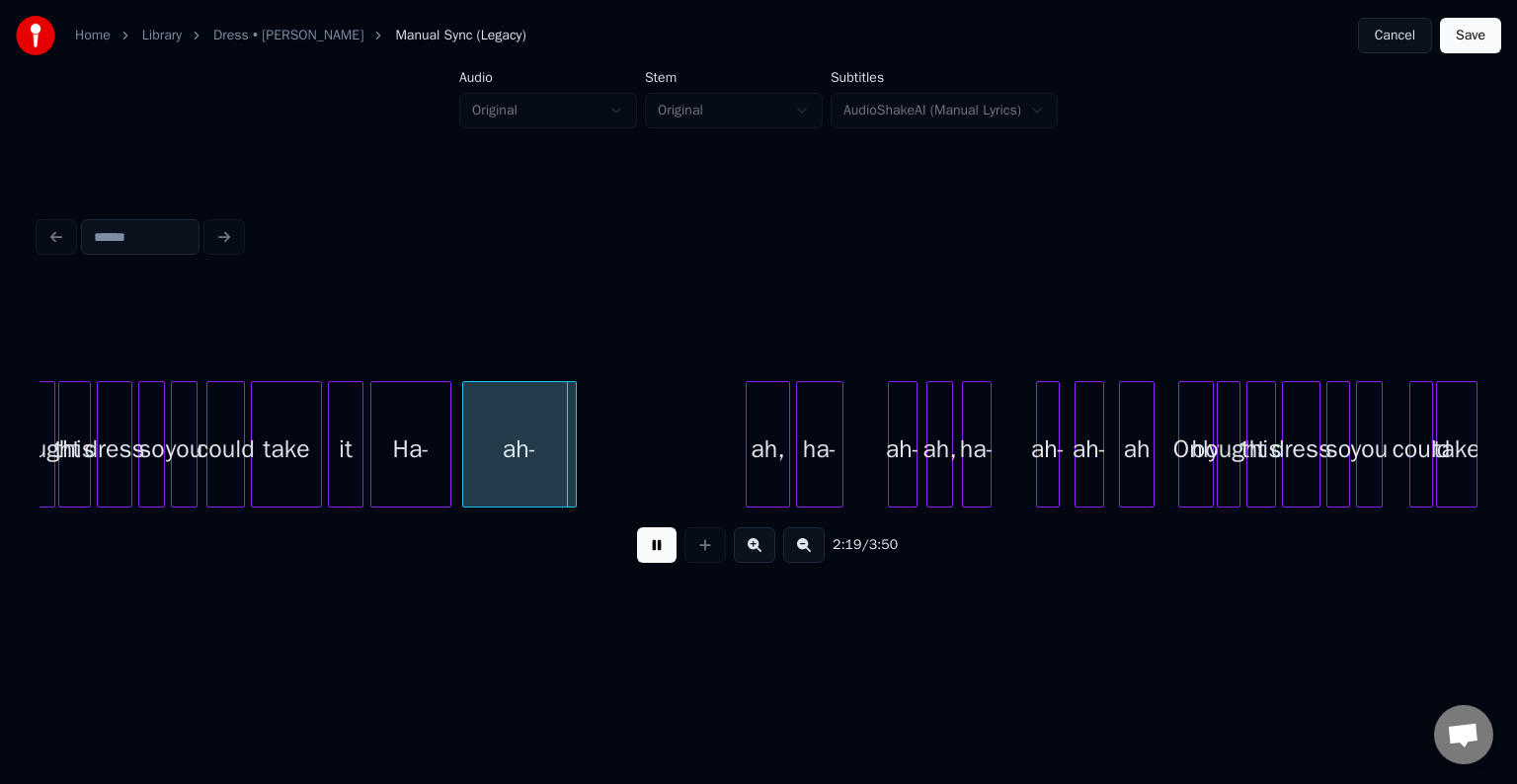 click at bounding box center (657, 545) 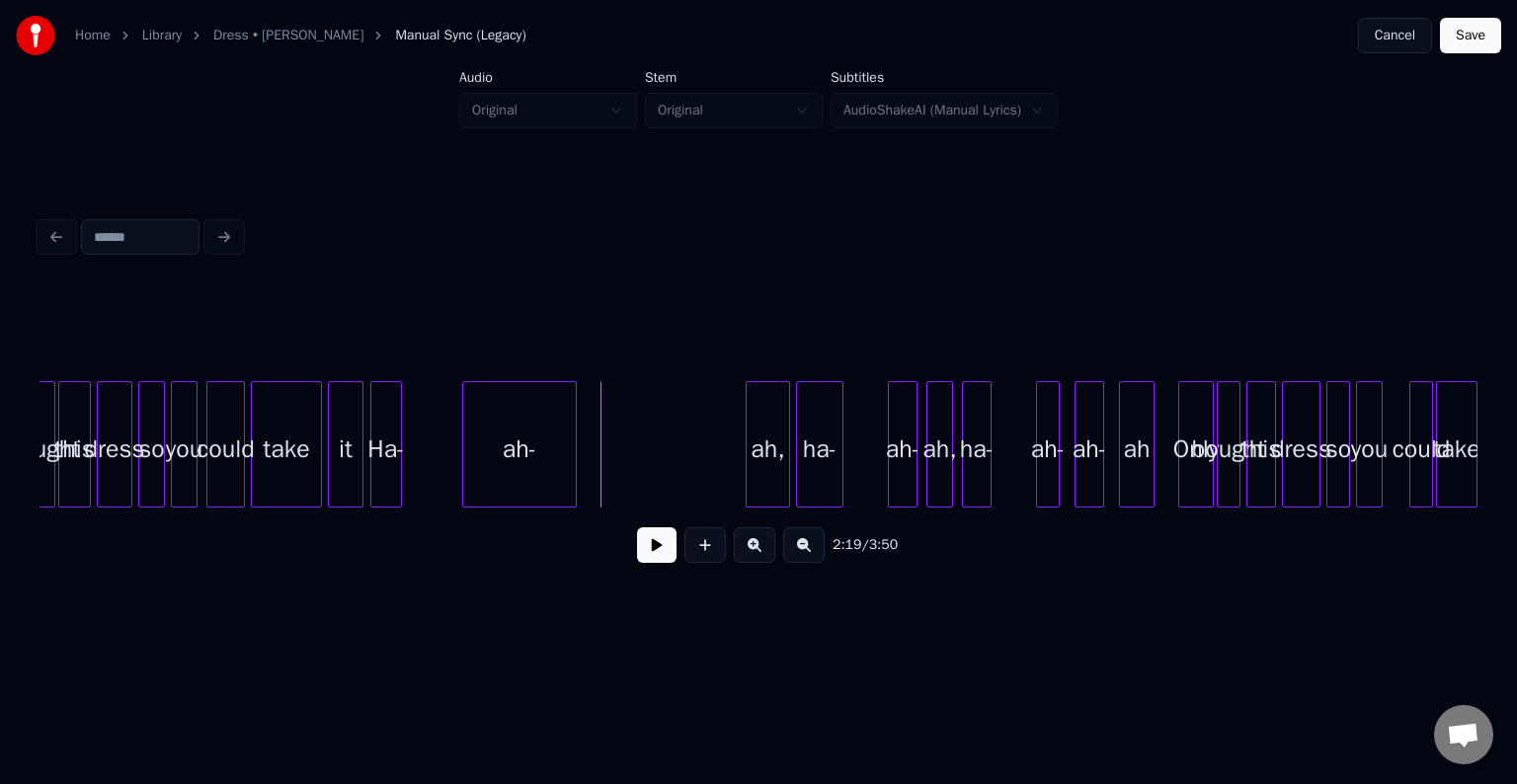 click at bounding box center [398, 444] 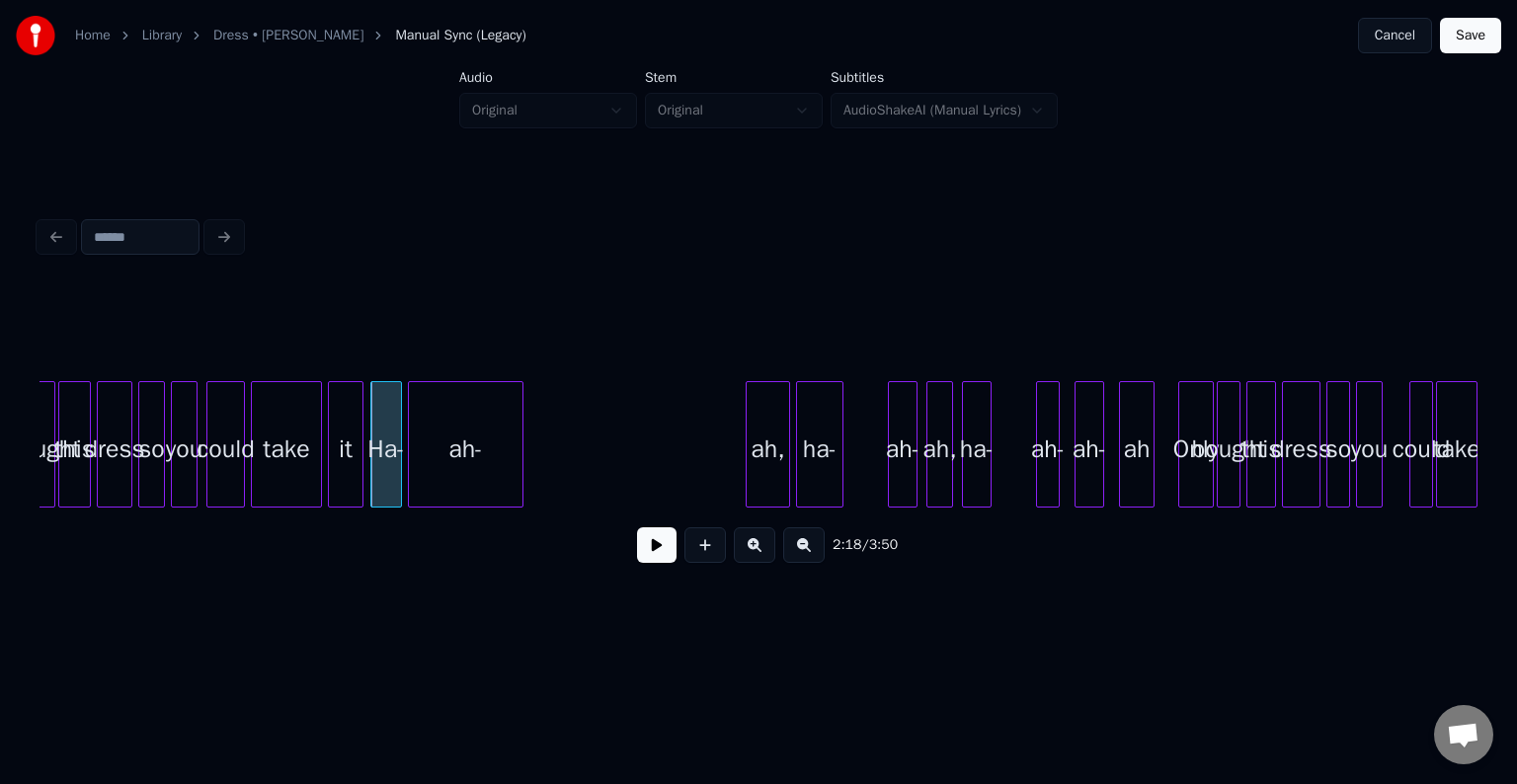 click on "ah-" at bounding box center [465, 449] 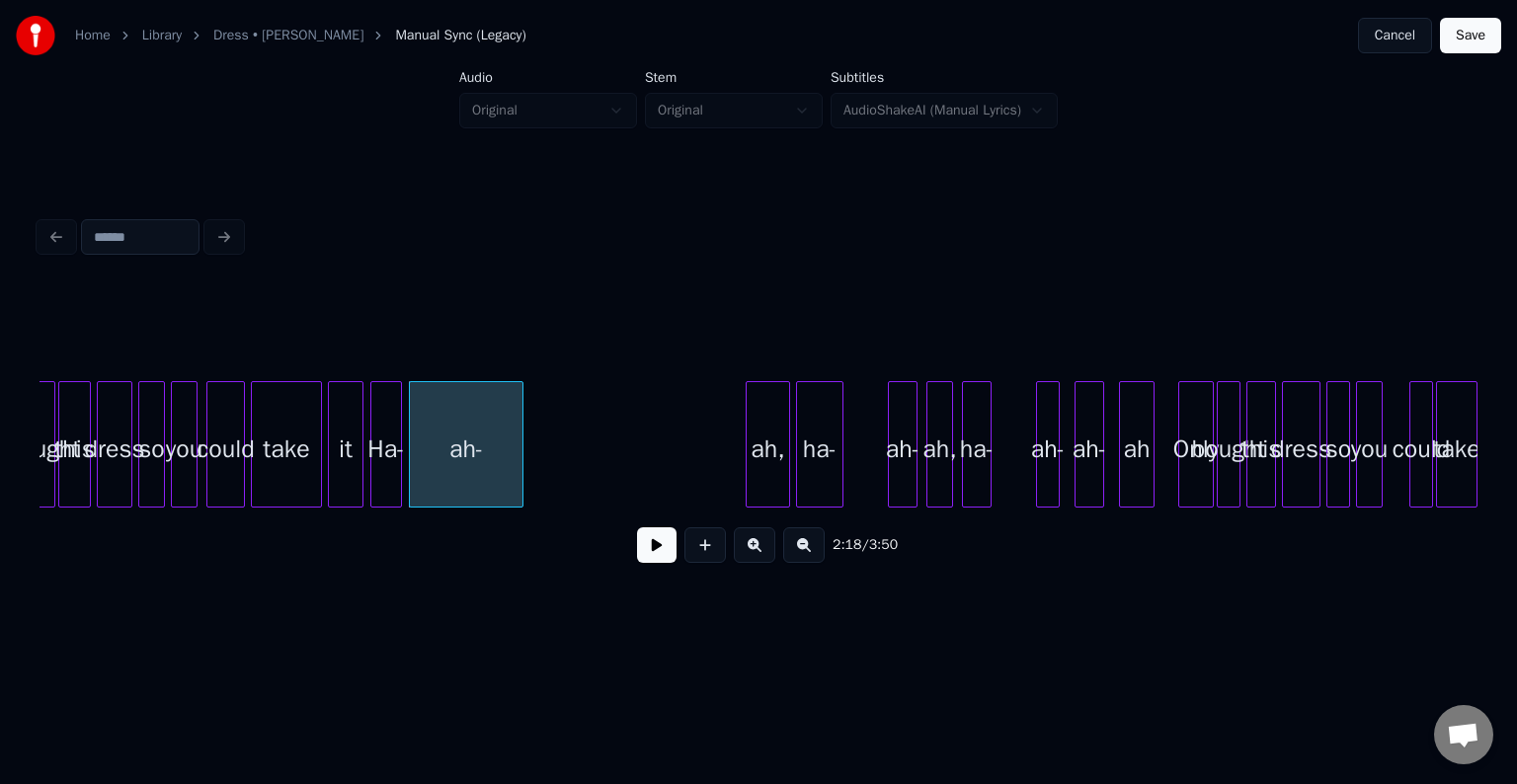 click on "ah-" at bounding box center [466, 444] 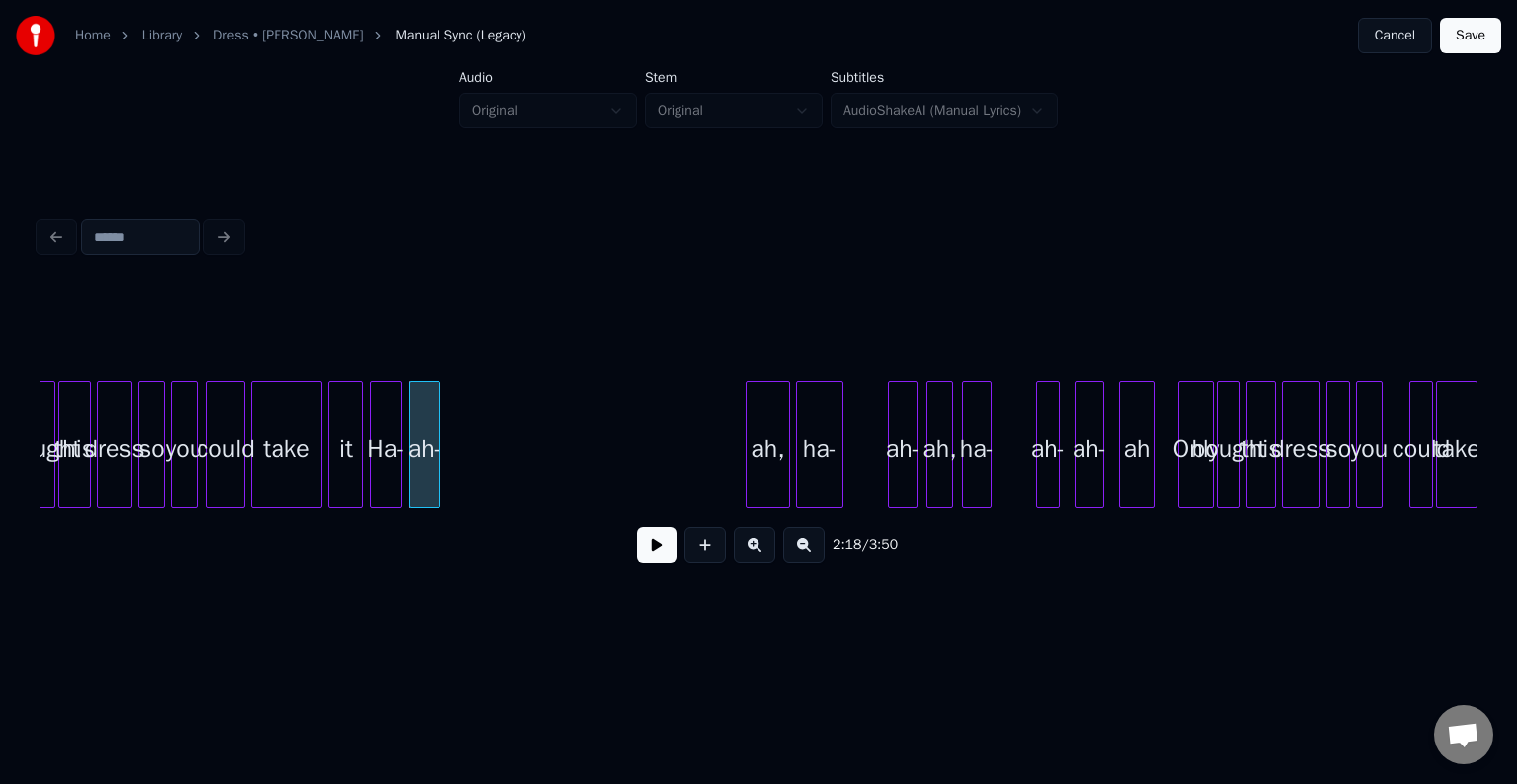 click at bounding box center (437, 444) 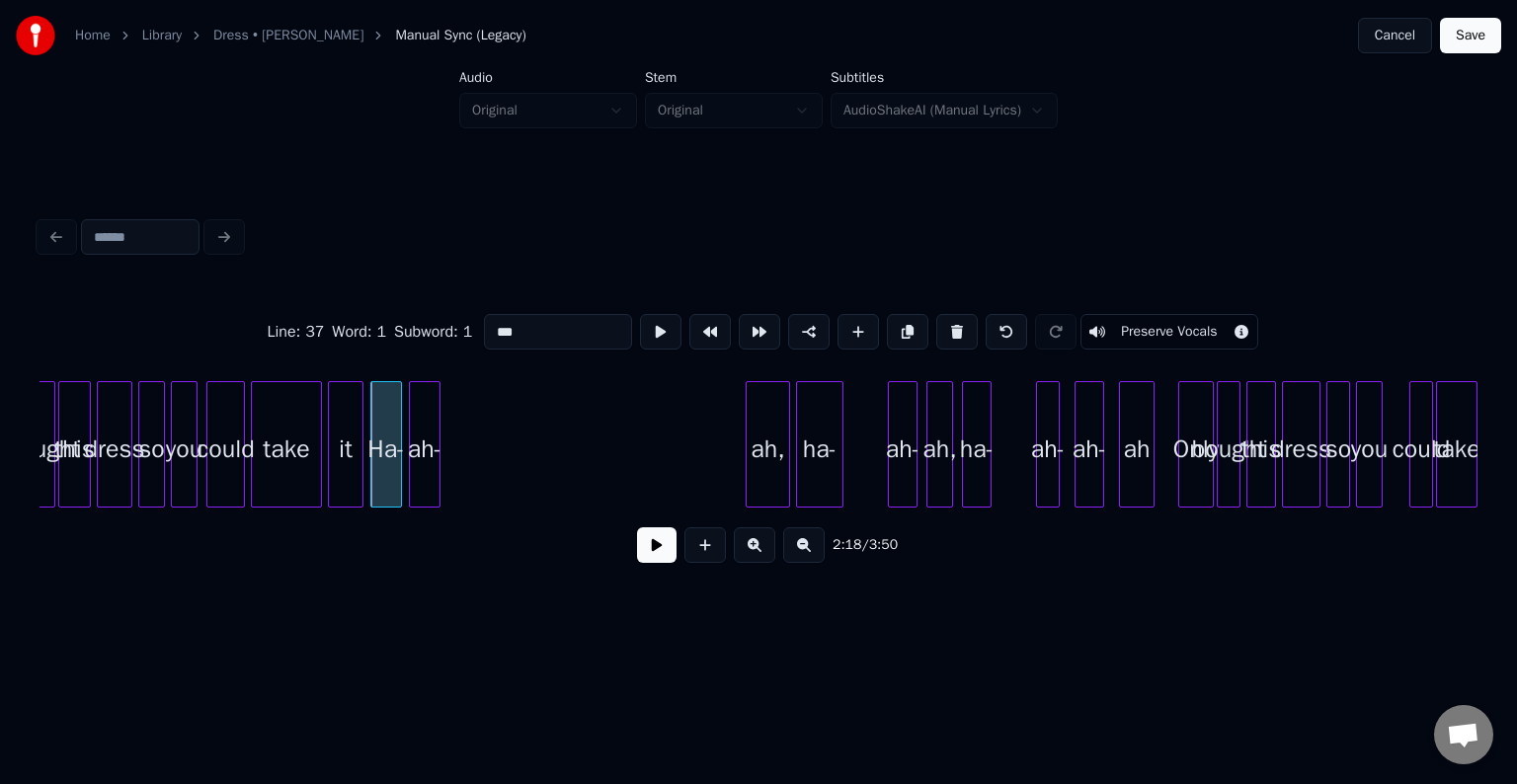 click at bounding box center [657, 545] 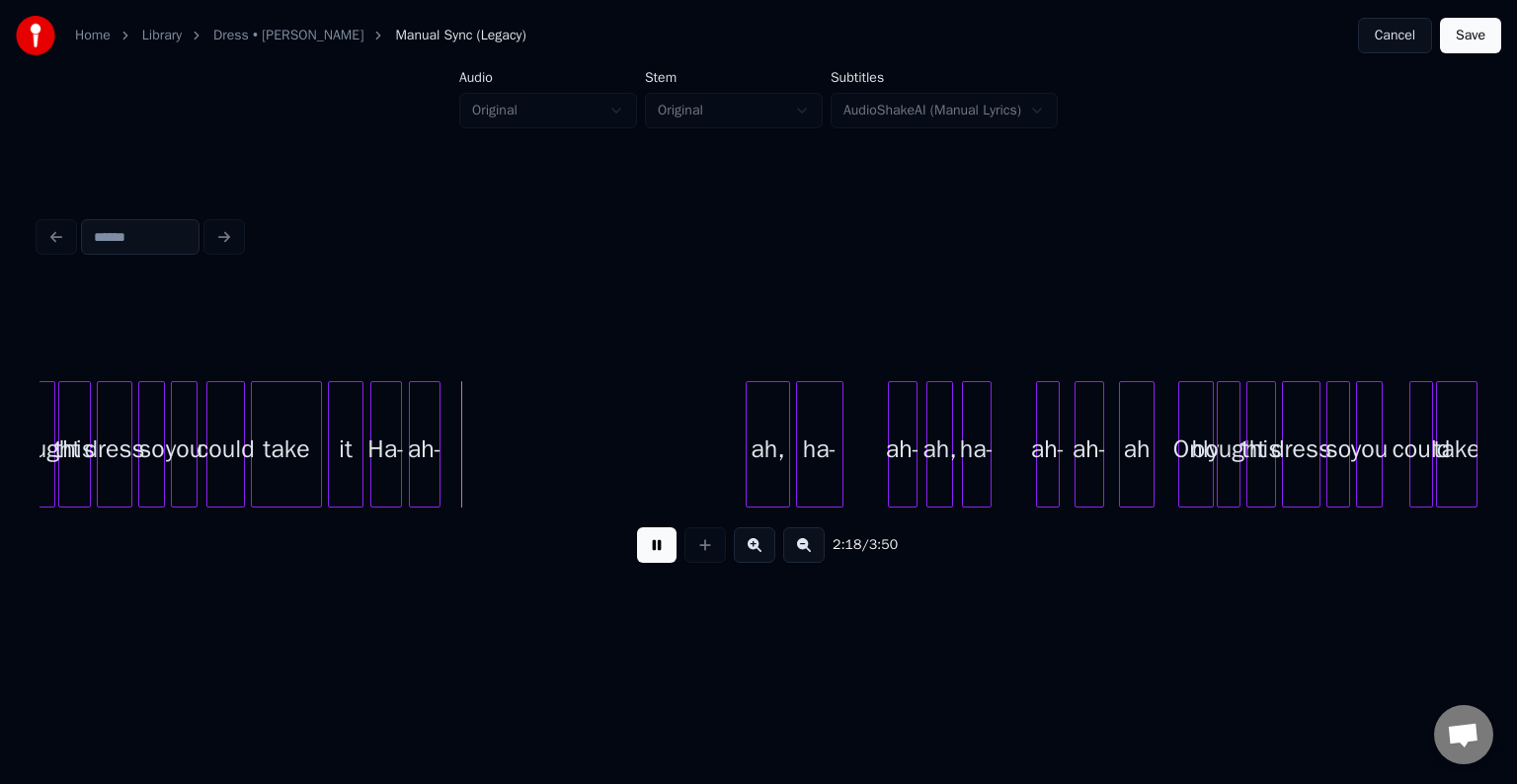 click at bounding box center [657, 545] 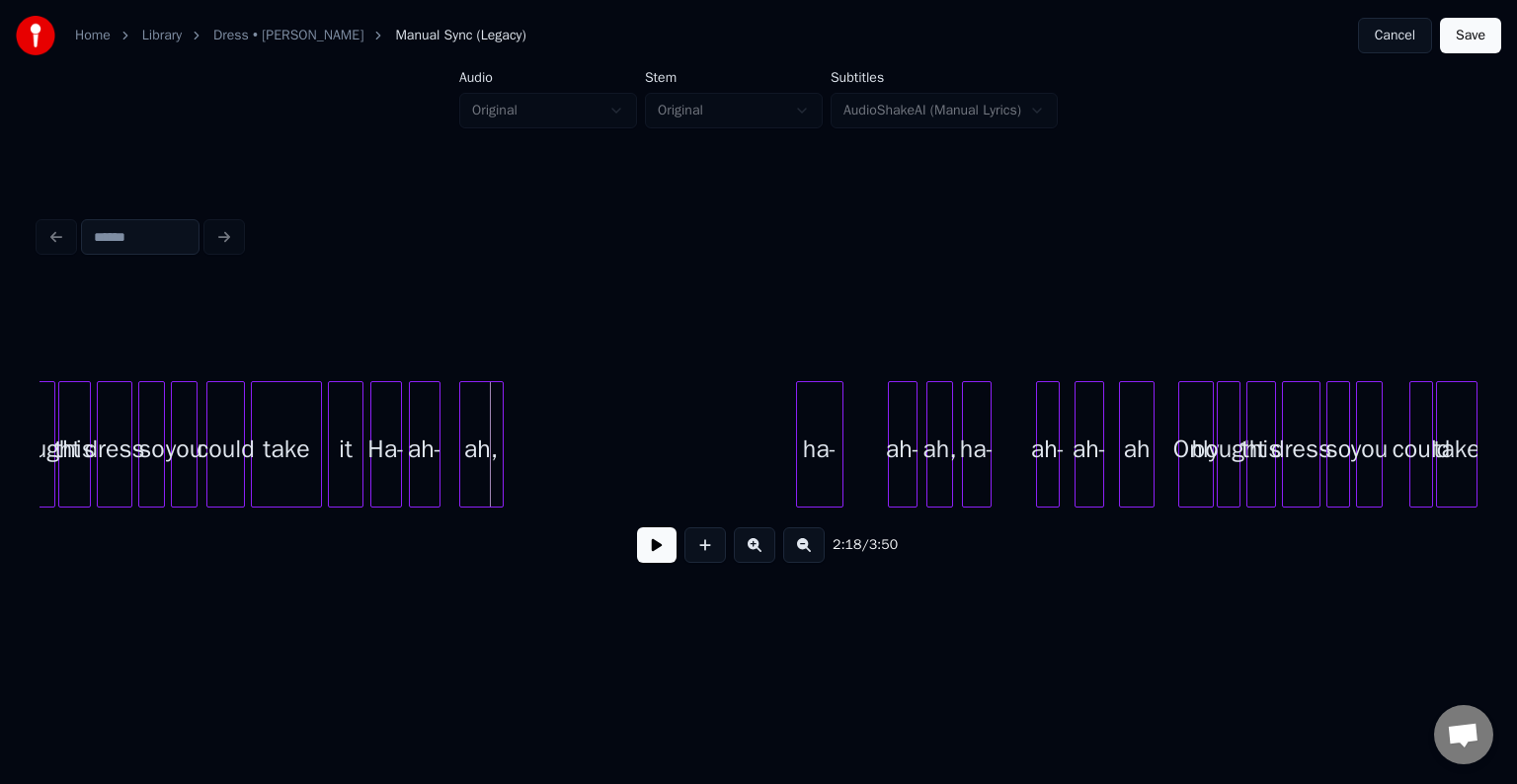 click on "ah," at bounding box center [481, 449] 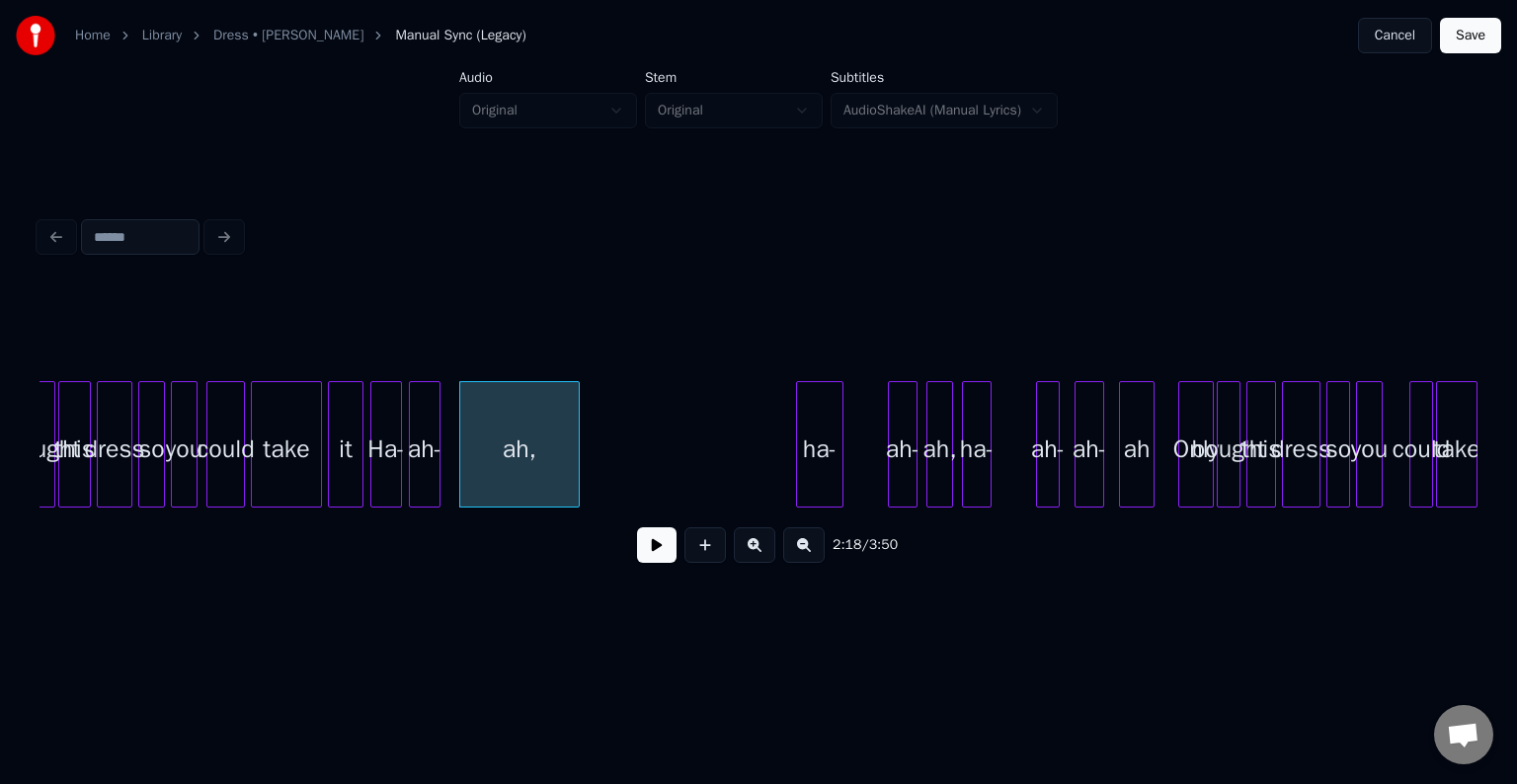 click at bounding box center (576, 444) 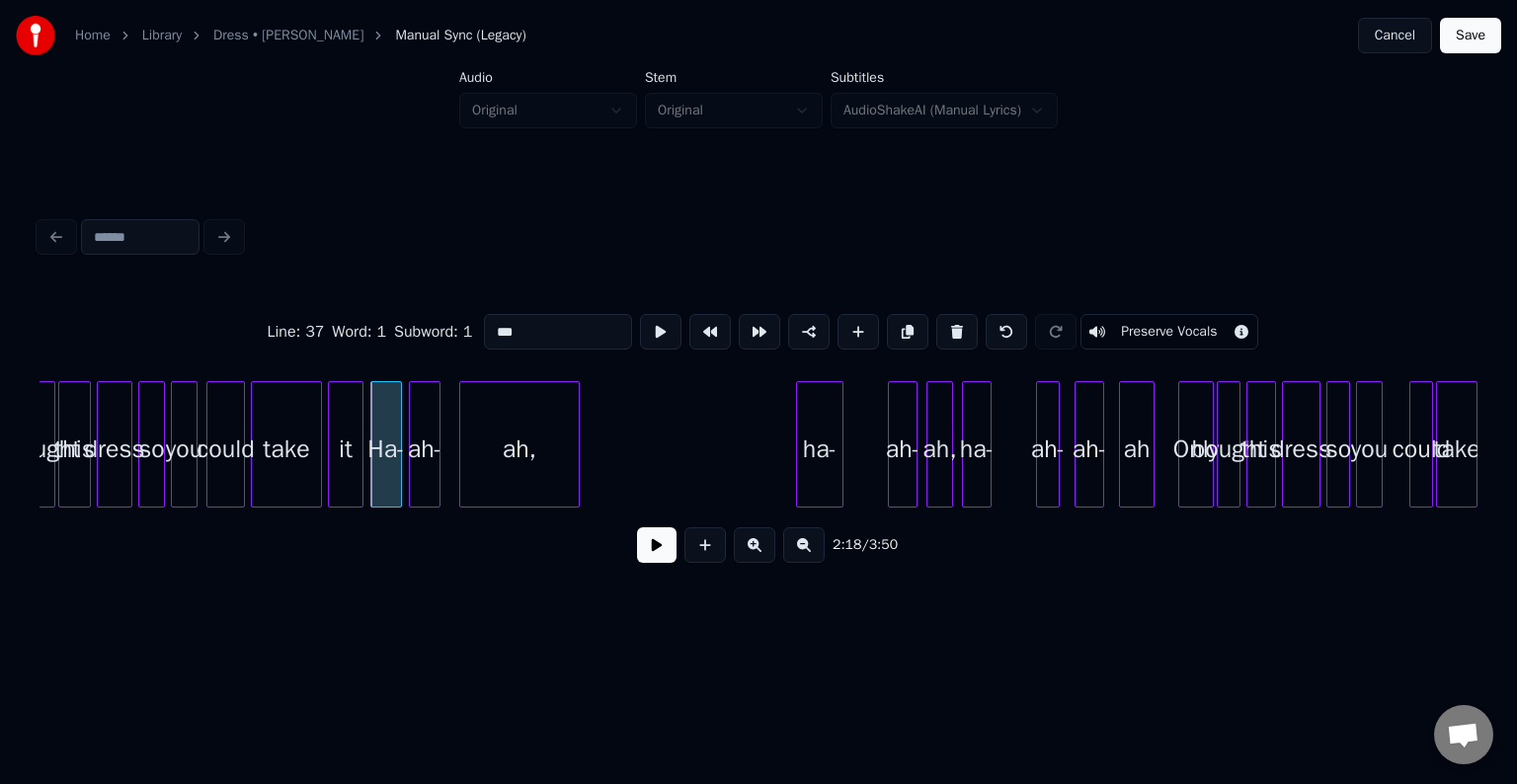 click at bounding box center [657, 545] 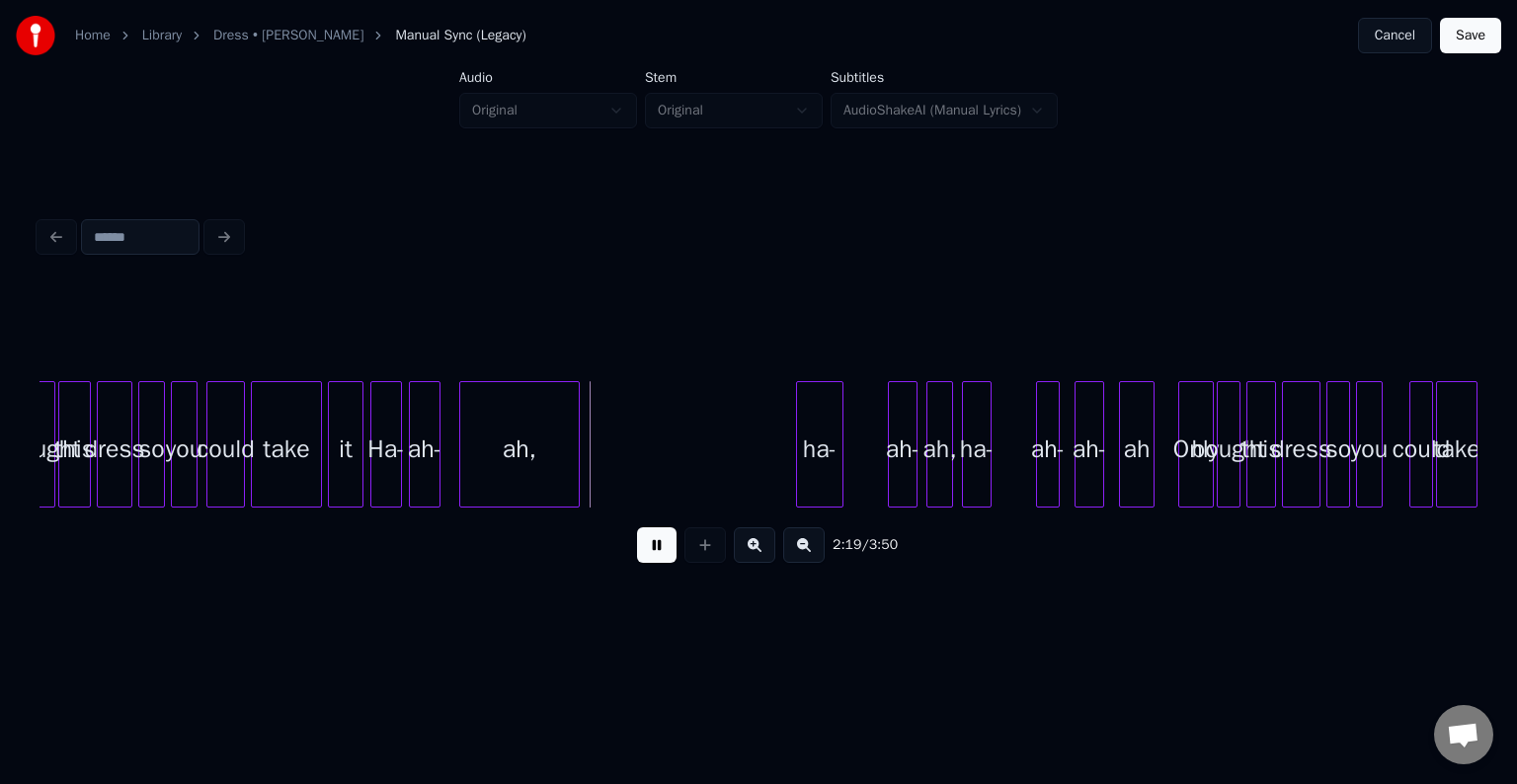 click at bounding box center [657, 545] 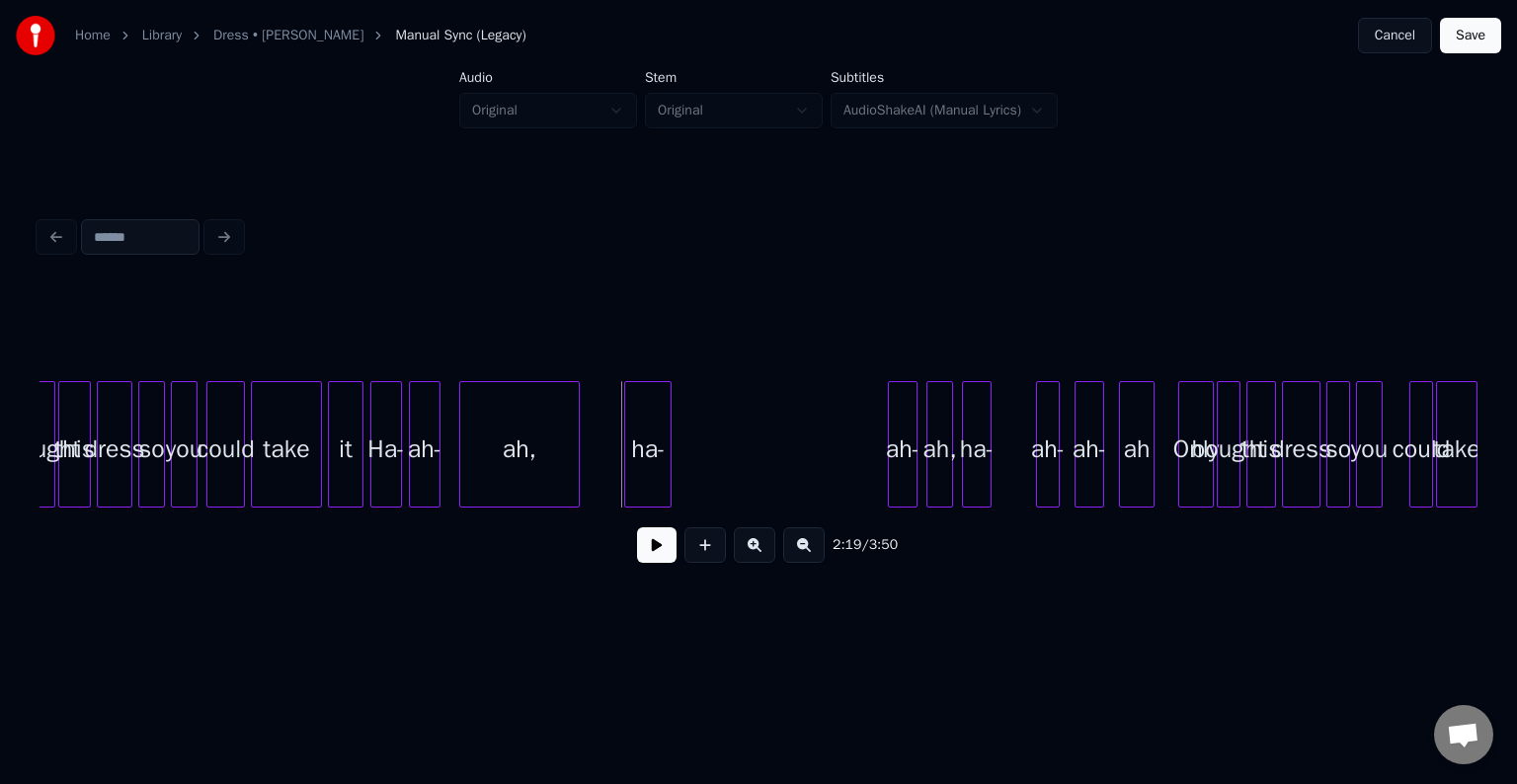 click on "ha-" at bounding box center [648, 449] 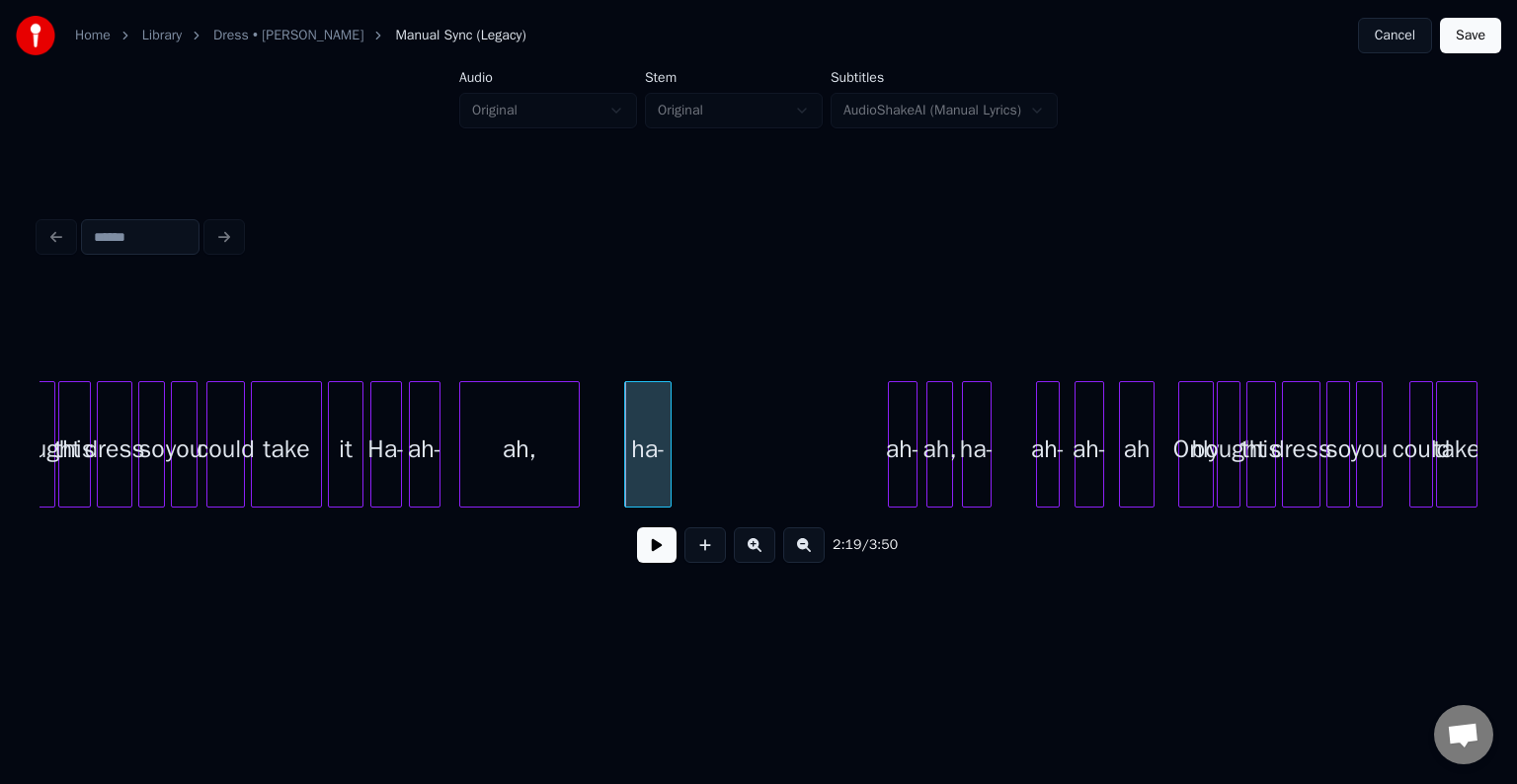 click at bounding box center (657, 545) 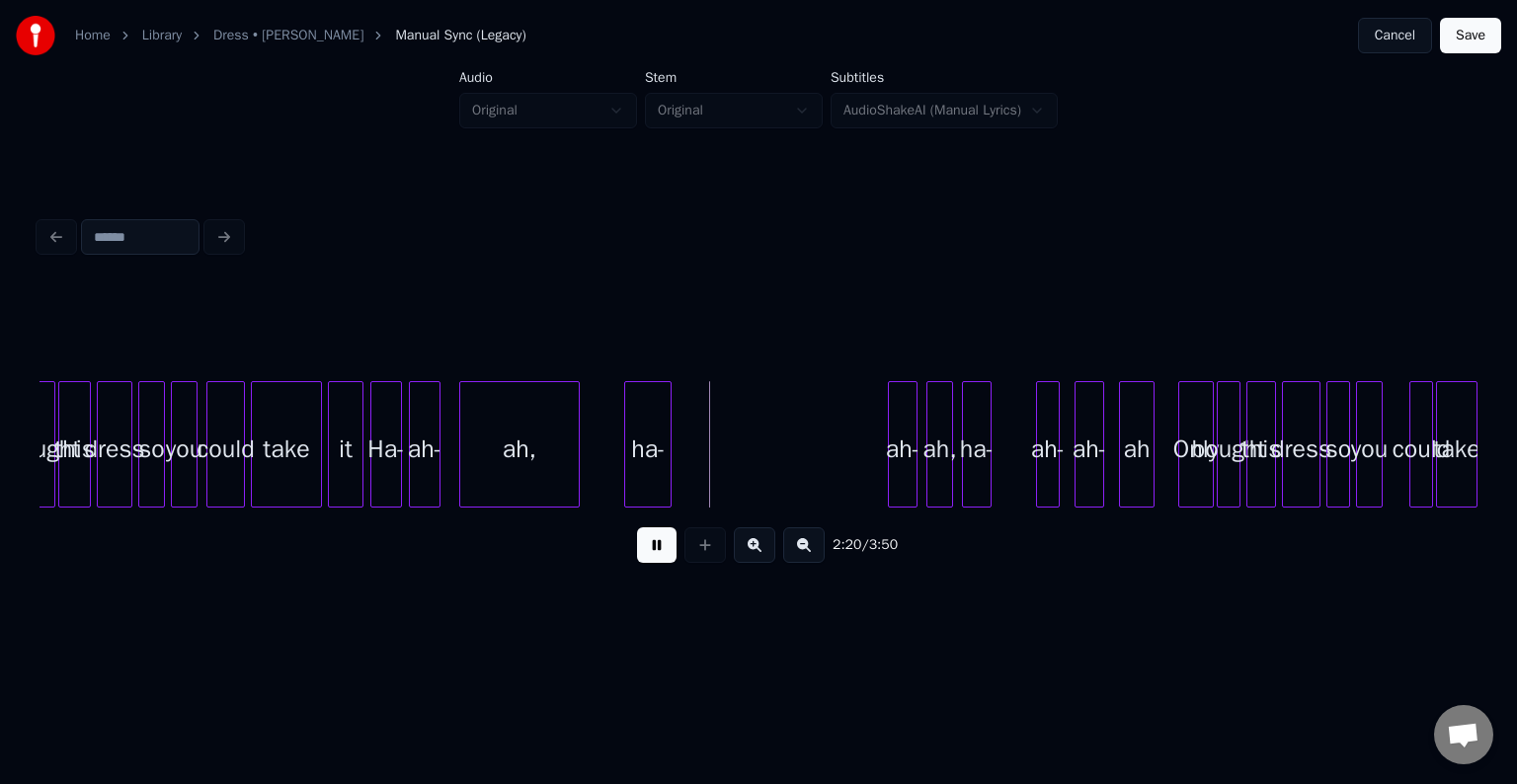 click at bounding box center [657, 545] 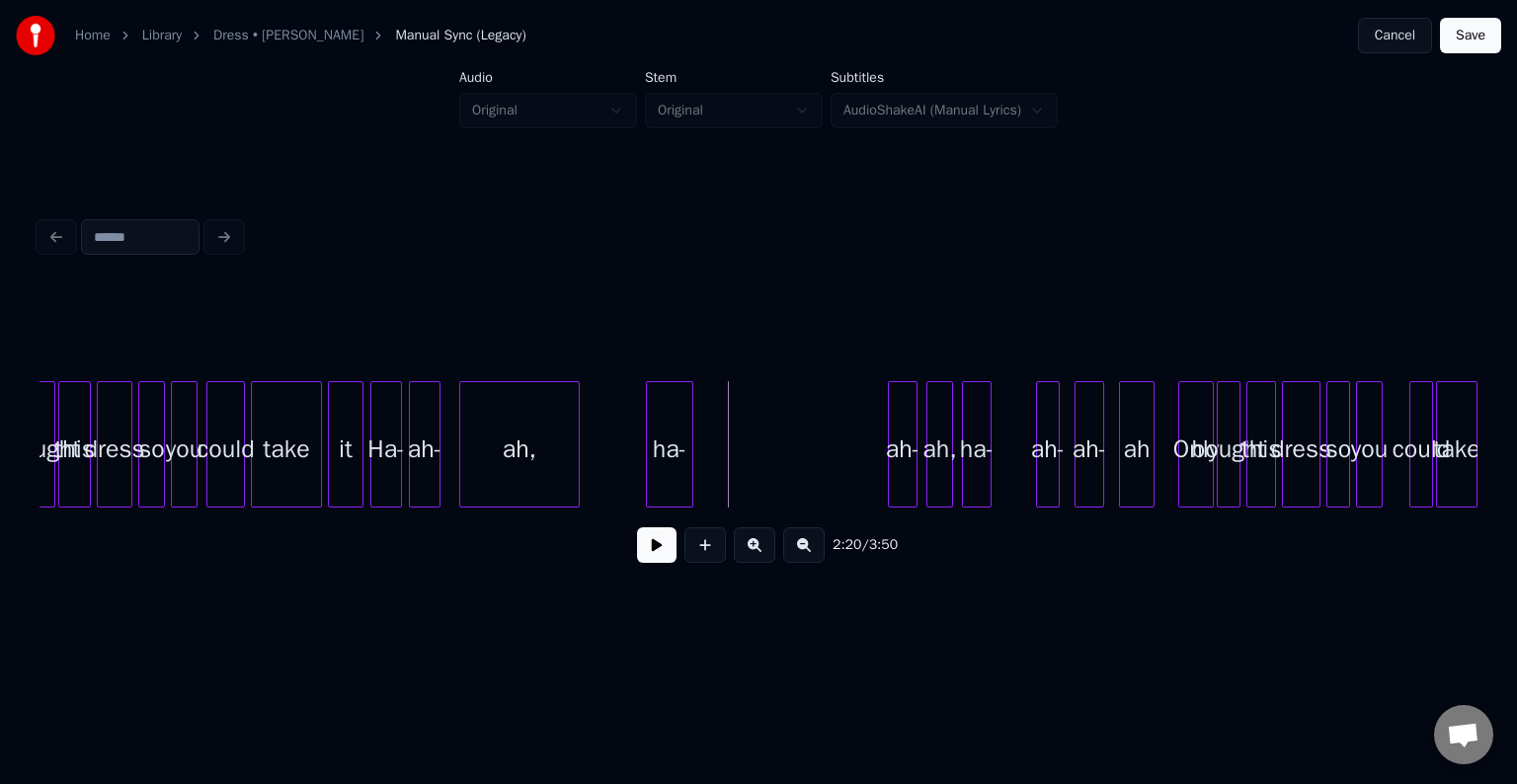 click on "ha-" at bounding box center (670, 449) 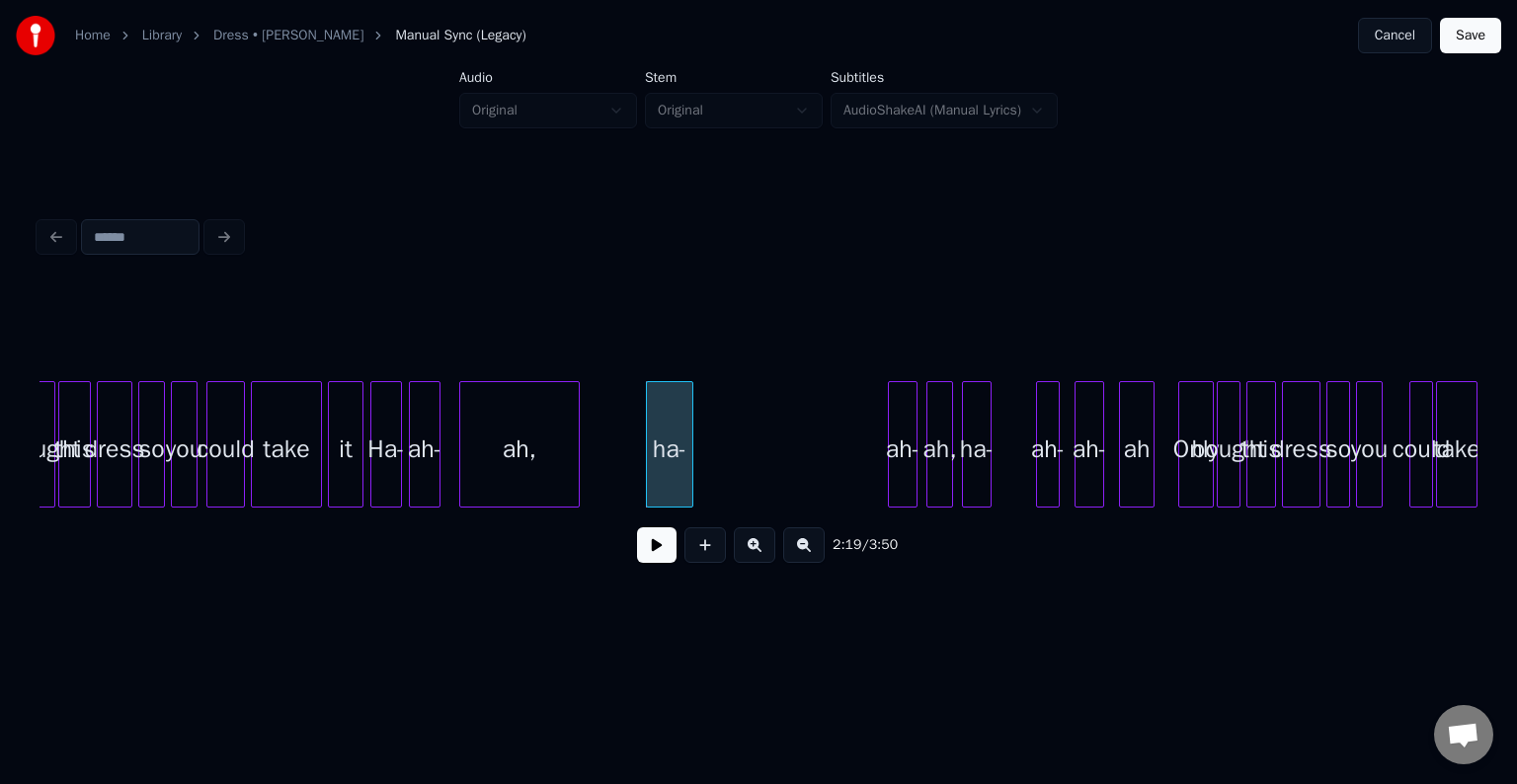 click at bounding box center (657, 545) 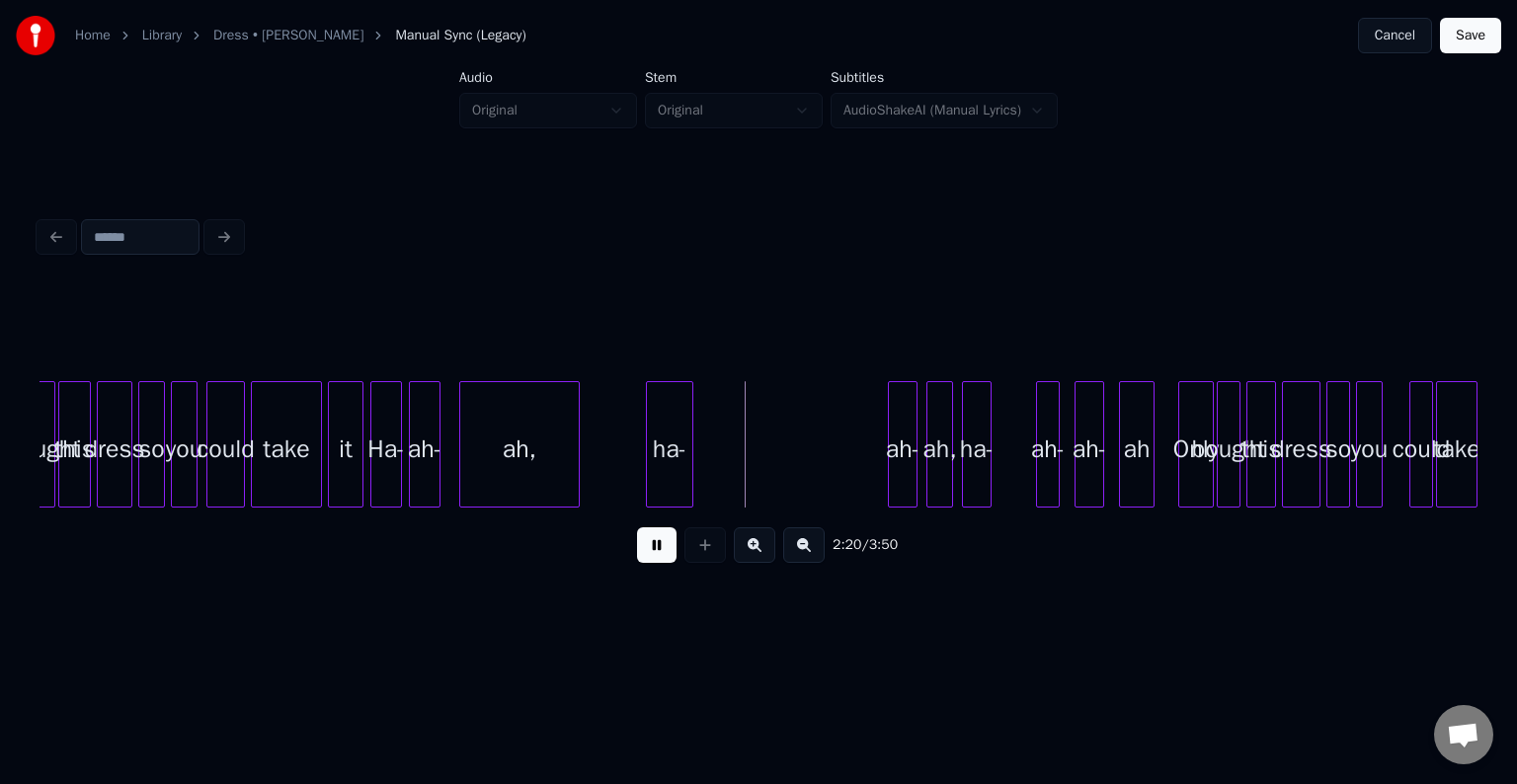 click at bounding box center (657, 545) 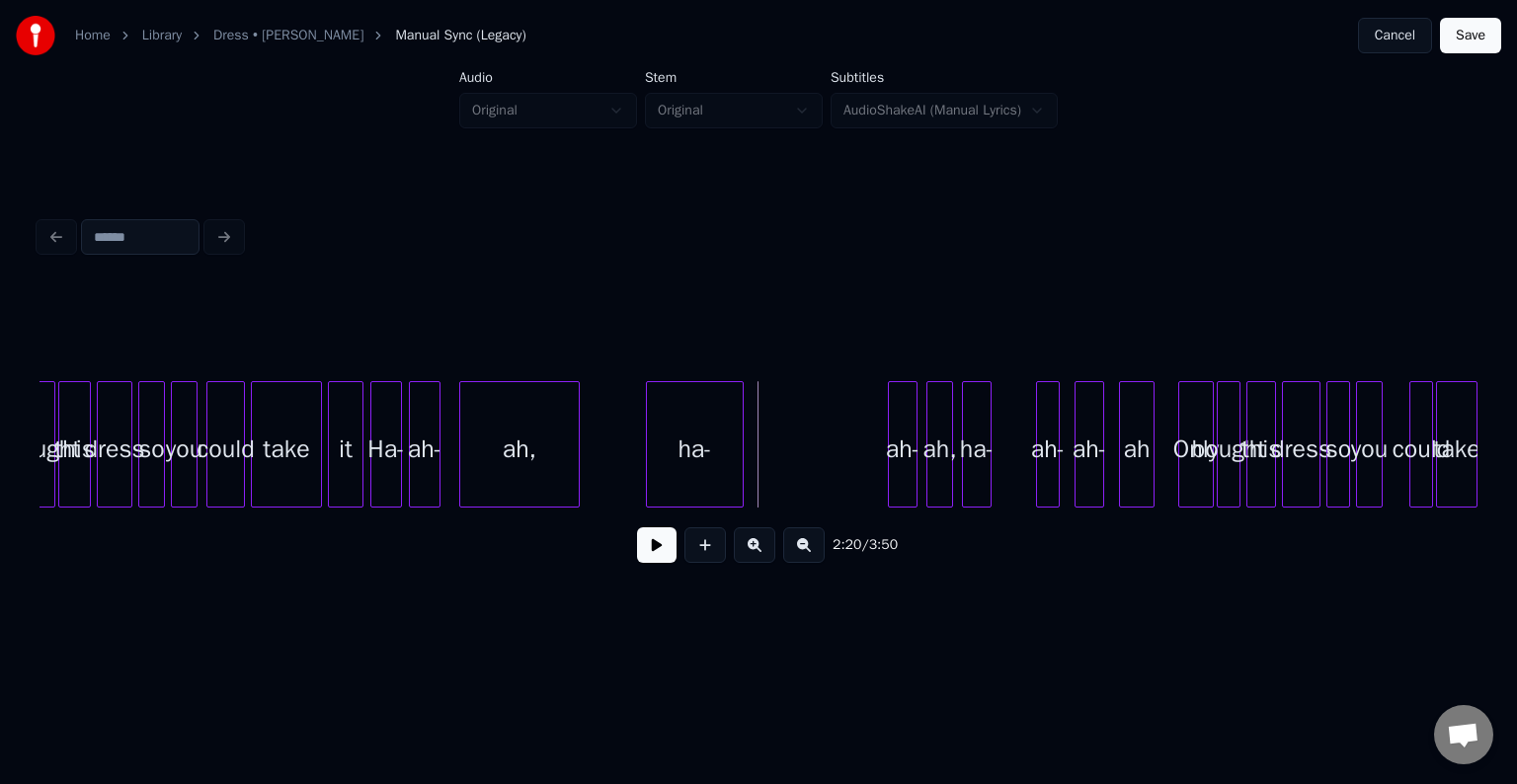 click at bounding box center [740, 444] 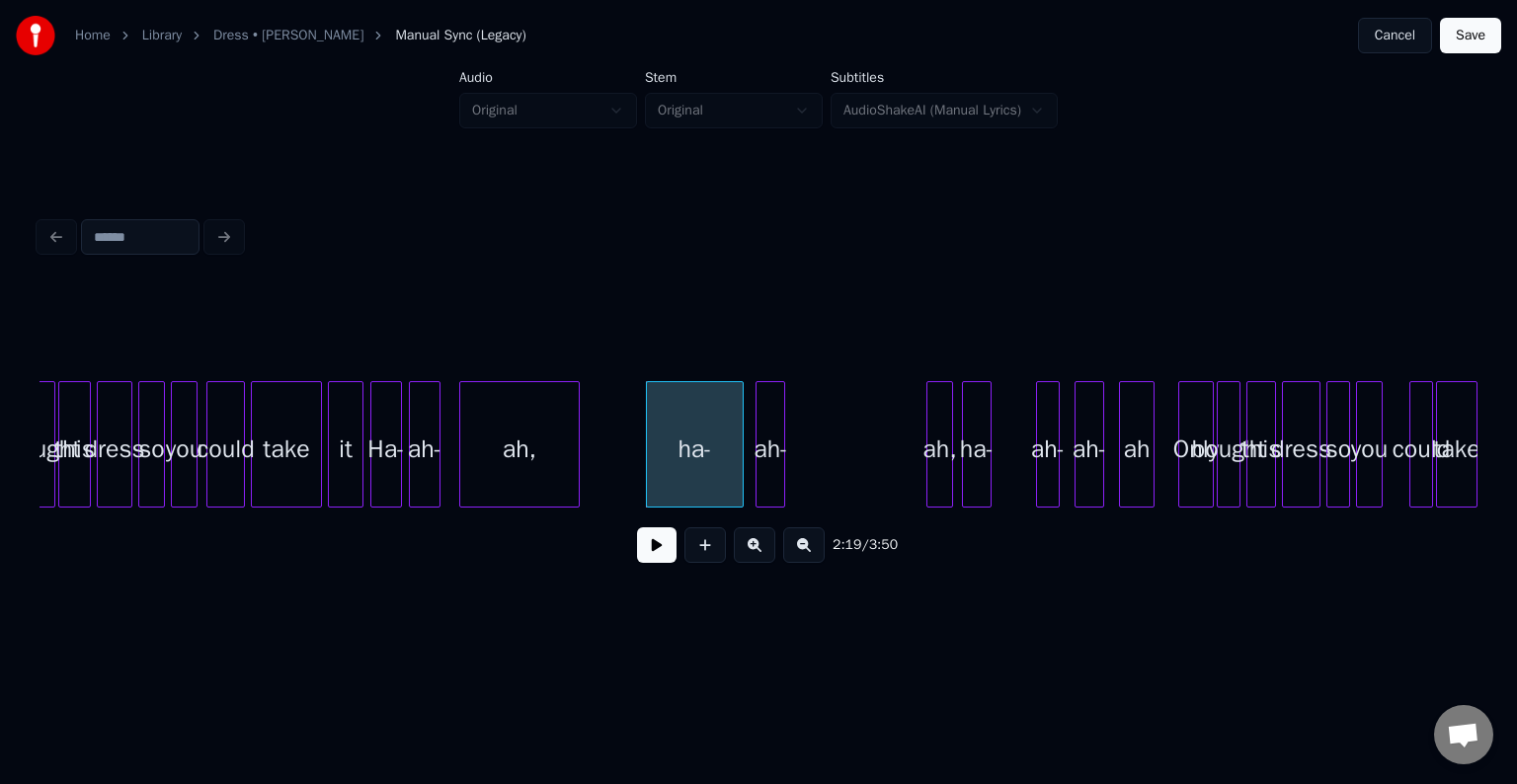 click on "ah-" at bounding box center [770, 449] 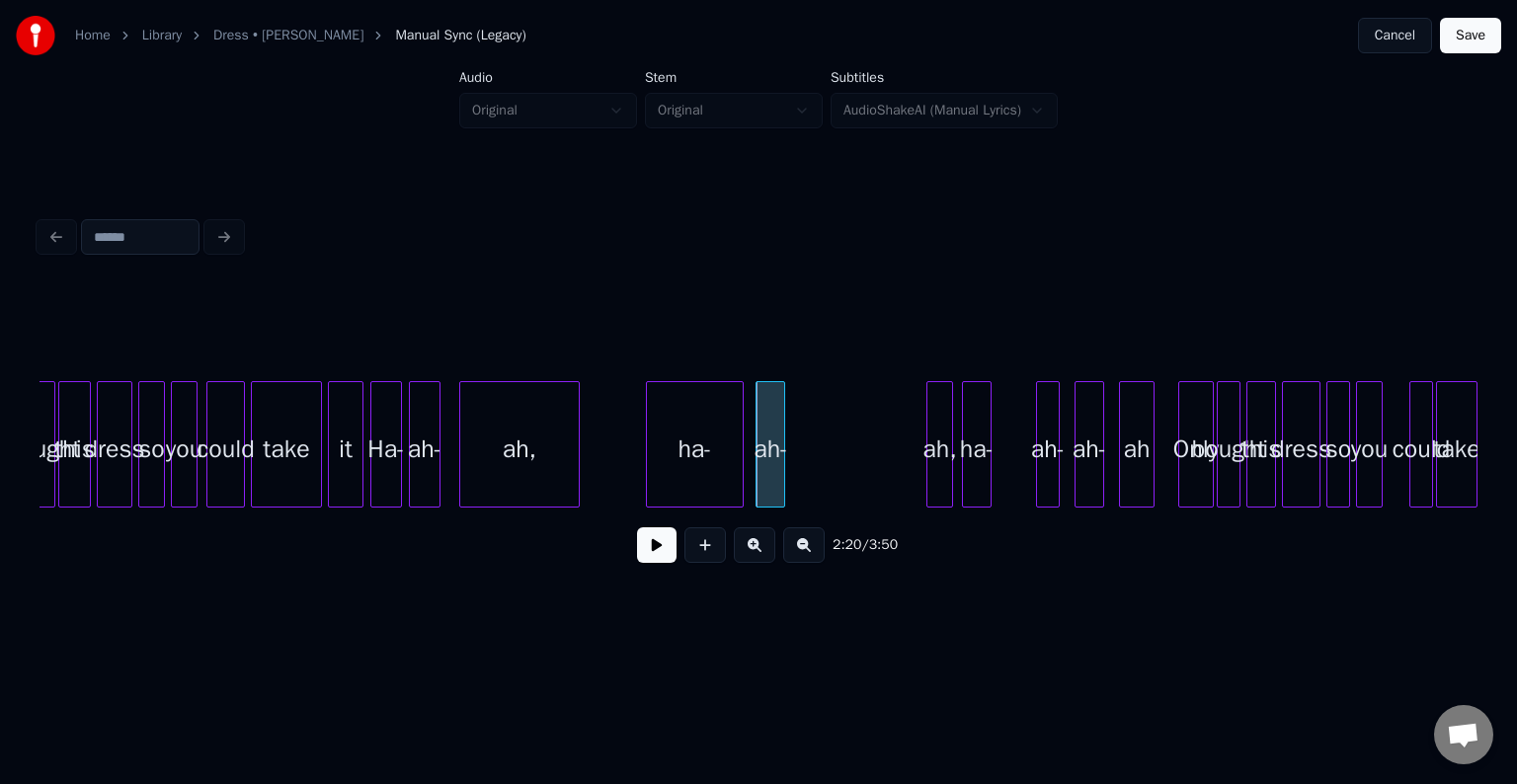drag, startPoint x: 608, startPoint y: 478, endPoint x: 657, endPoint y: 477, distance: 49.010203 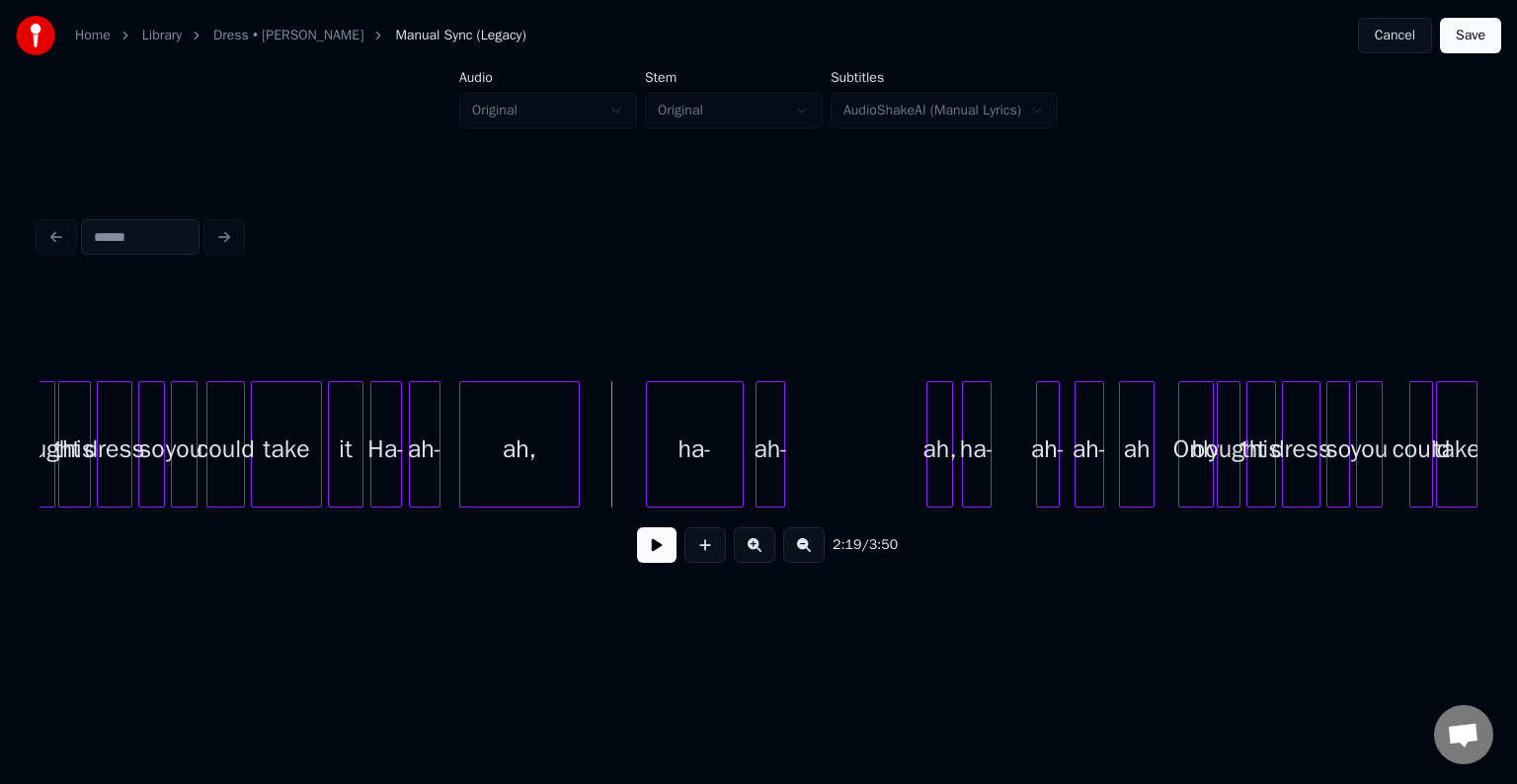 click at bounding box center (657, 545) 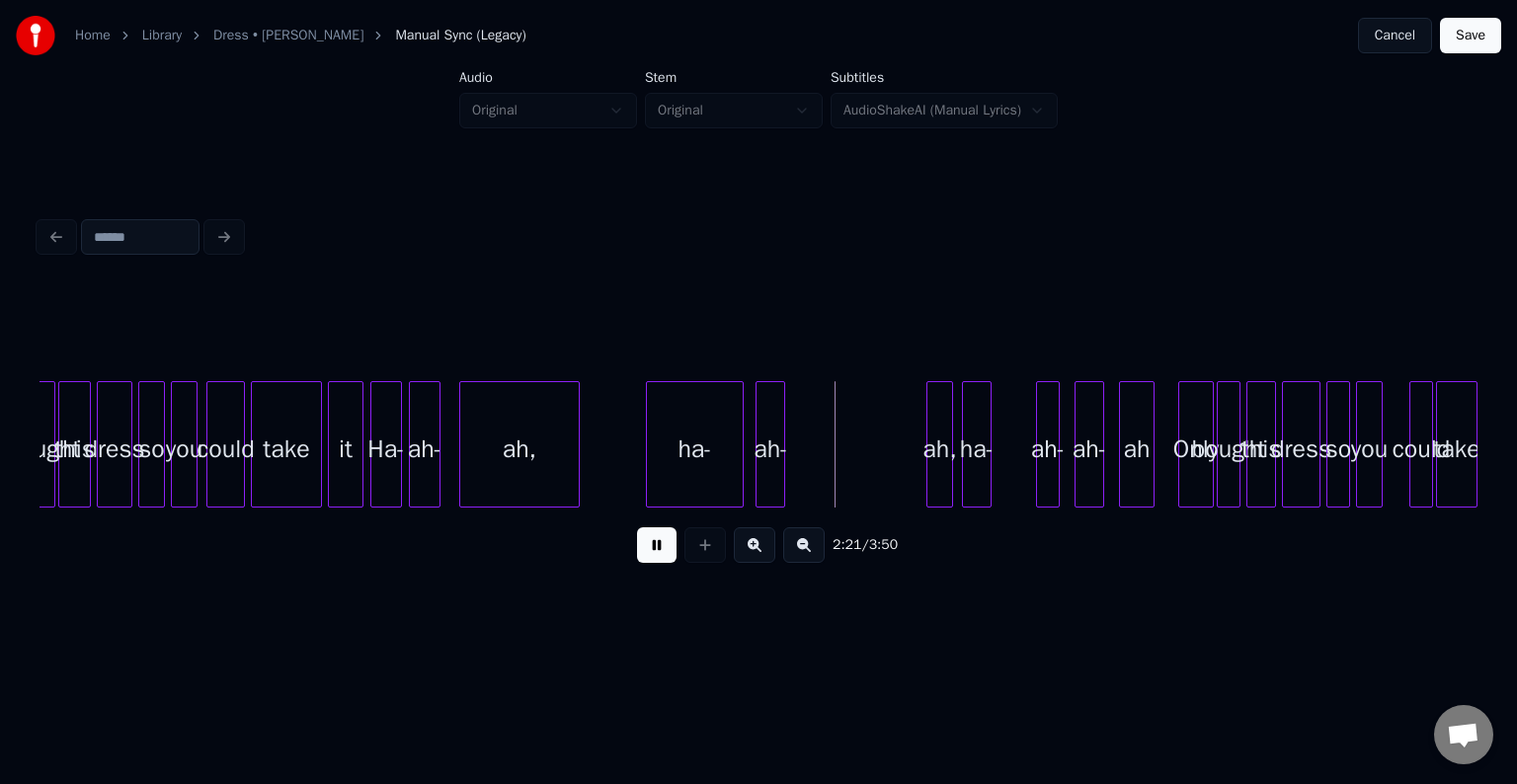 click at bounding box center (657, 545) 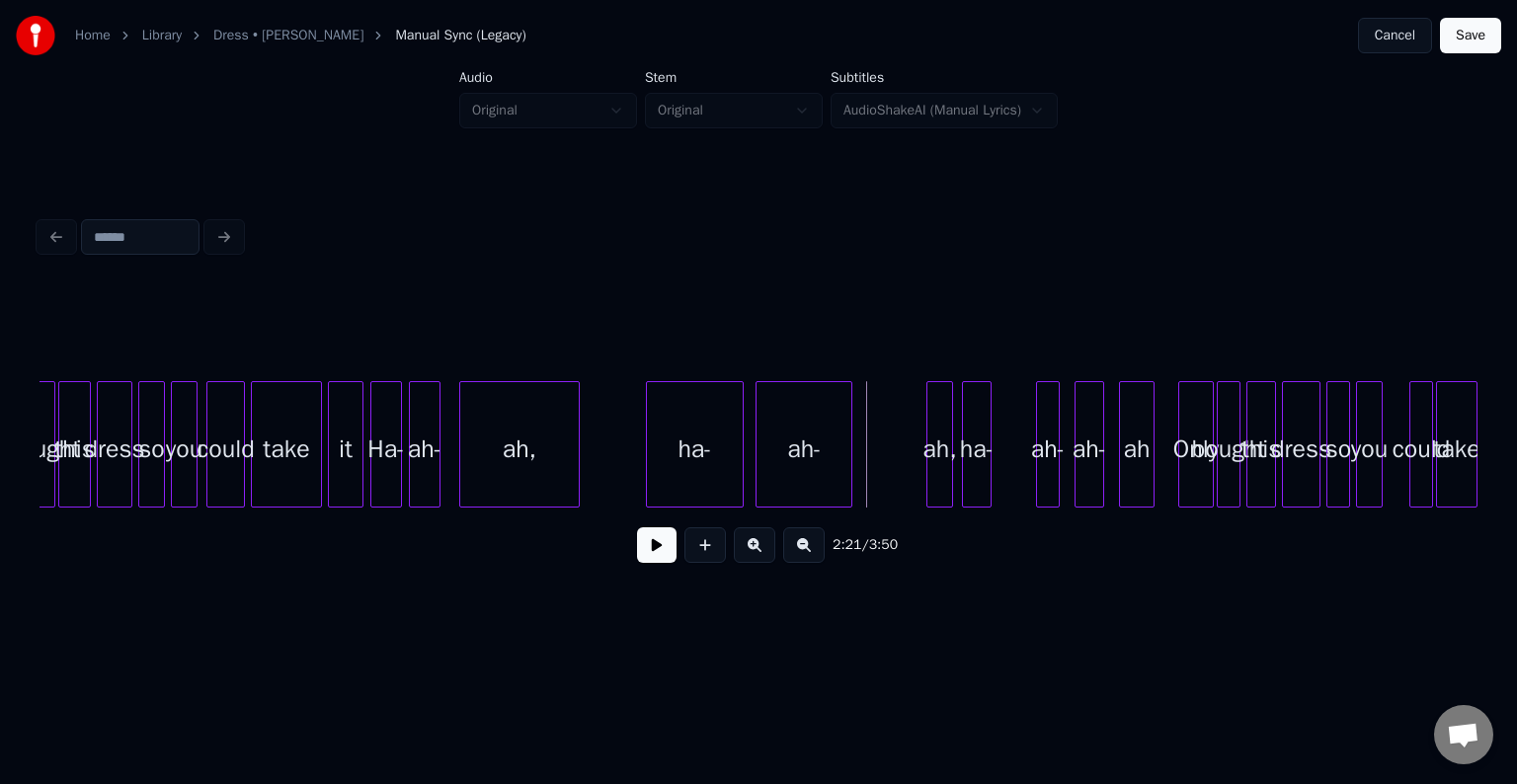 click at bounding box center (848, 444) 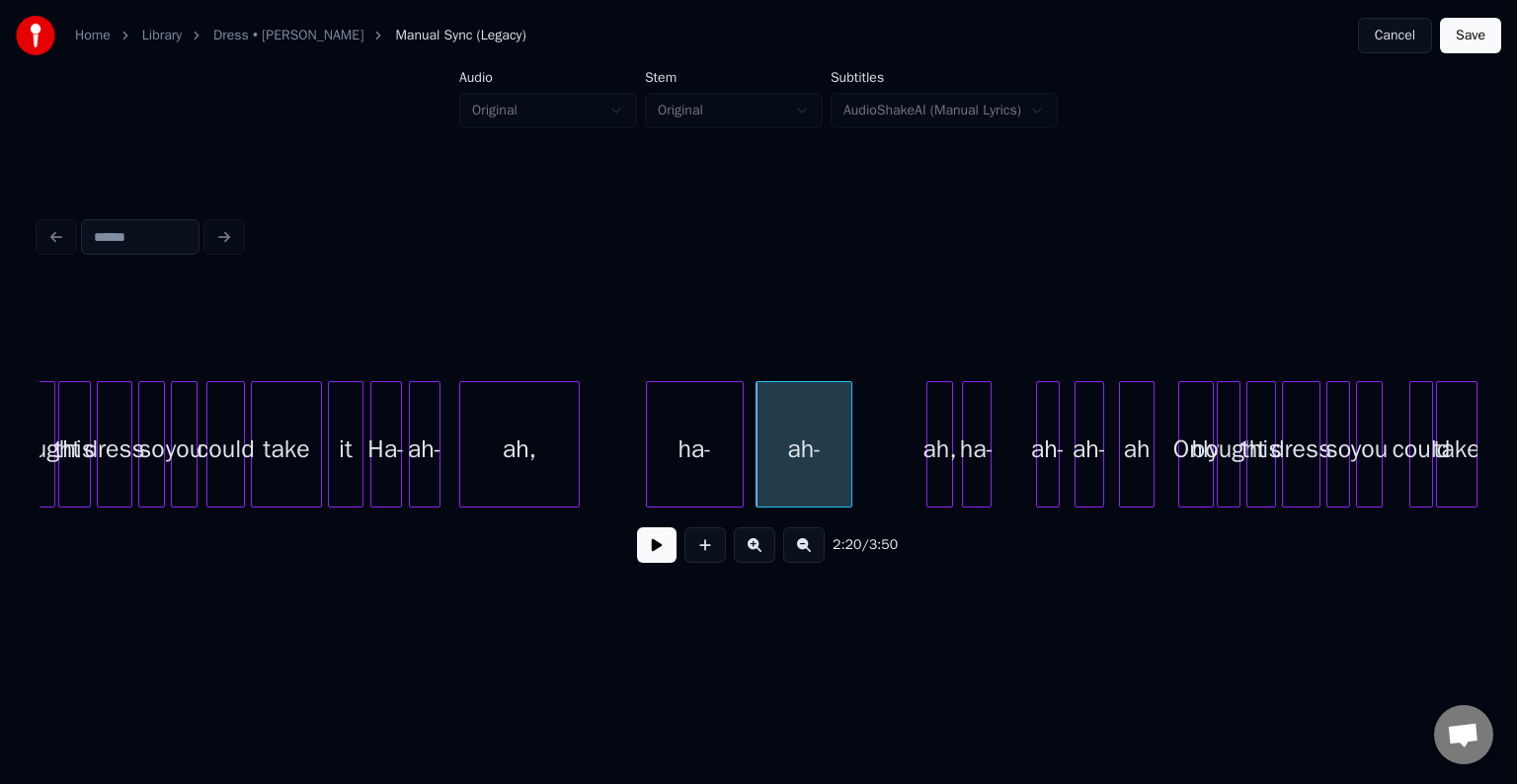 click at bounding box center (657, 545) 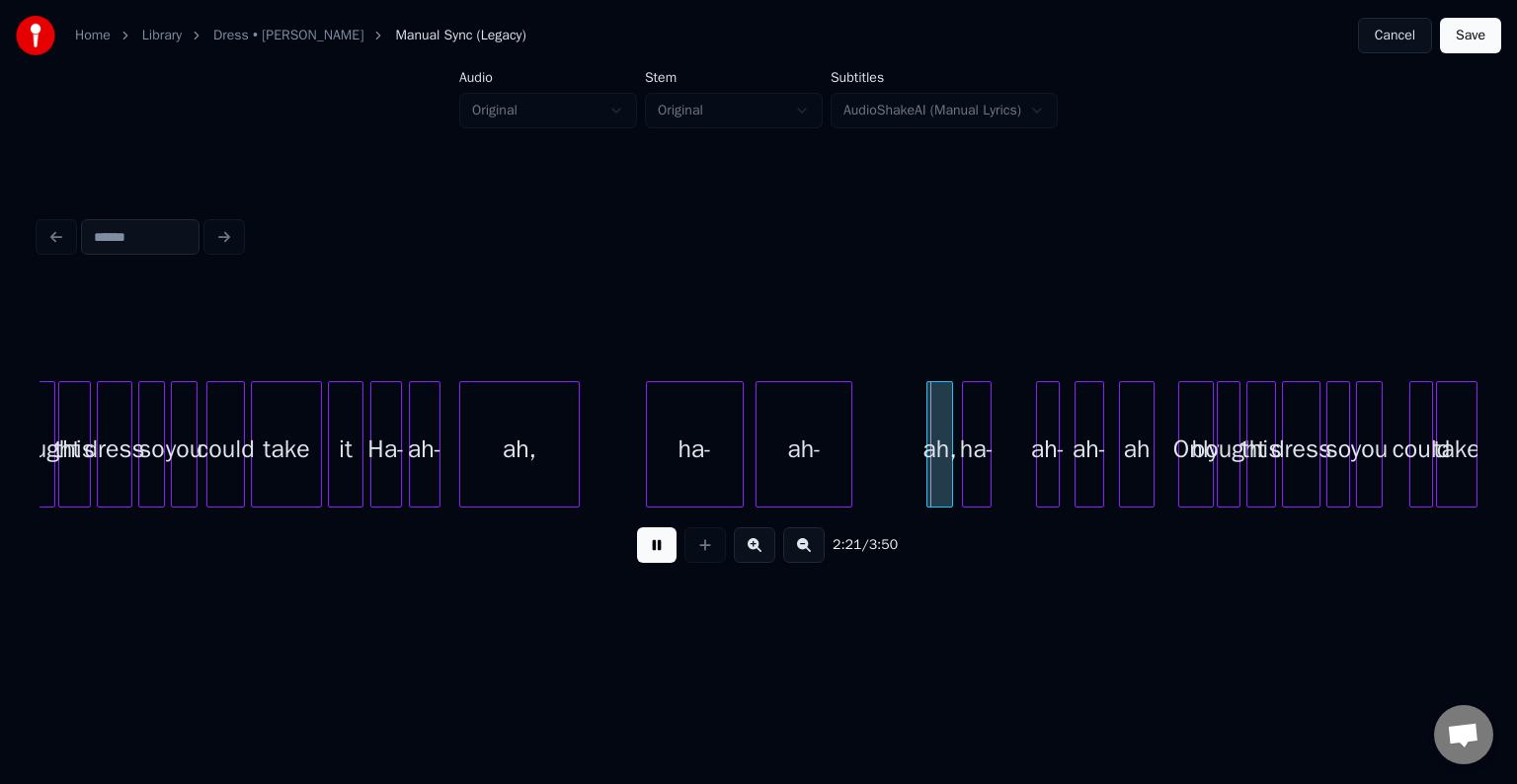 click at bounding box center (657, 545) 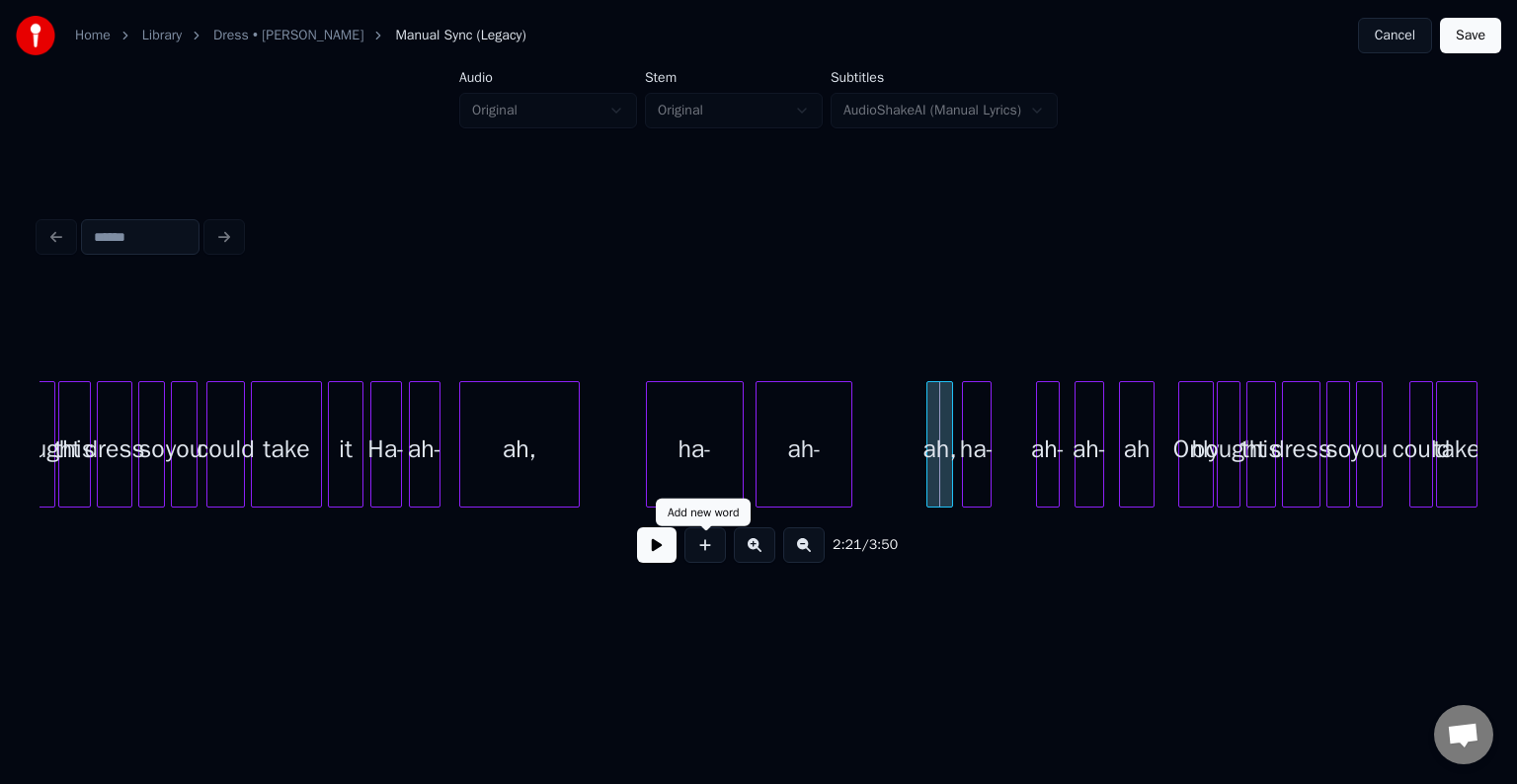click at bounding box center [657, 545] 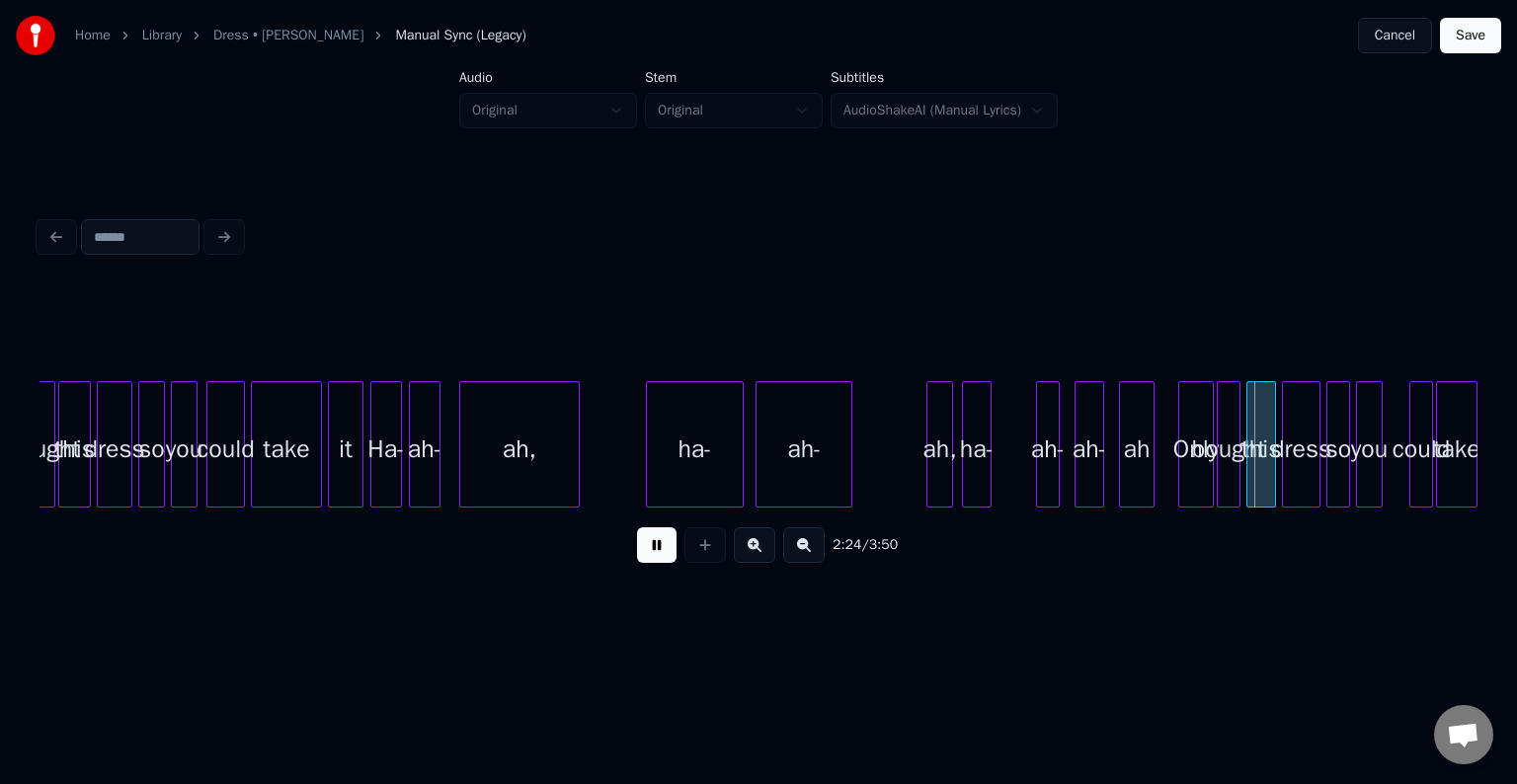 click at bounding box center (657, 545) 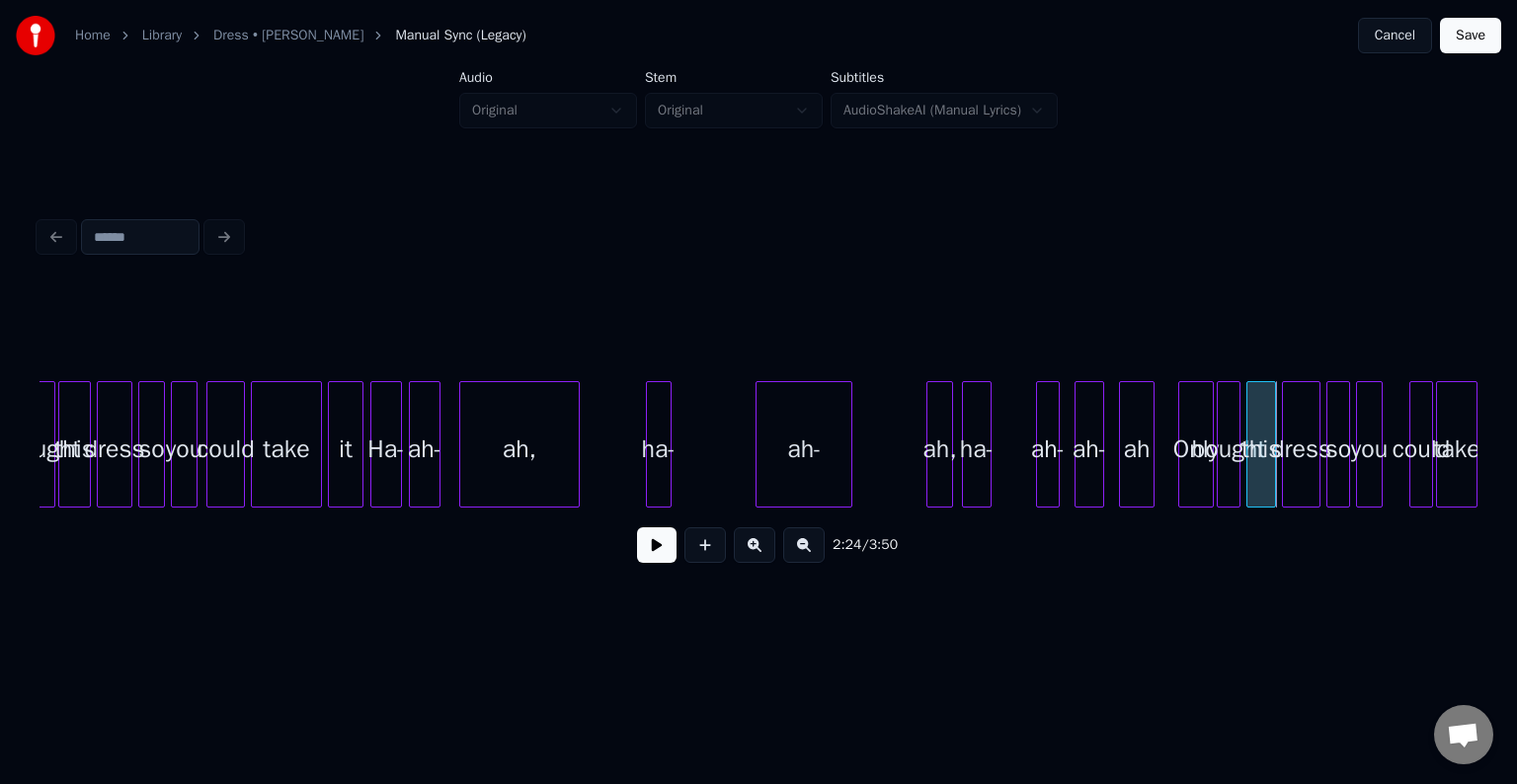 click at bounding box center [668, 444] 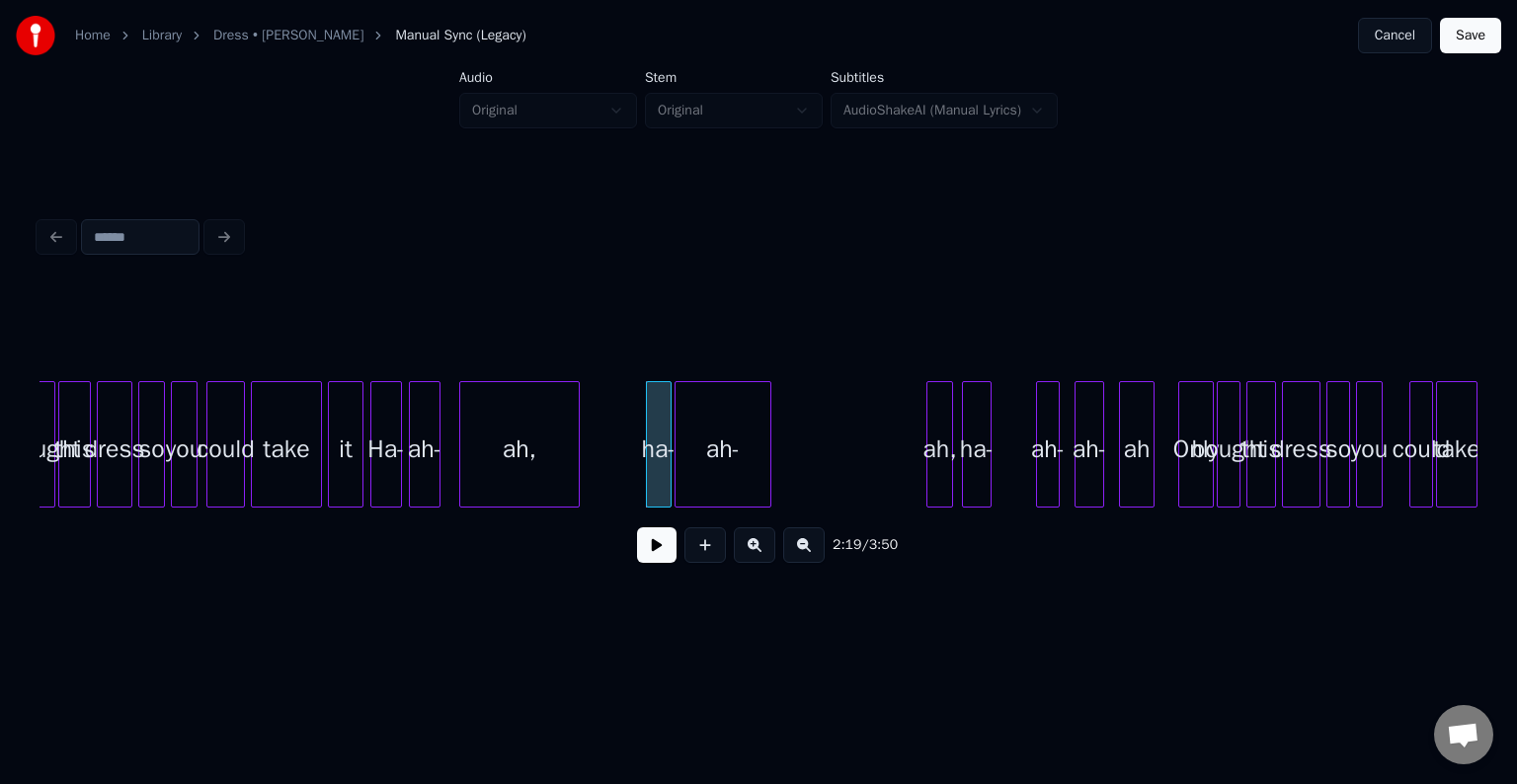 click on "ah-" at bounding box center (723, 449) 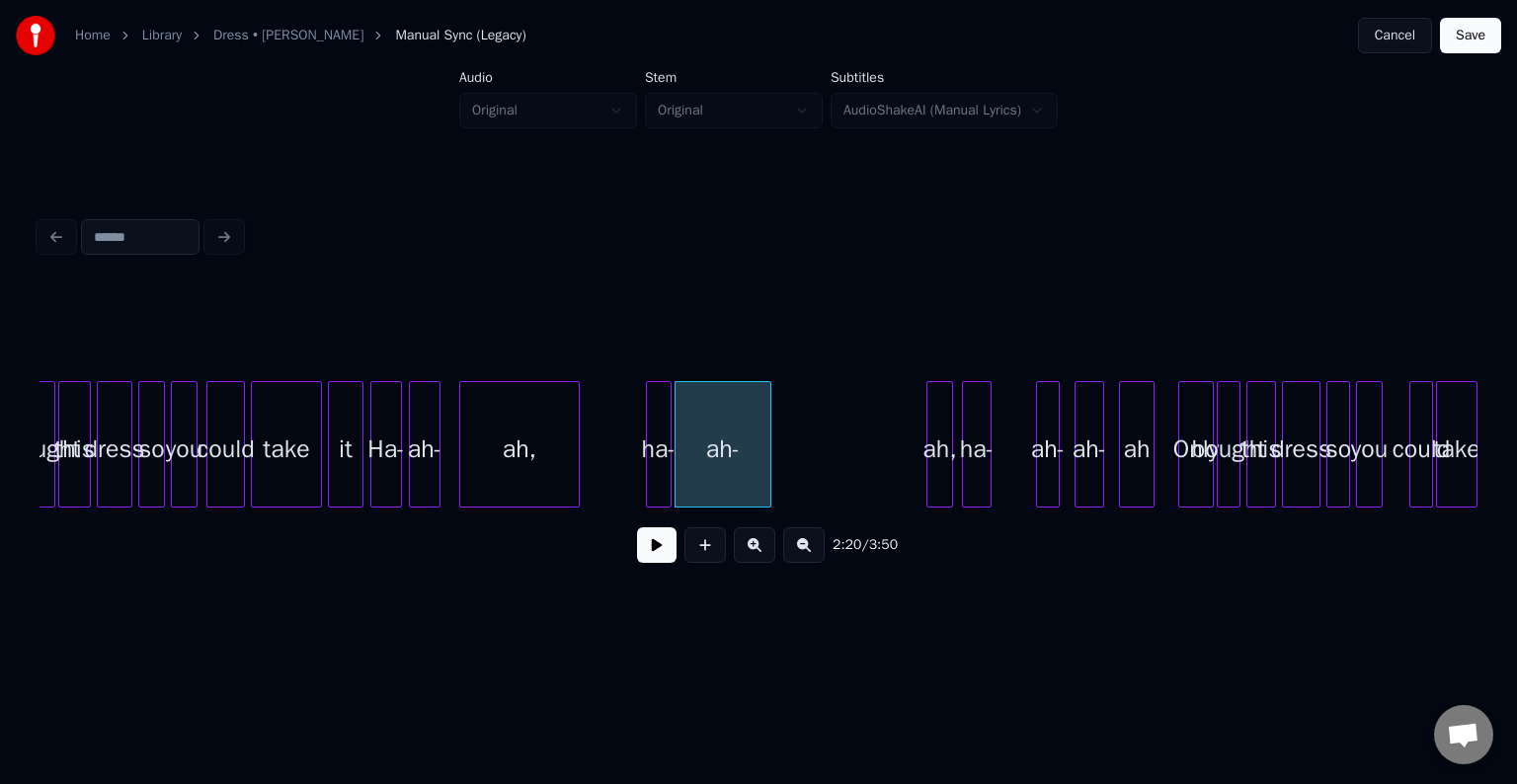 click on "ah-" at bounding box center [723, 444] 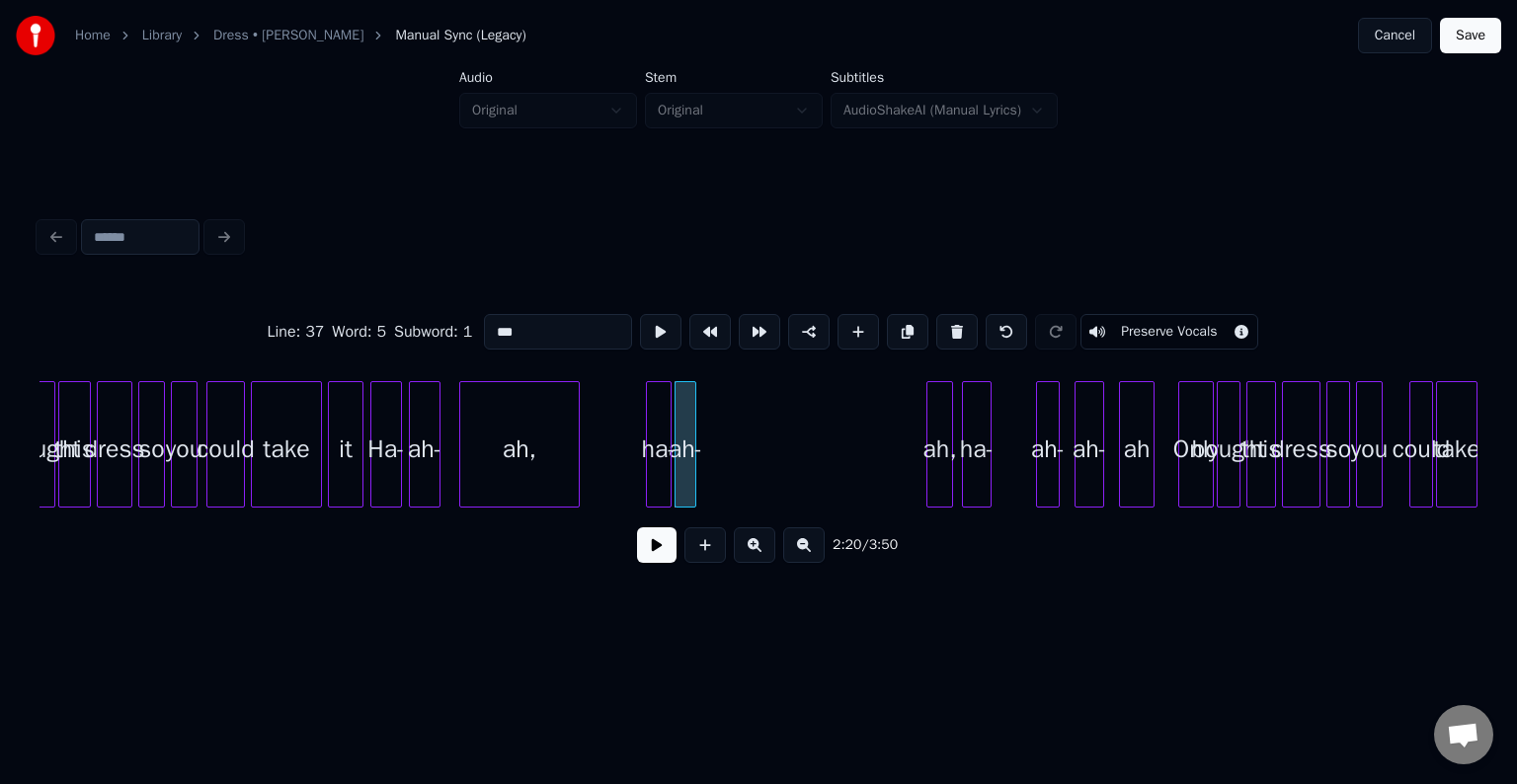 click at bounding box center [692, 444] 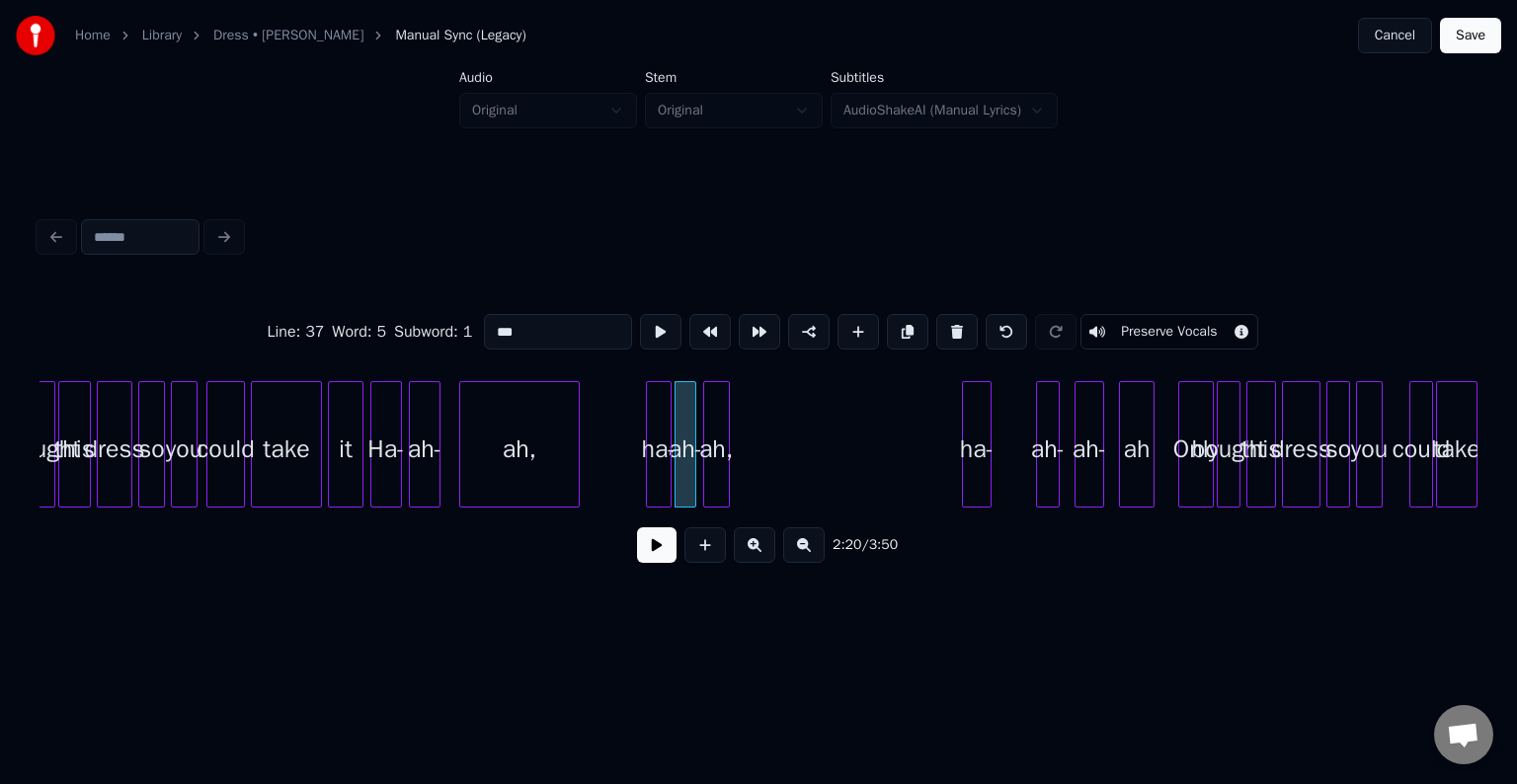 click on "ah," at bounding box center (716, 449) 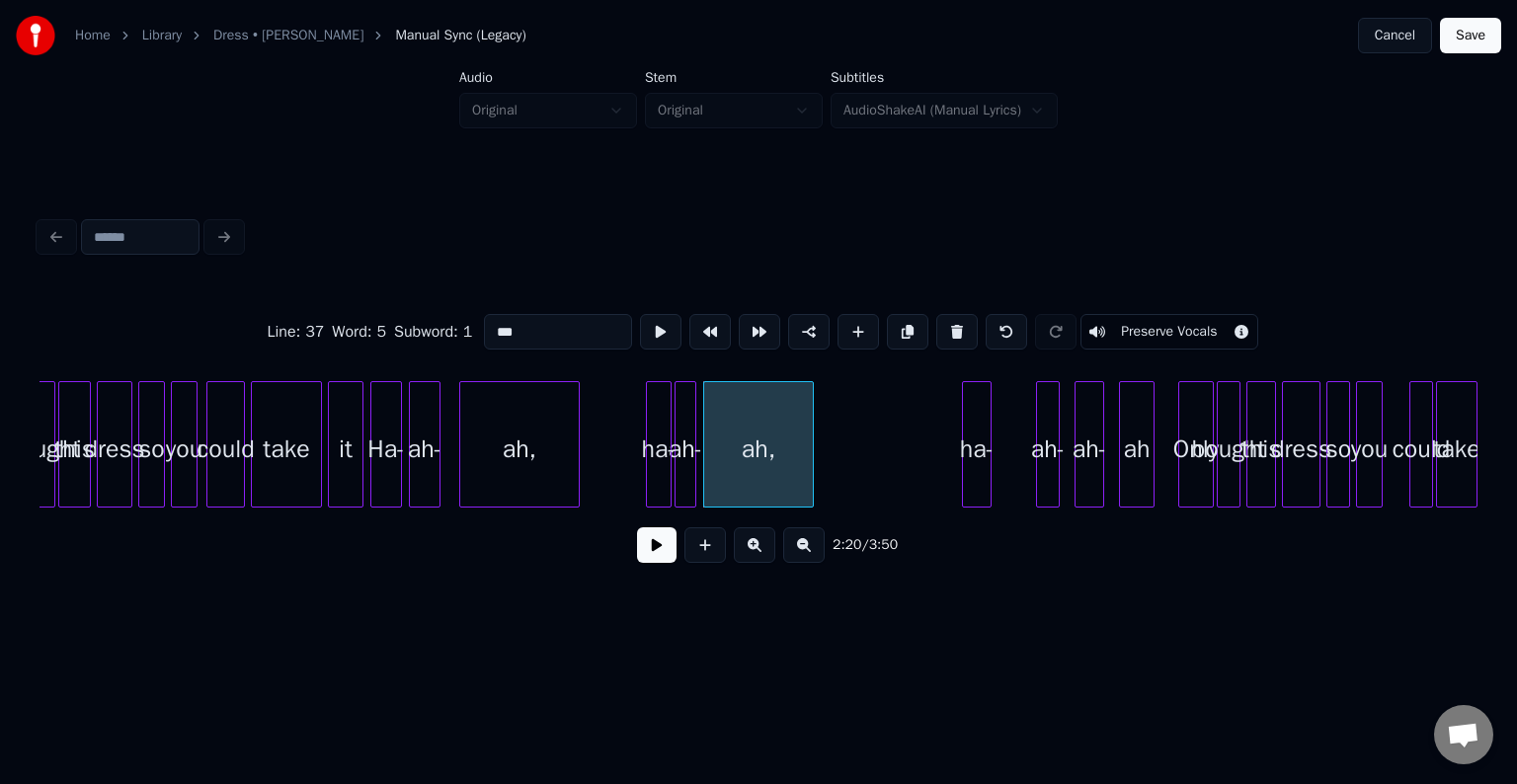 click at bounding box center (810, 444) 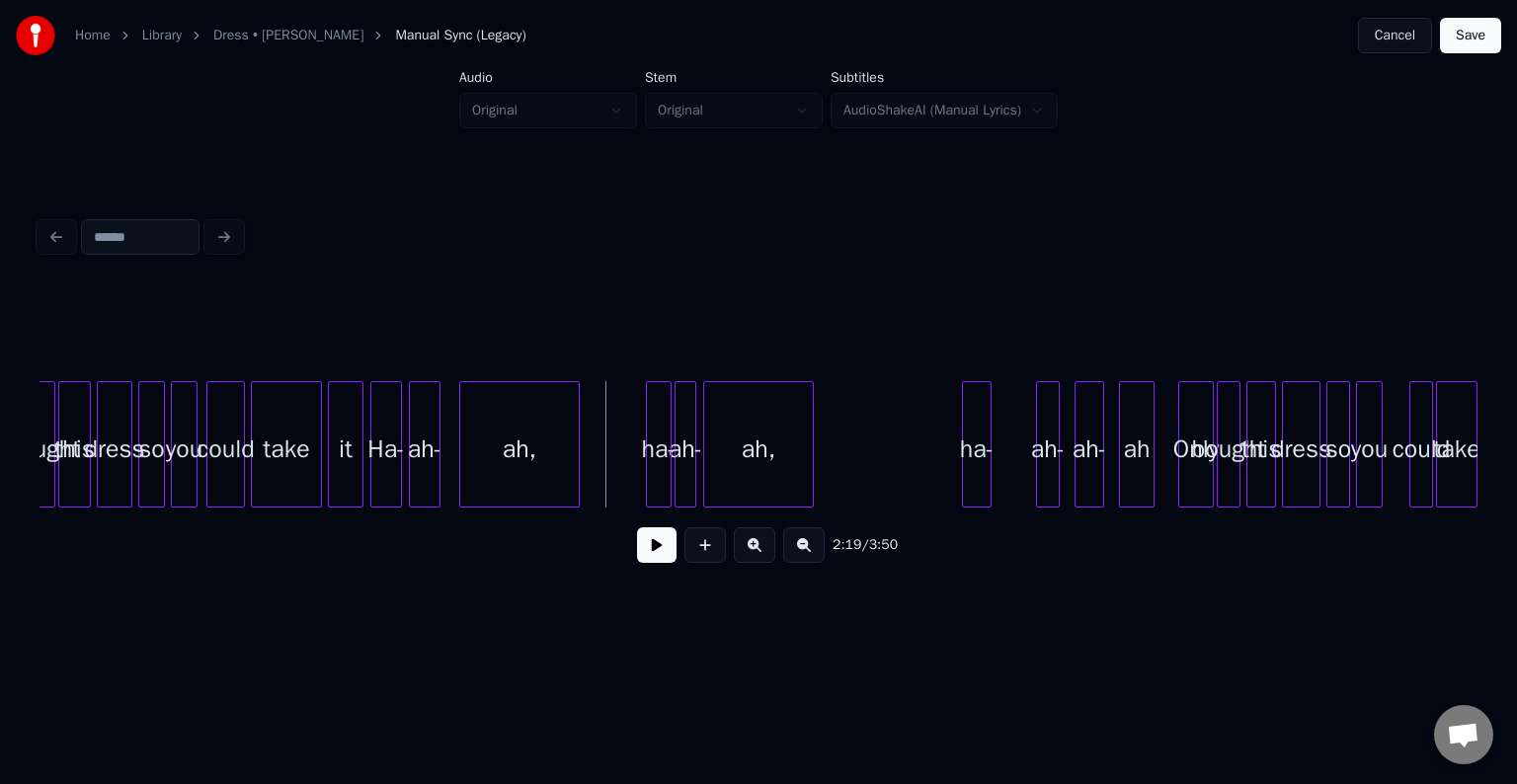 click at bounding box center (657, 545) 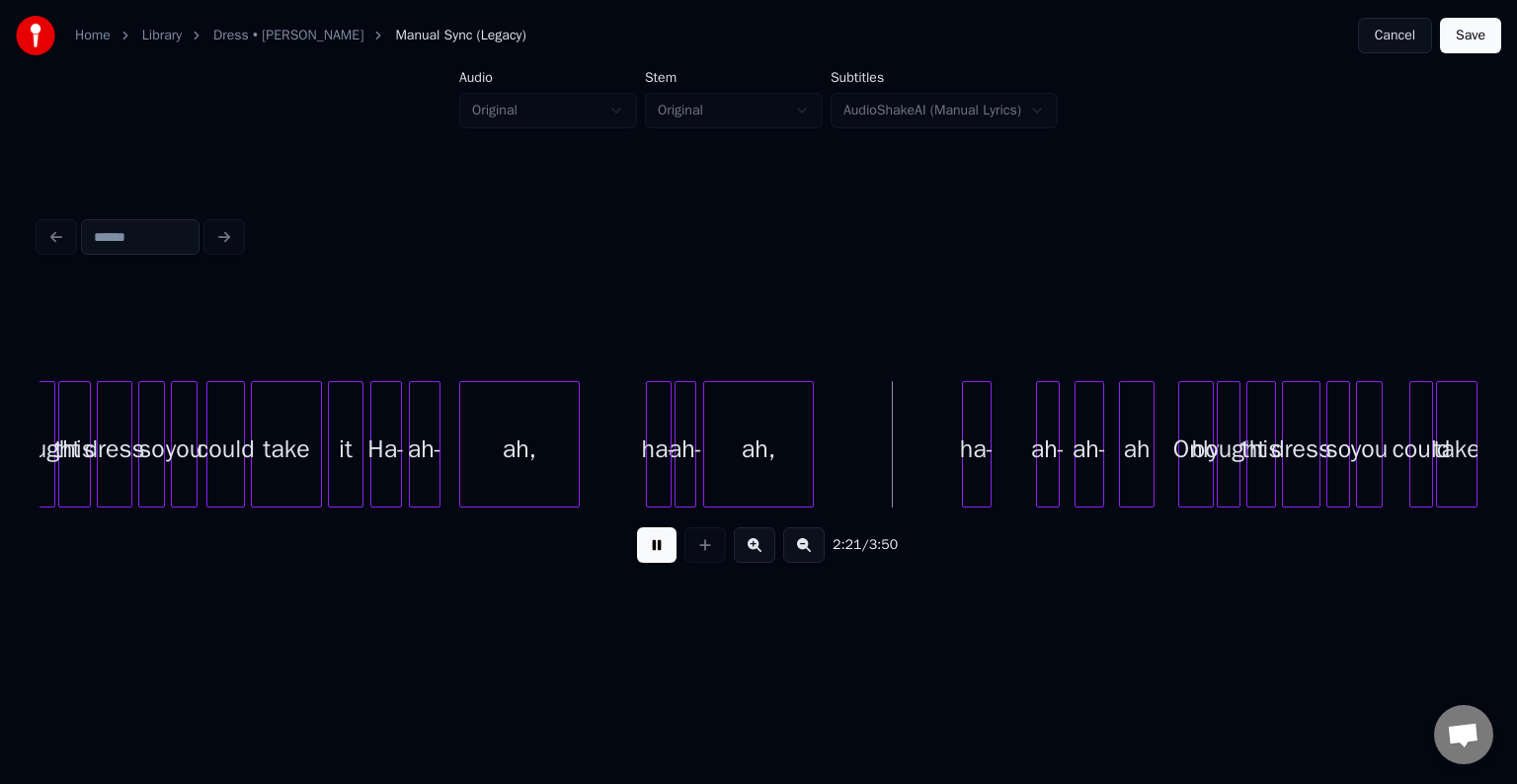 click at bounding box center (657, 545) 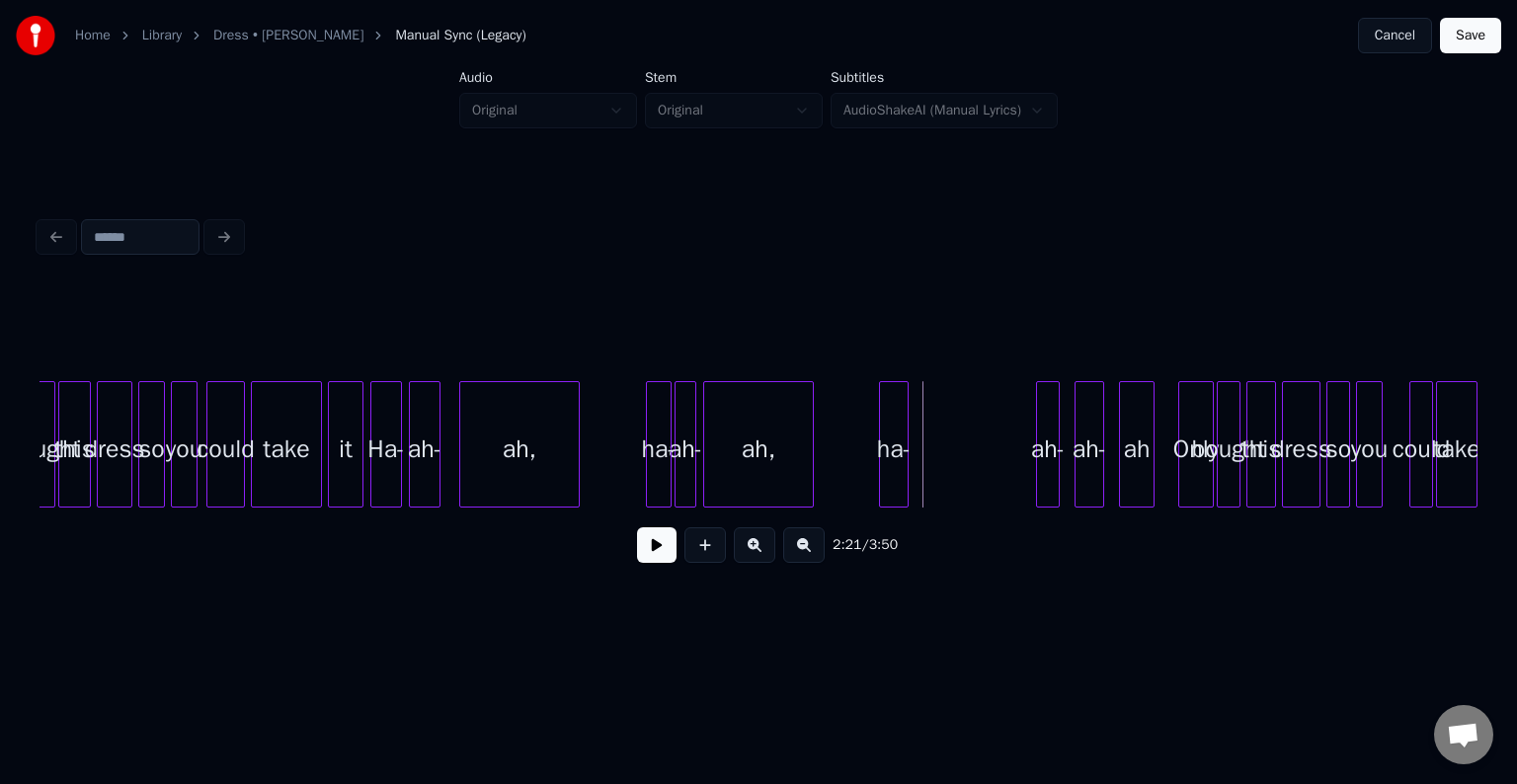 click on "ha-" at bounding box center [894, 449] 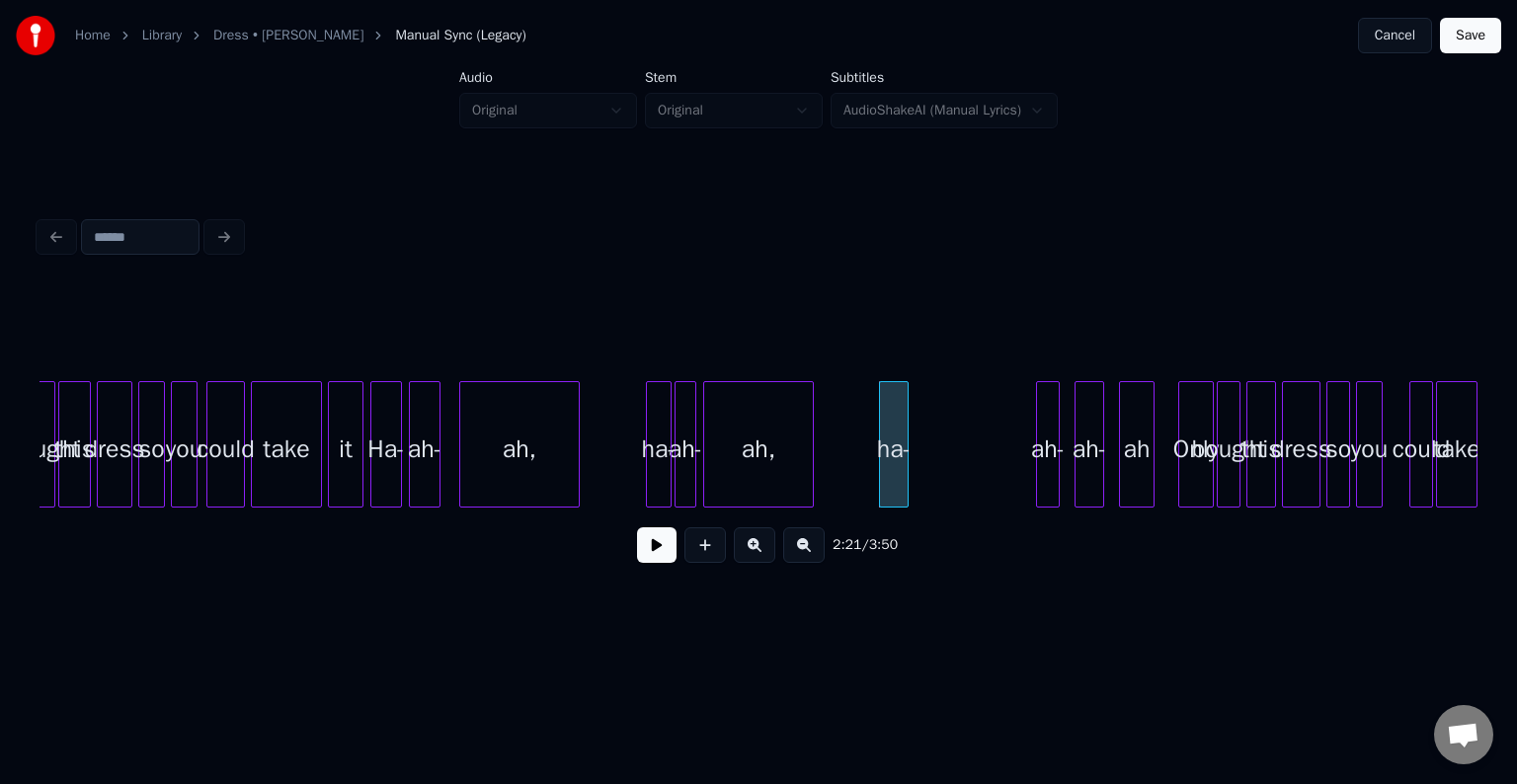 click at bounding box center [657, 545] 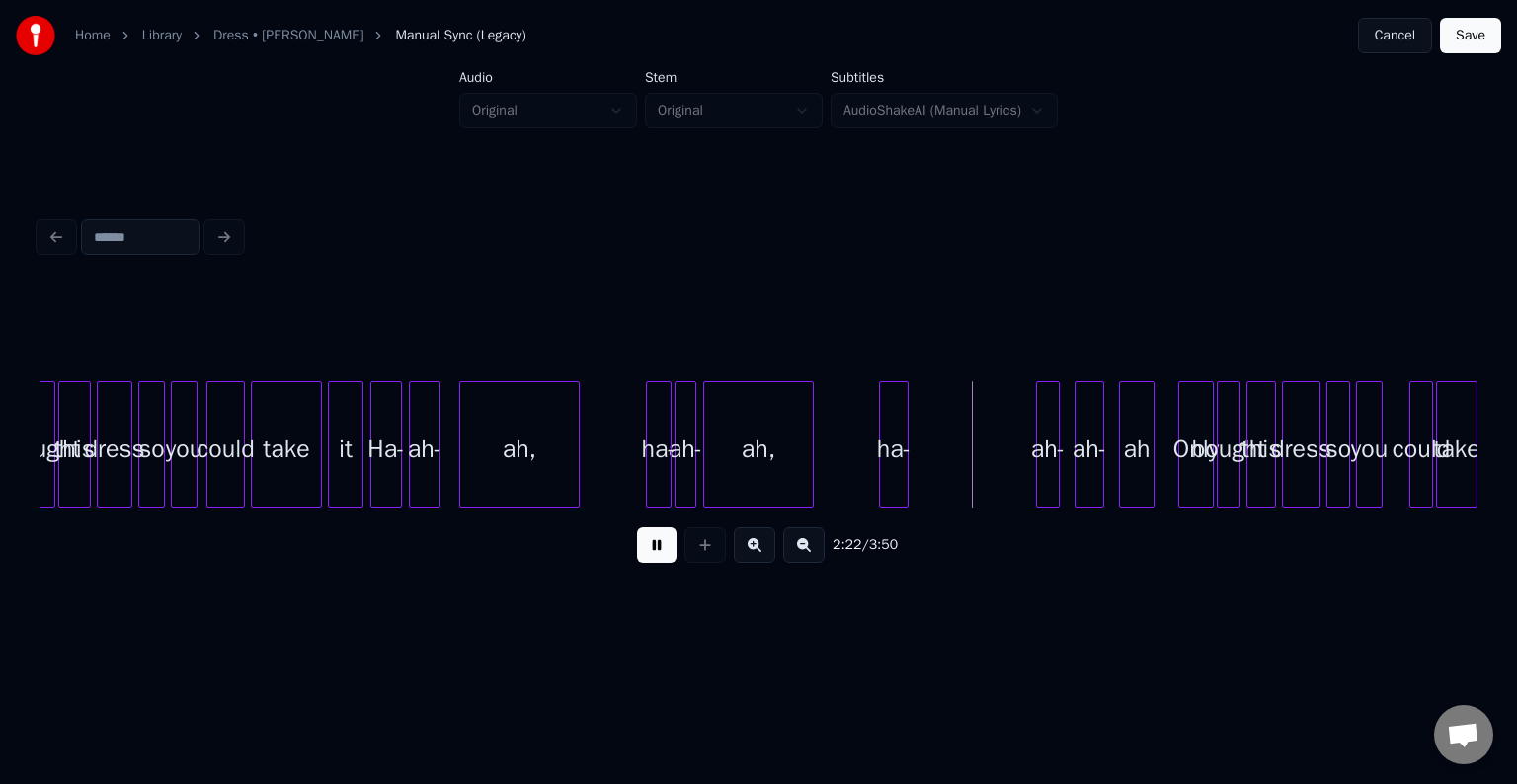 click at bounding box center [657, 545] 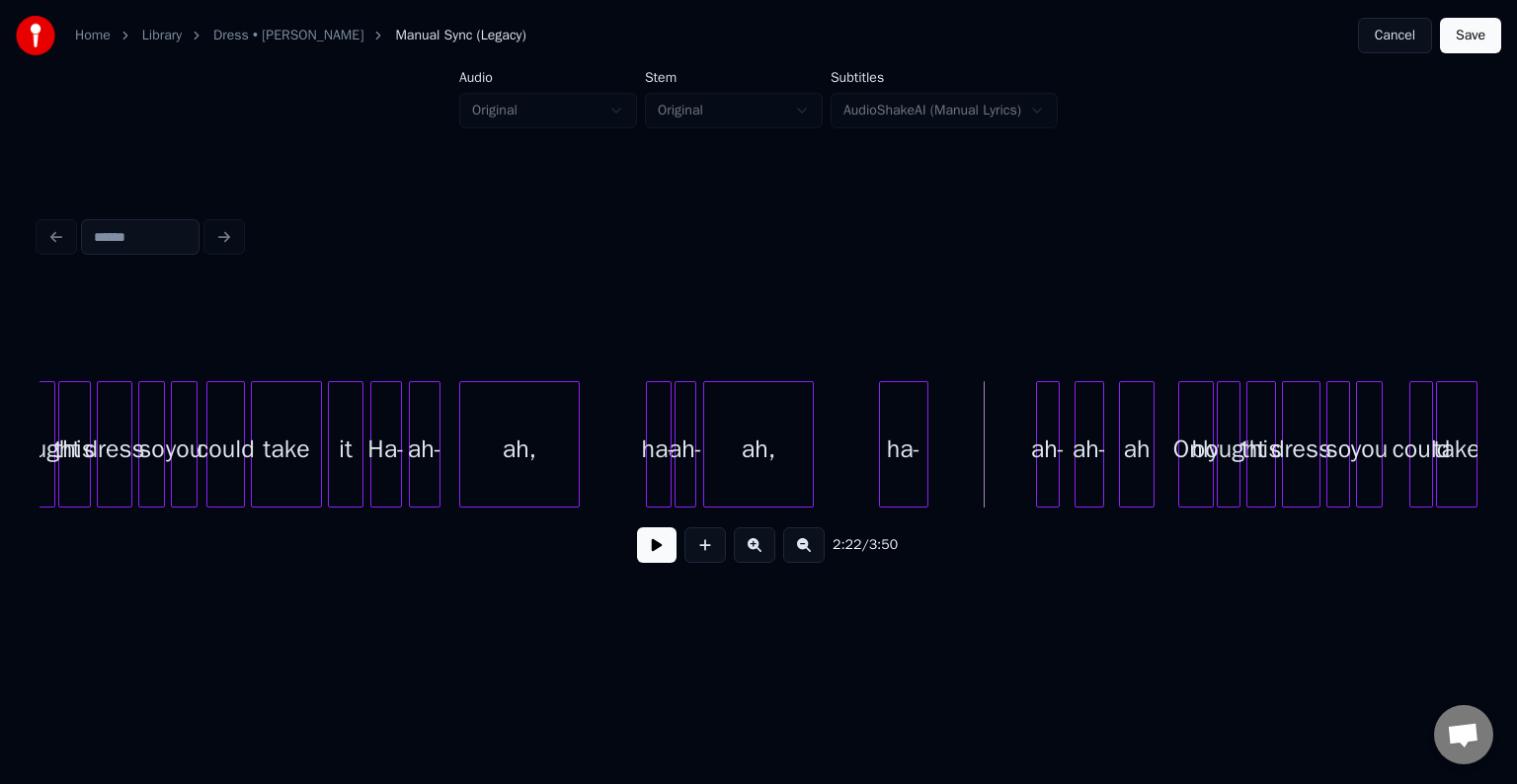 click at bounding box center [924, 444] 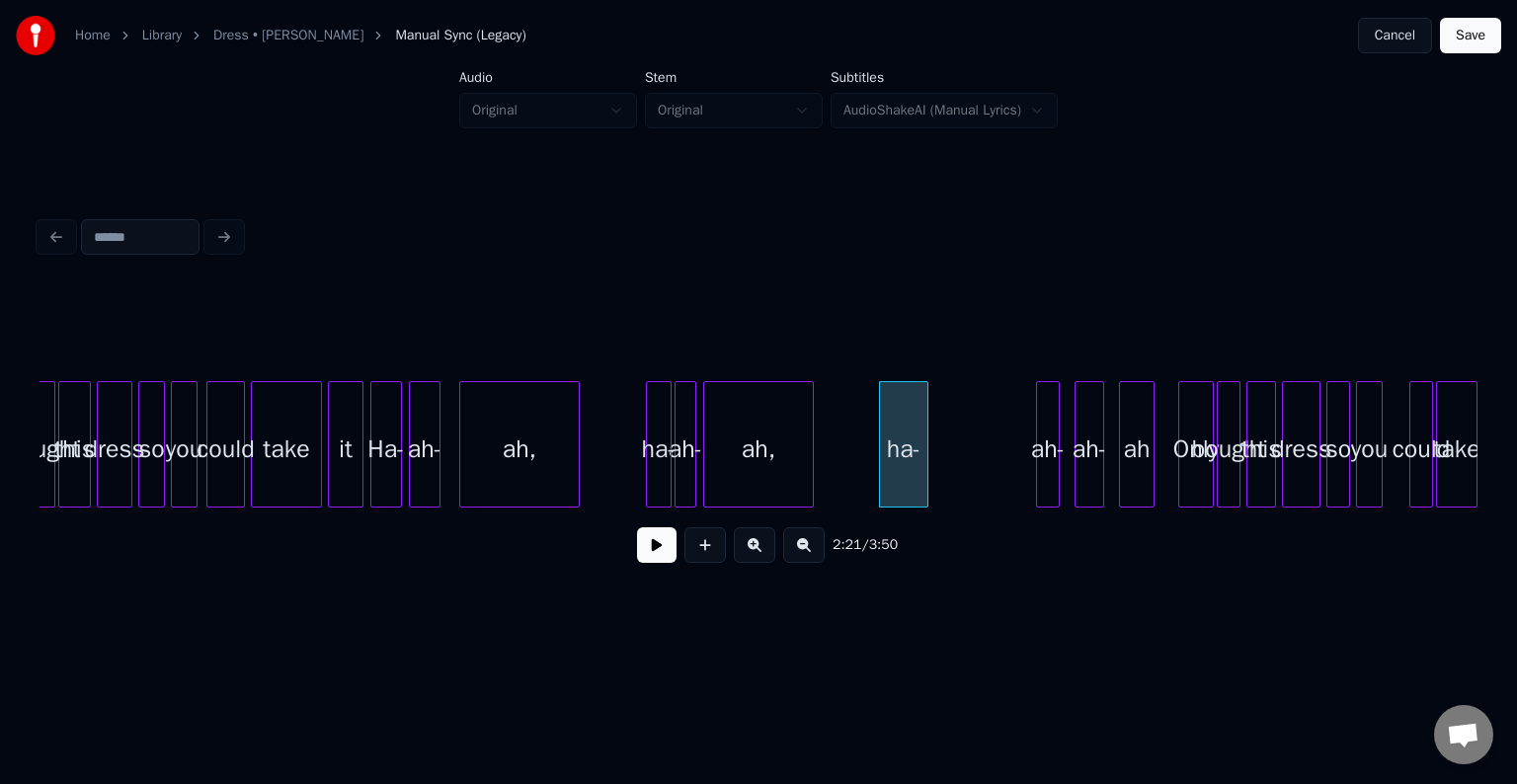 click on "ah- ah, ha- ah- ah- ah Only bought this dress so you could take ha- ah, ah- Ha- it take could you so dress this bought" at bounding box center [-3020, 444] 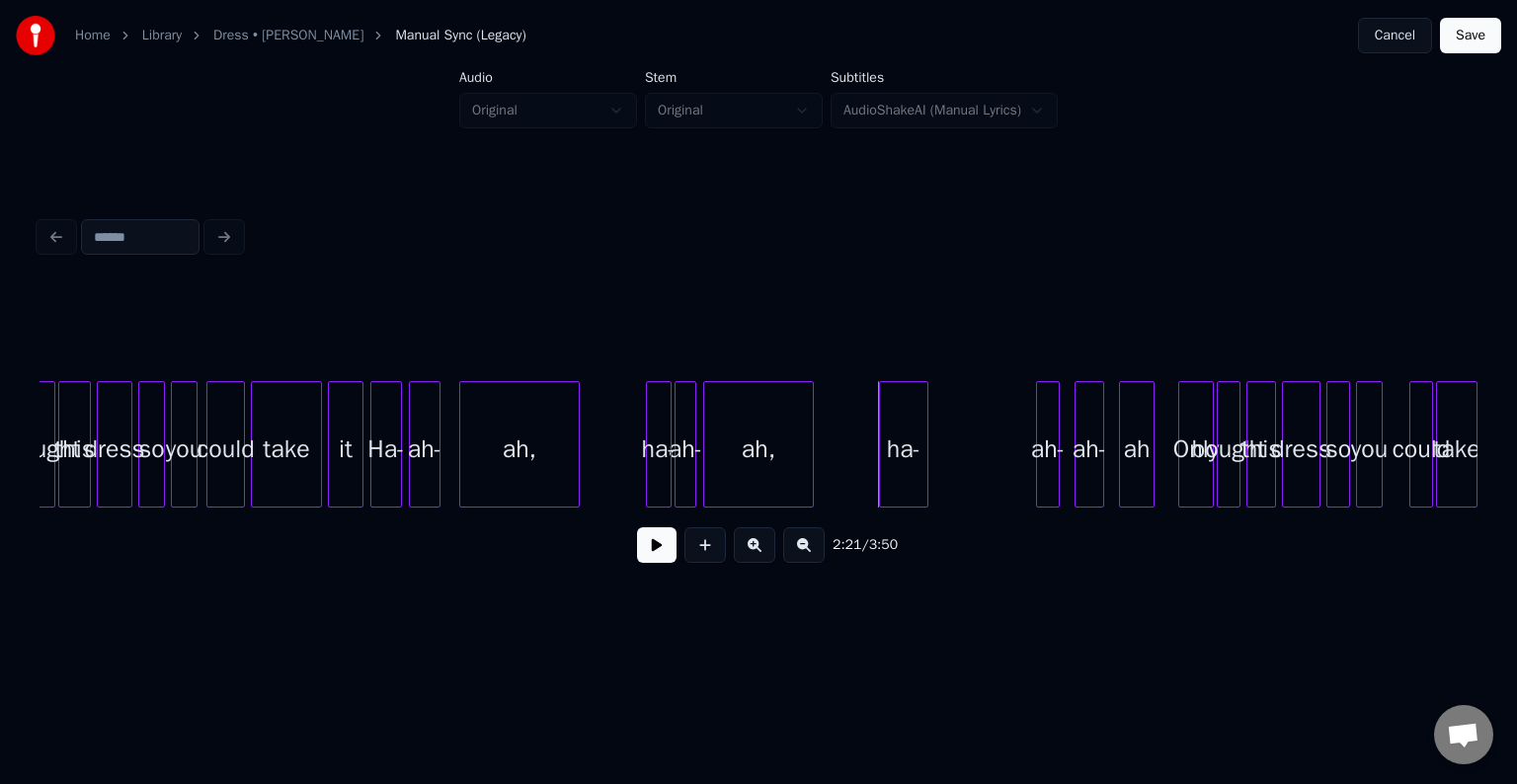 click at bounding box center (657, 545) 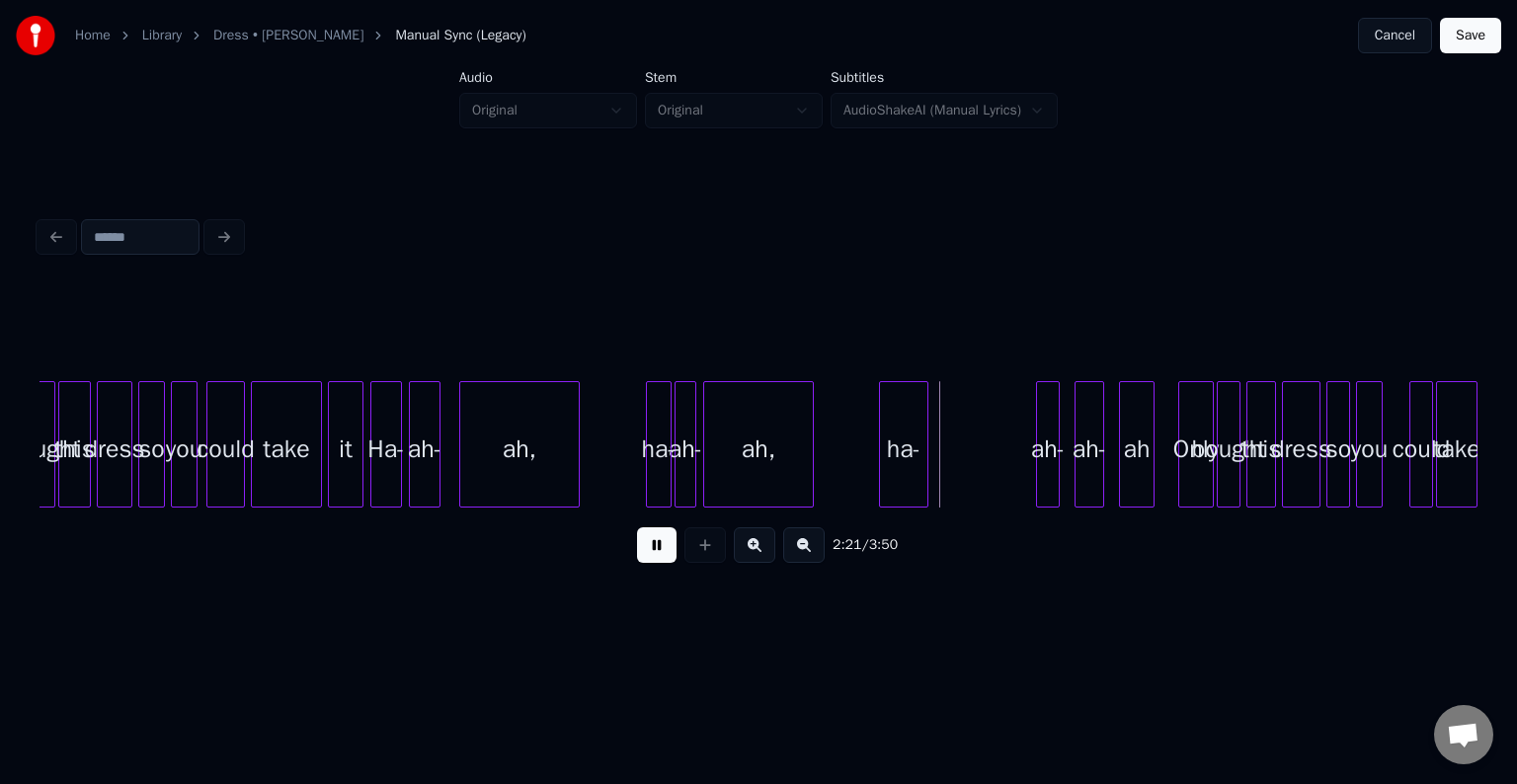 drag, startPoint x: 670, startPoint y: 550, endPoint x: 720, endPoint y: 511, distance: 63.411355 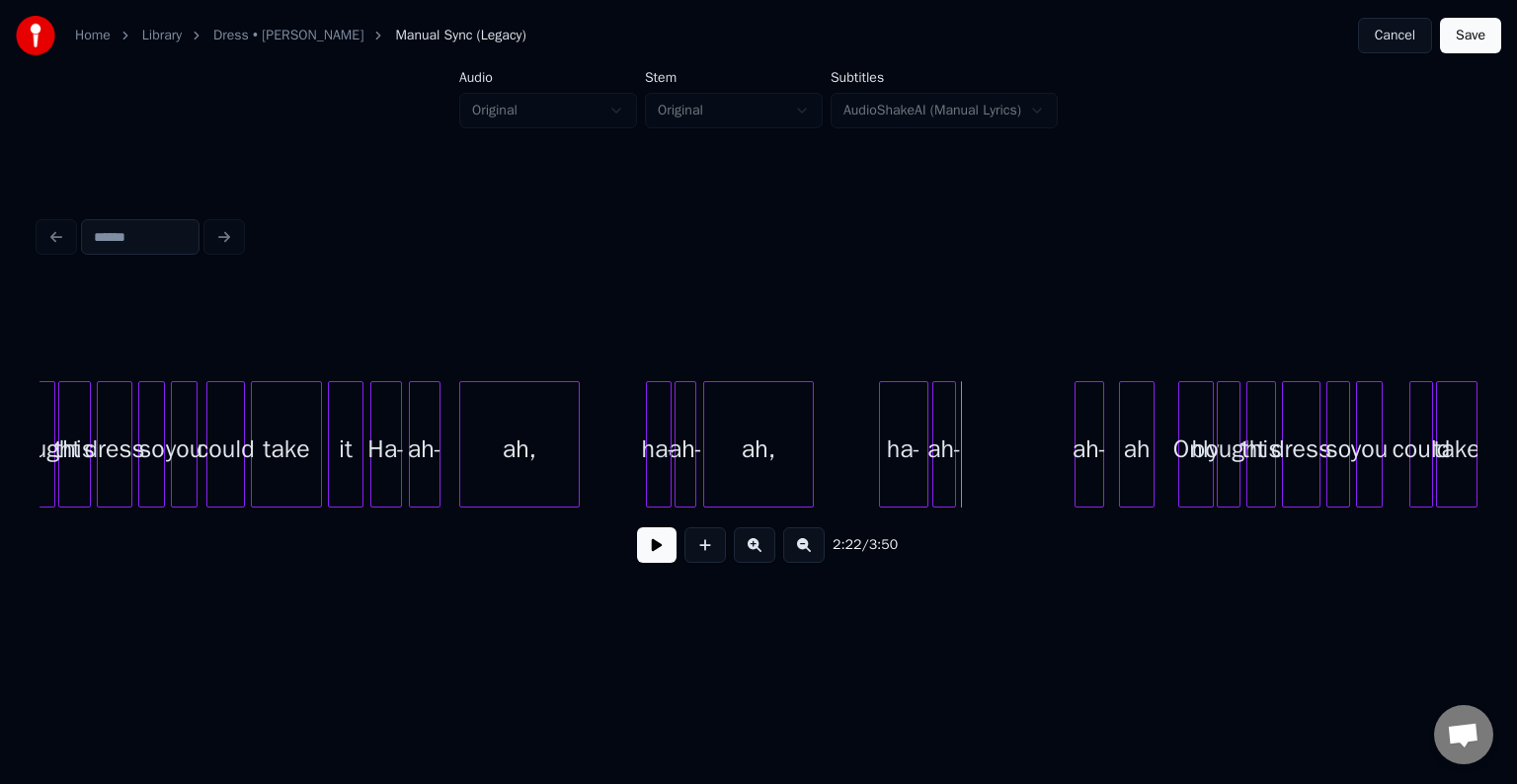 click on "ah-" at bounding box center [944, 449] 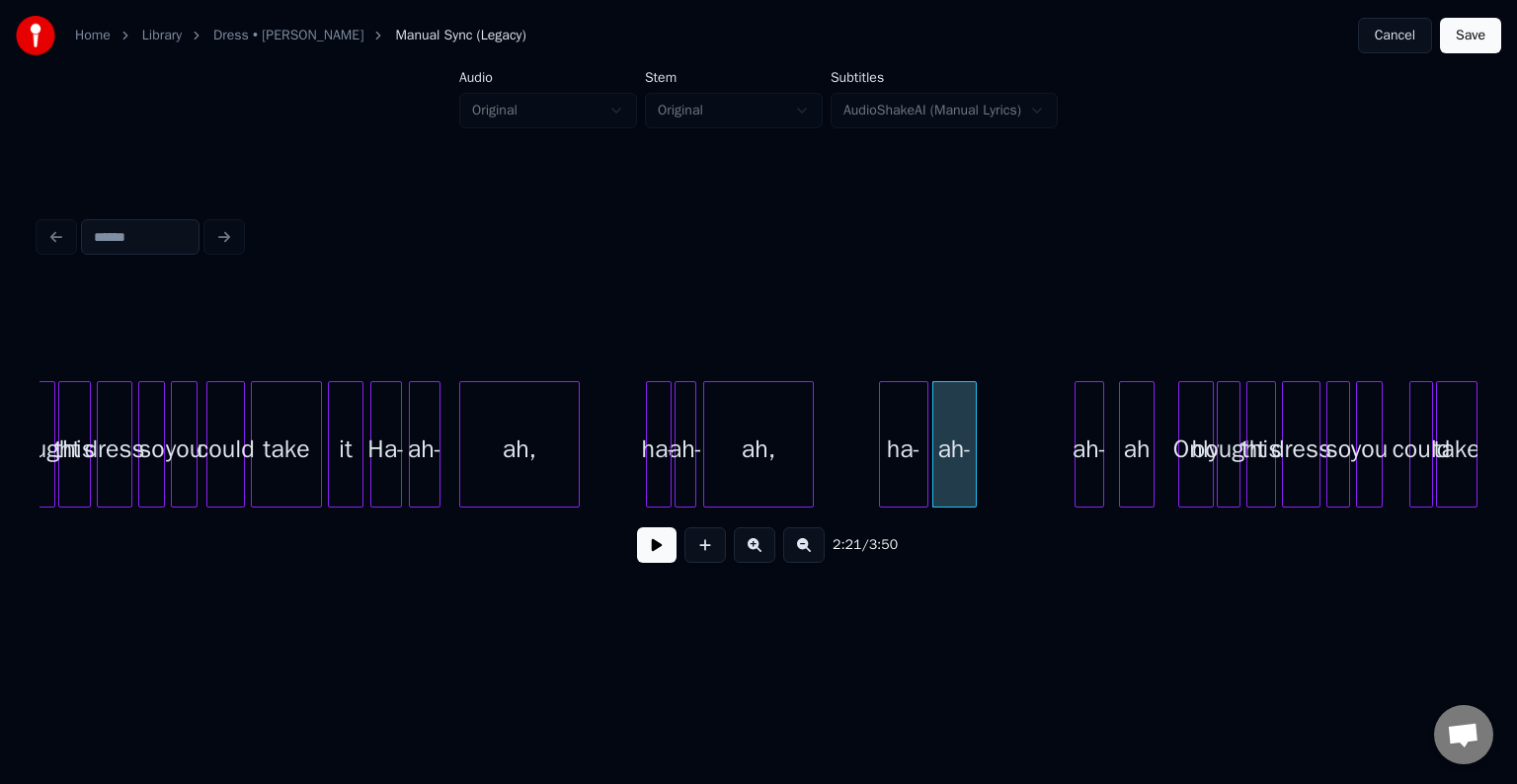 click at bounding box center (973, 444) 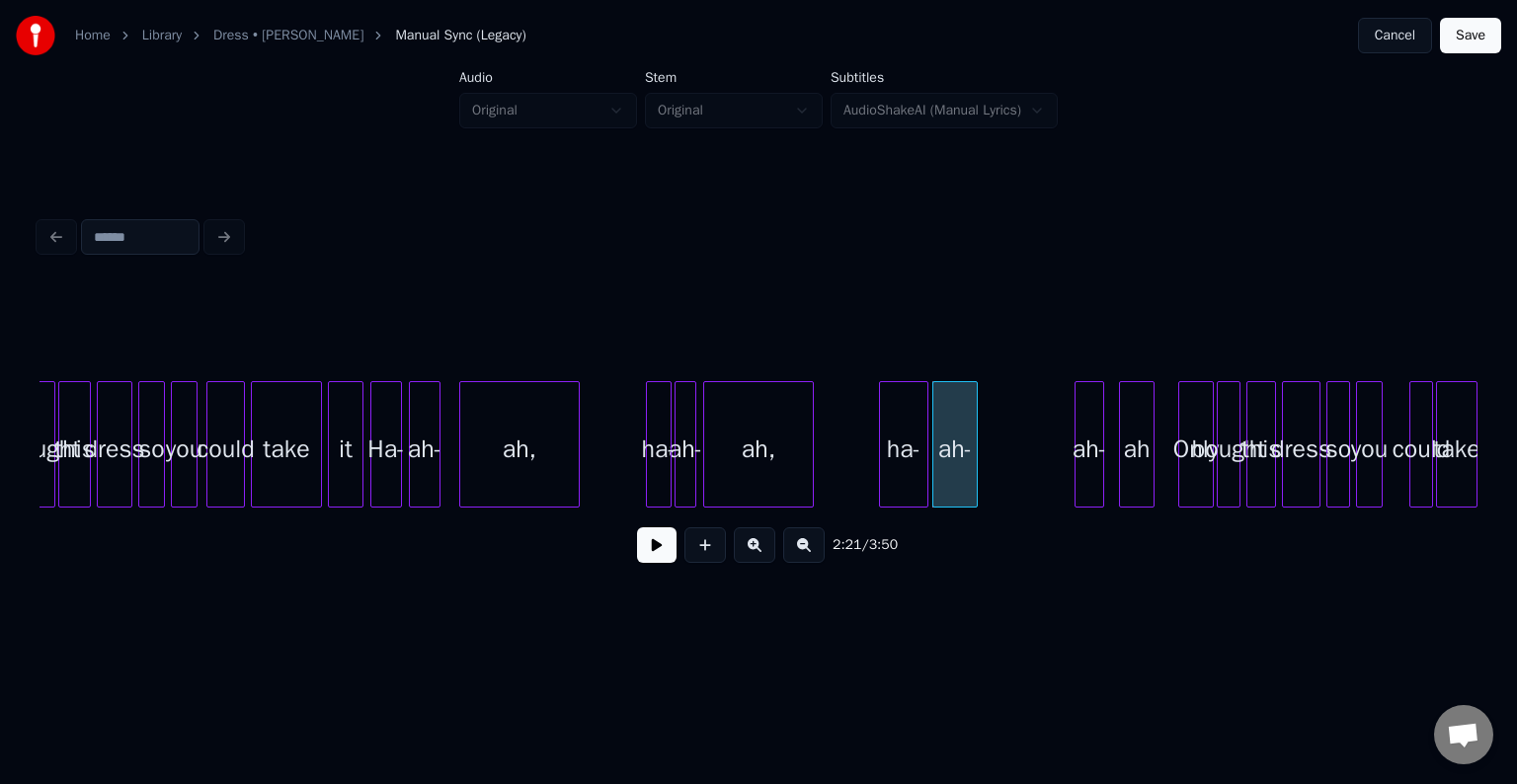 click on "ah- ah, ha- ah- ah- ah Only bought this dress so you could take ha- ah, ah- Ha- it take could you so dress this bought" at bounding box center (-3020, 444) 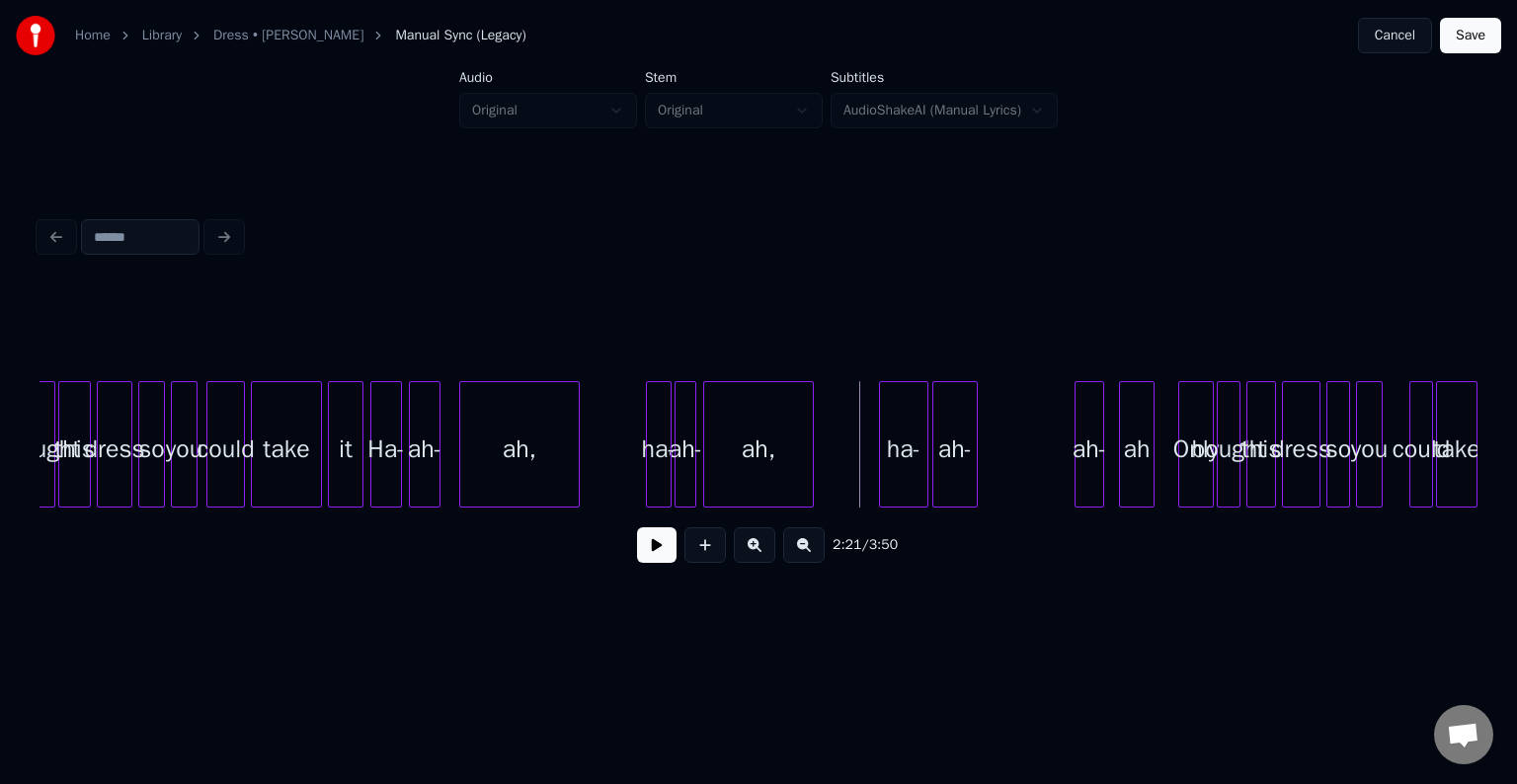 click at bounding box center [657, 545] 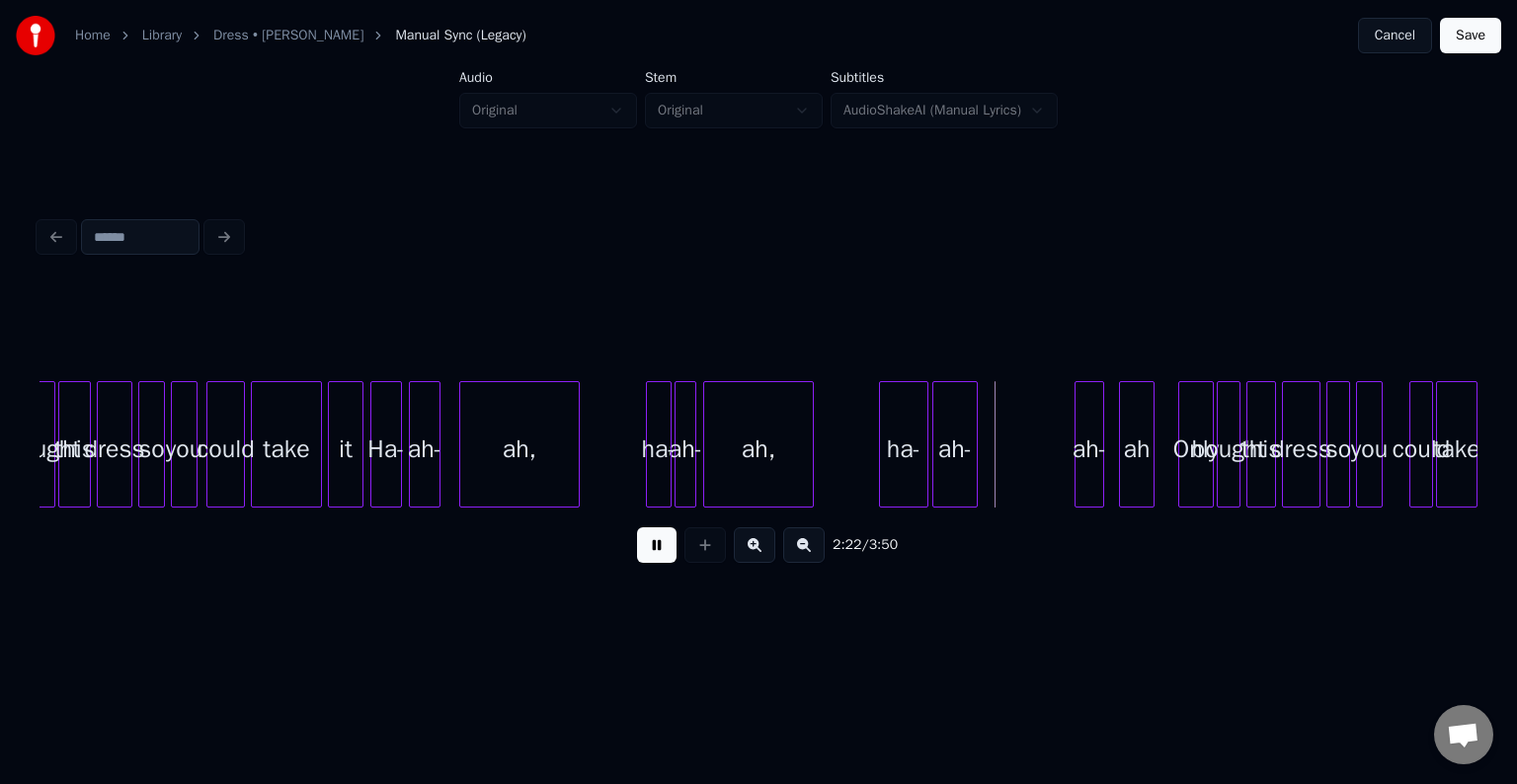 click at bounding box center [657, 545] 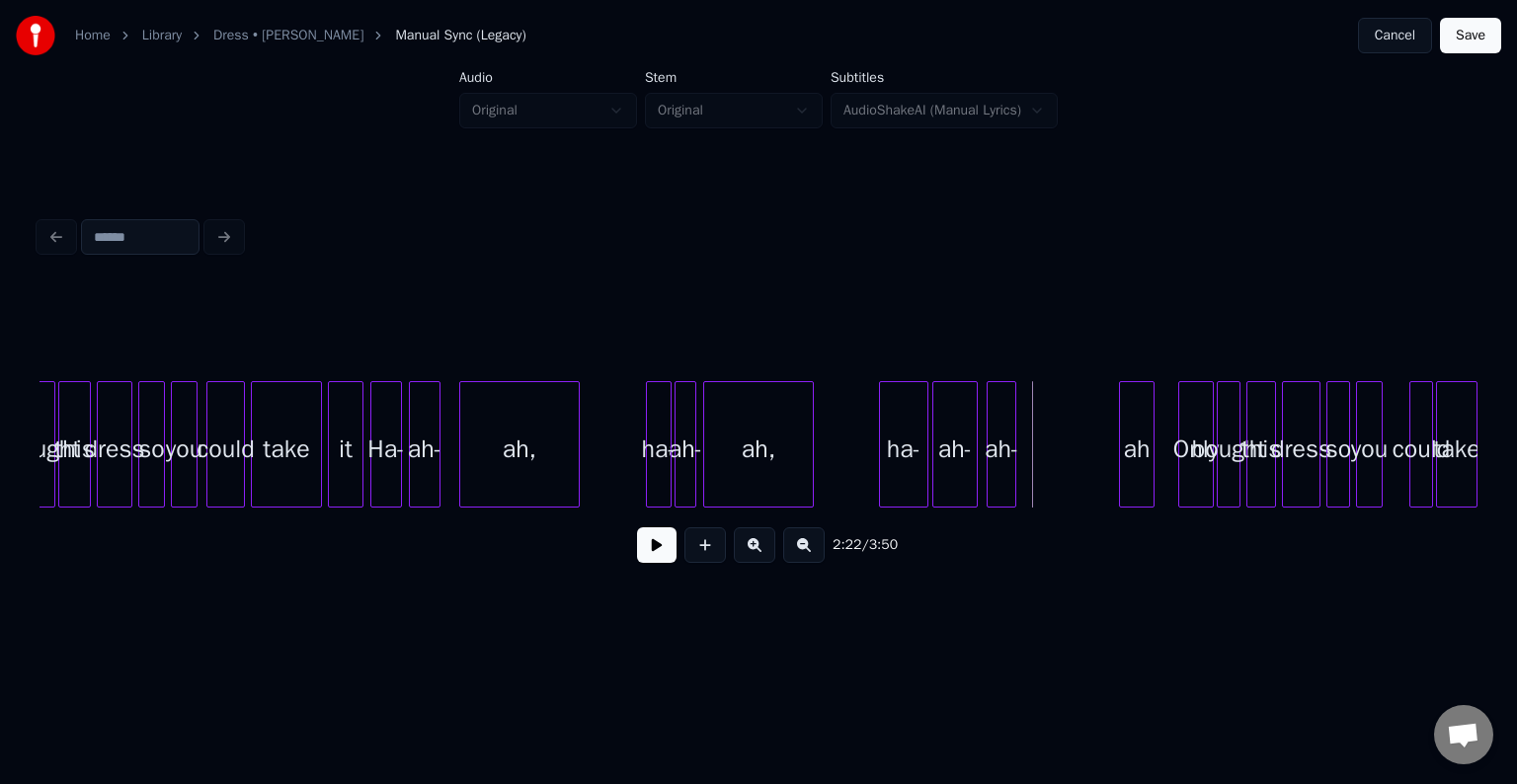 click on "ah-" at bounding box center [1001, 449] 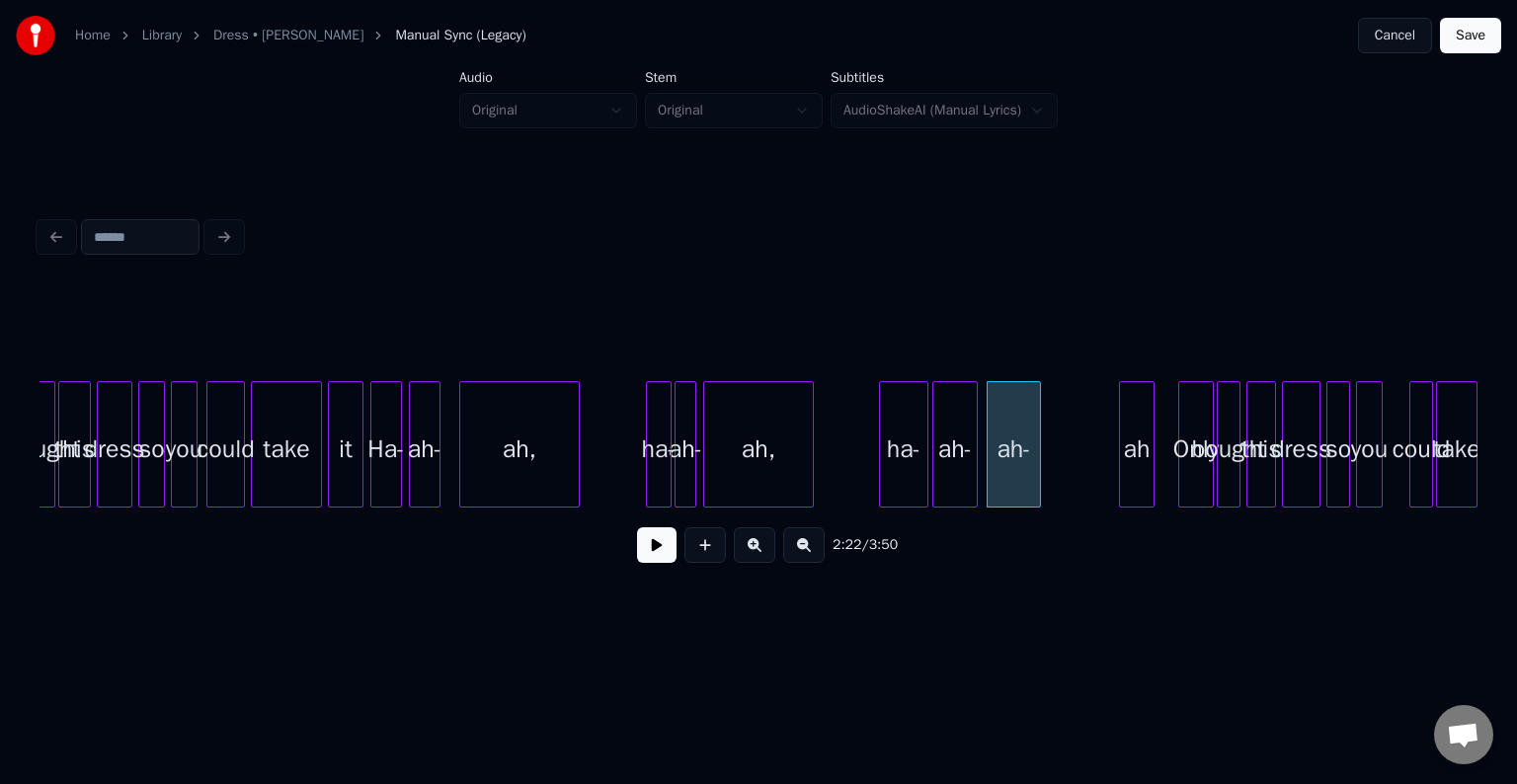 click at bounding box center [1037, 444] 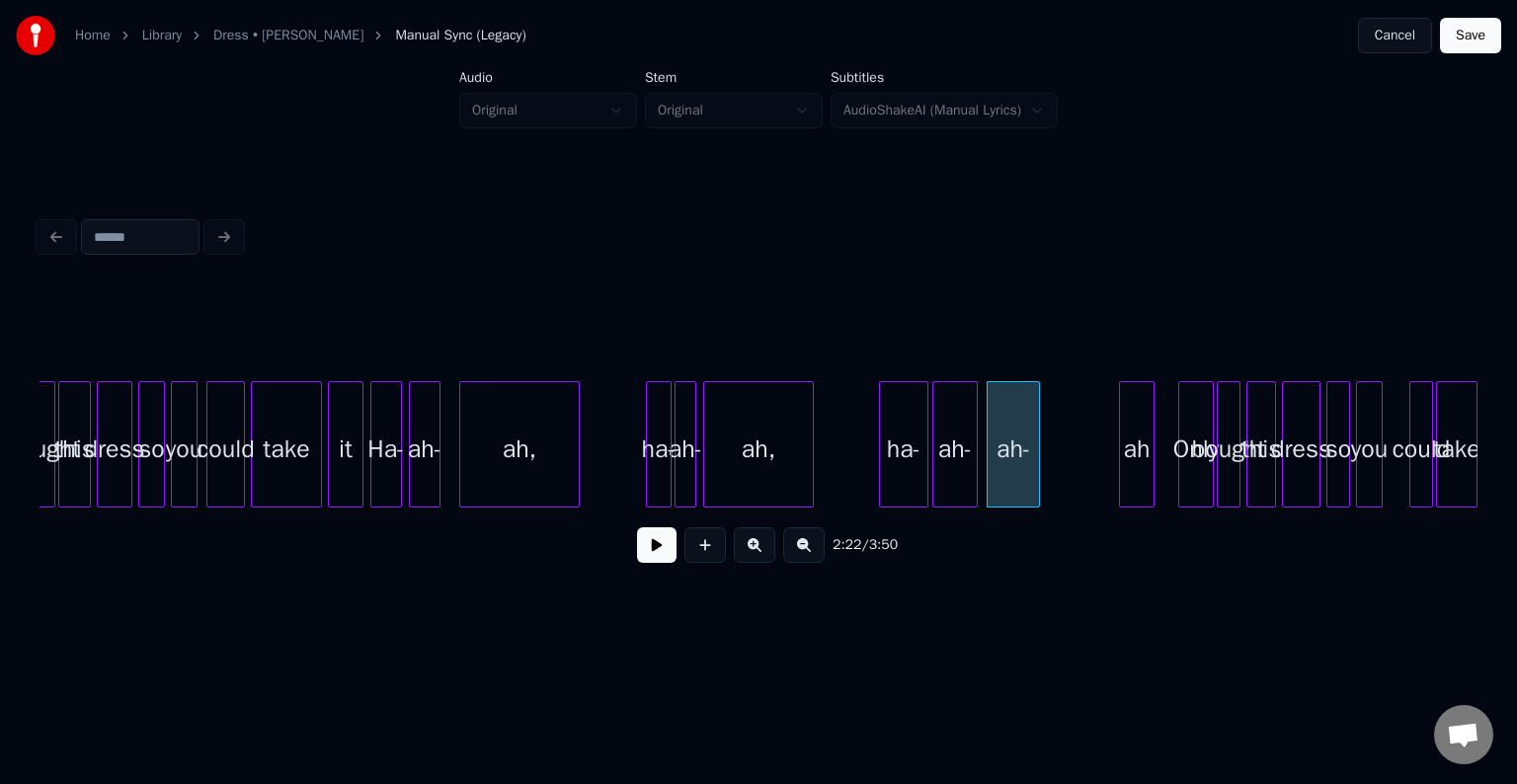 click on "ah- ah, ha- ah- ah- ah Only bought this dress so you could take ha- ah, ah- Ha- it take could you so dress this bought" at bounding box center (-3020, 444) 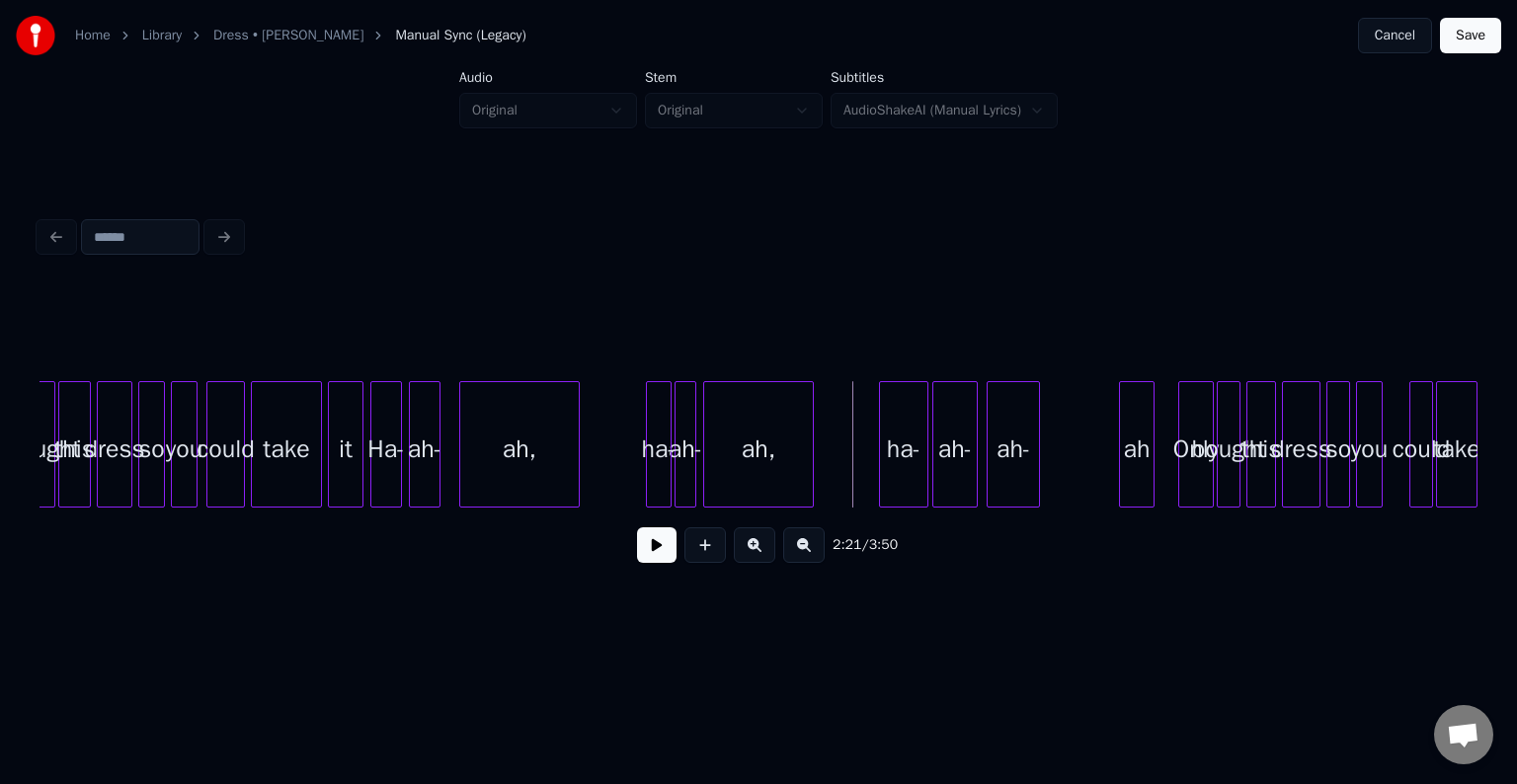 click at bounding box center [657, 545] 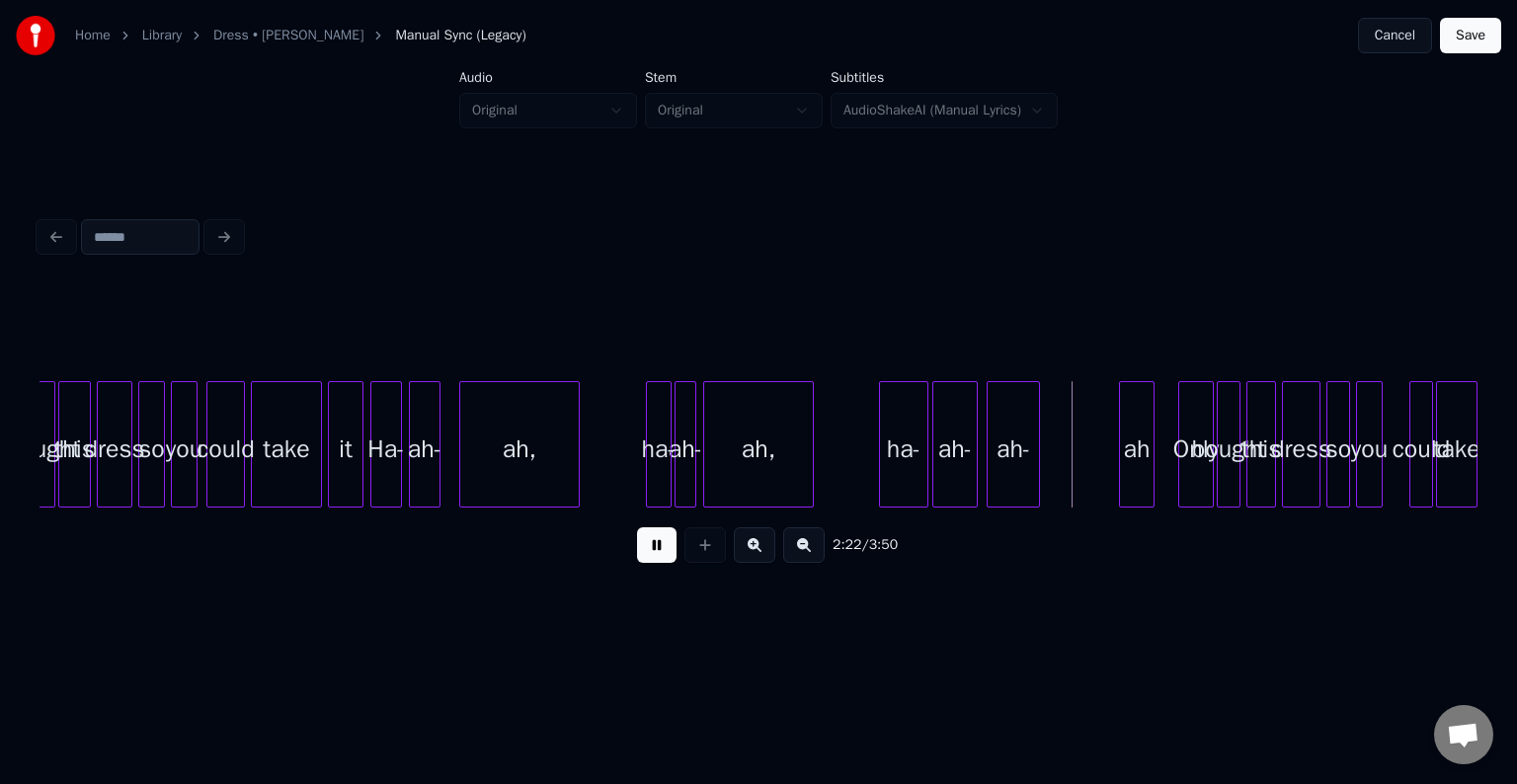 click at bounding box center [657, 545] 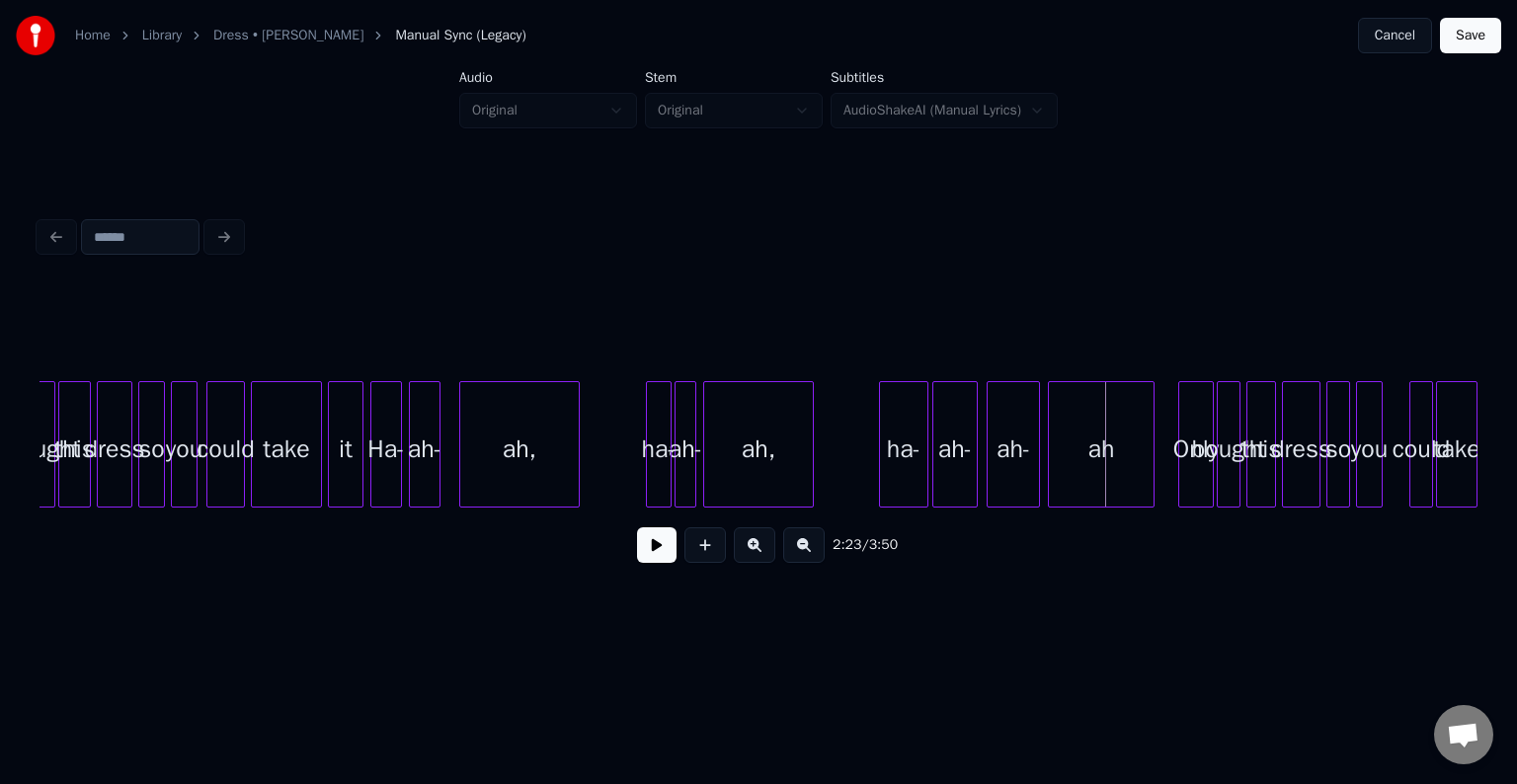click at bounding box center (1052, 444) 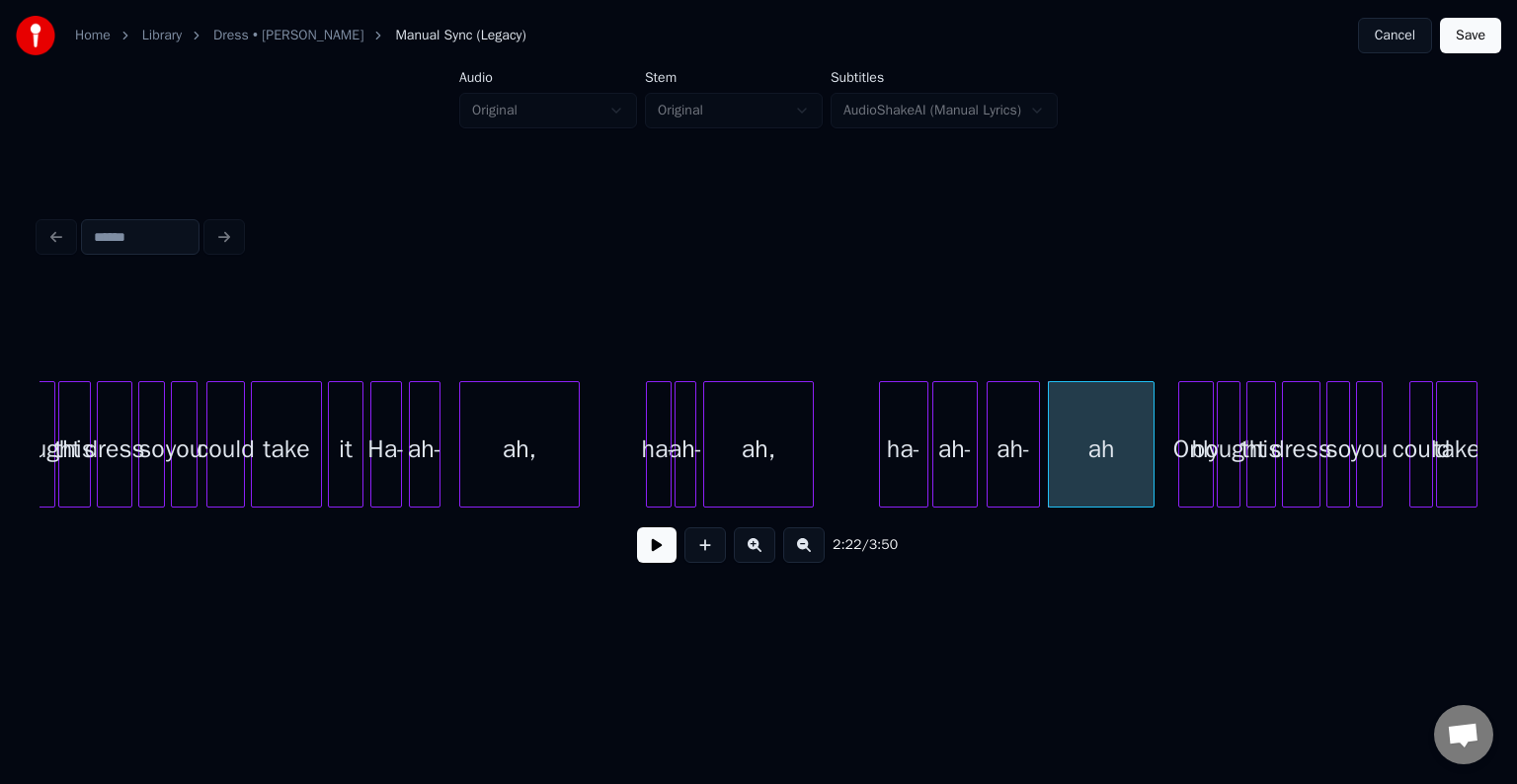 click on "ah- ah, ha- ah- ah- ah Only bought this dress so you could take ha- ah, ah- Ha- it take could you so dress this bought" at bounding box center (-3020, 444) 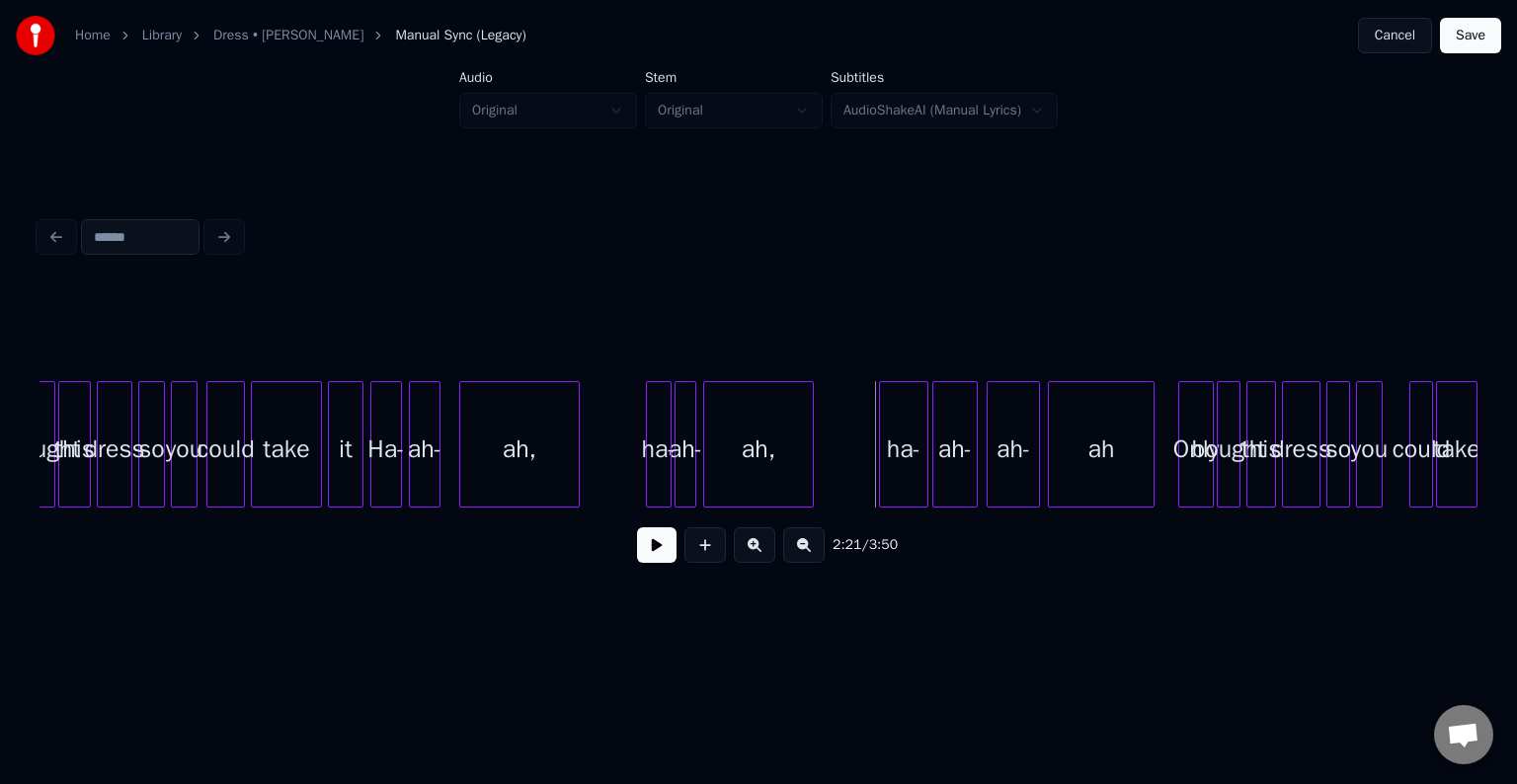 click at bounding box center (657, 545) 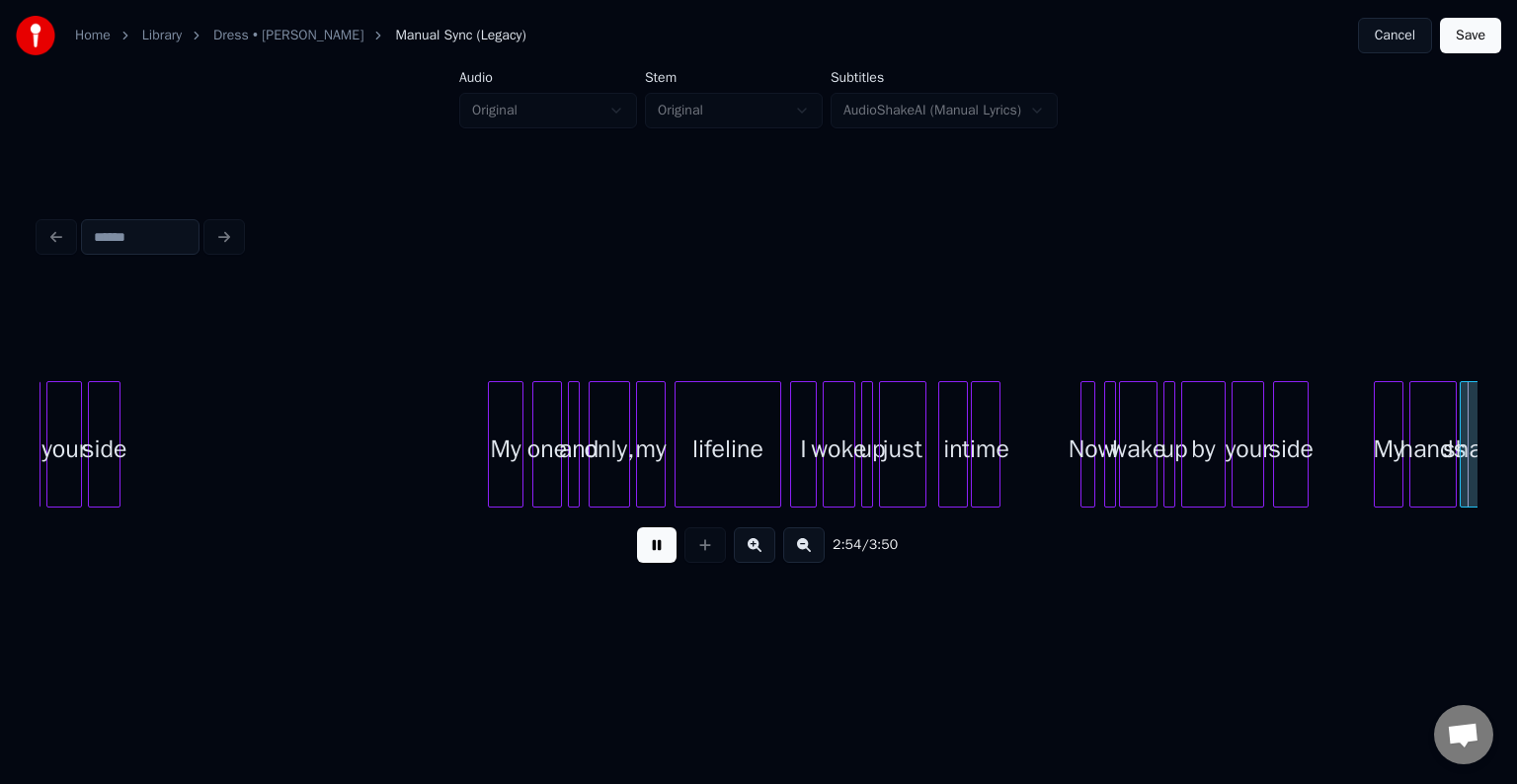 scroll, scrollTop: 0, scrollLeft: 25888, axis: horizontal 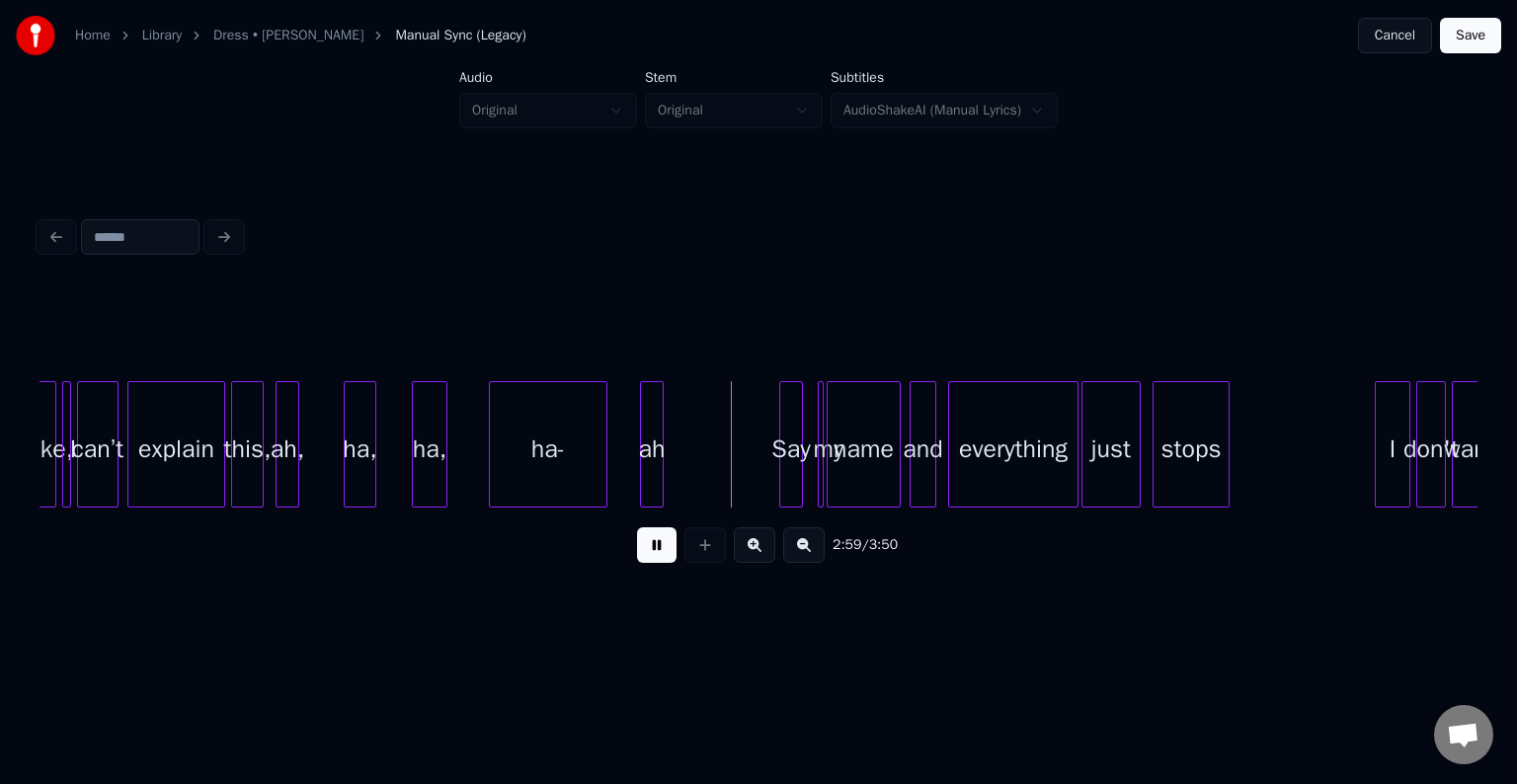 click at bounding box center [657, 545] 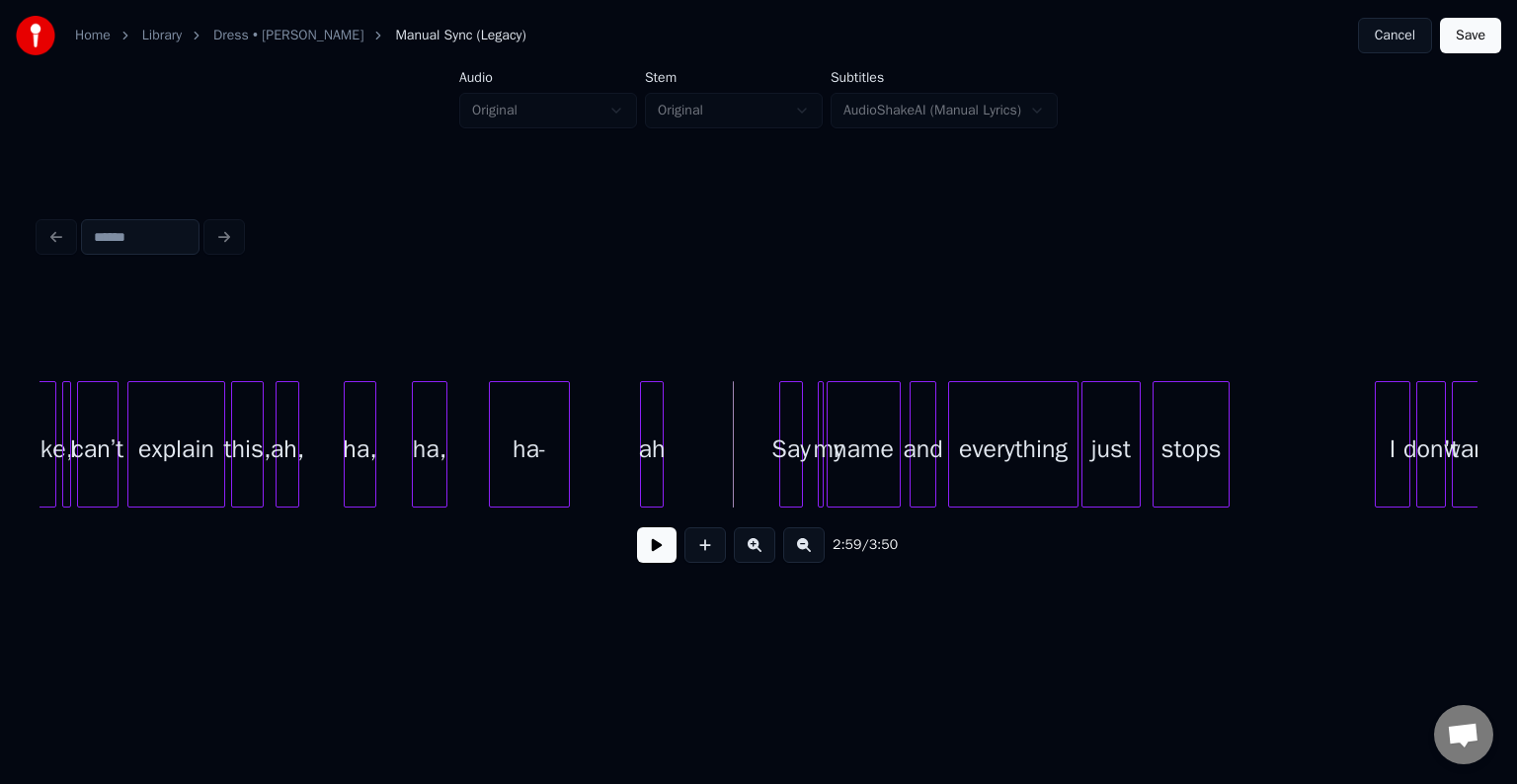 click at bounding box center [566, 444] 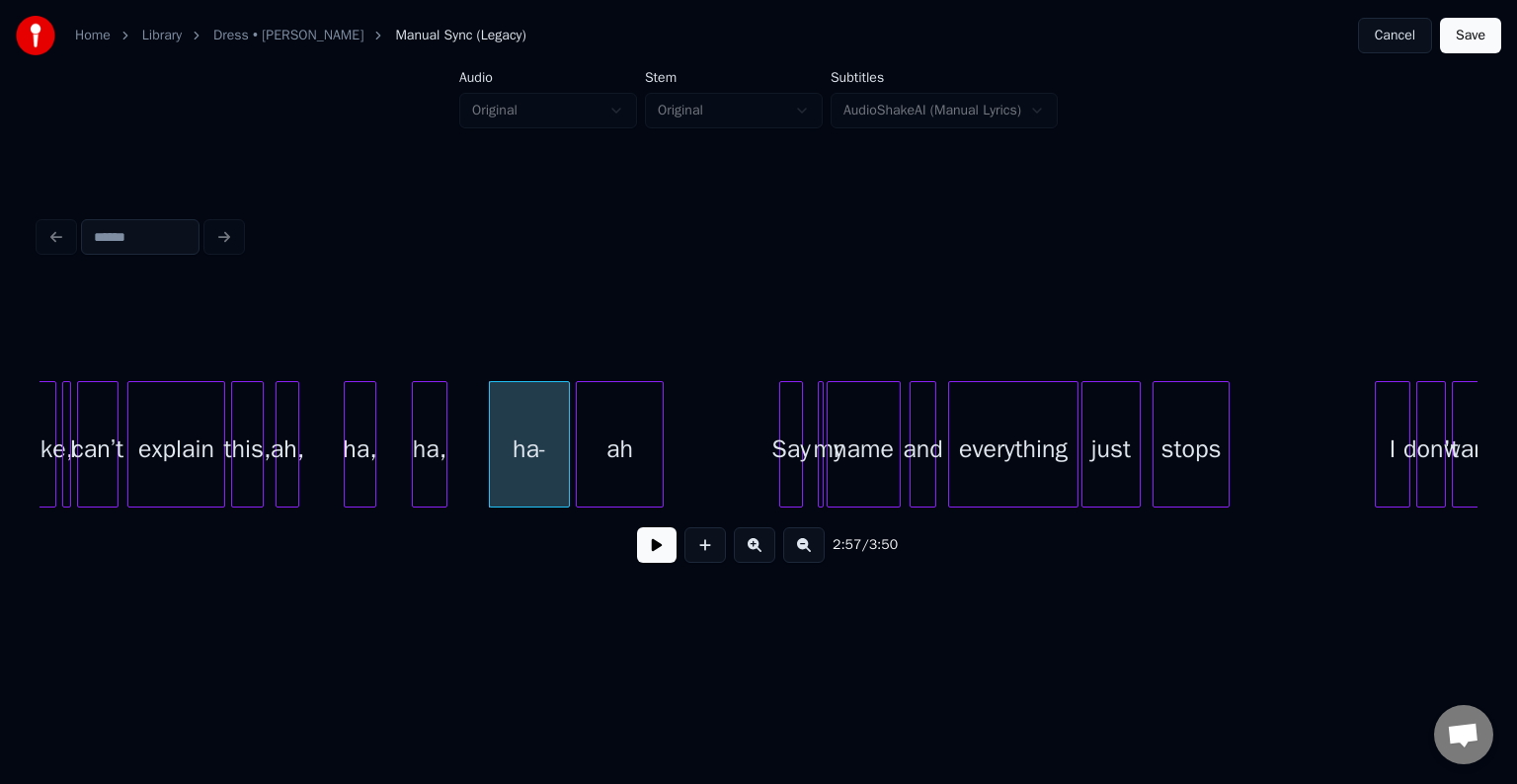 click at bounding box center [580, 444] 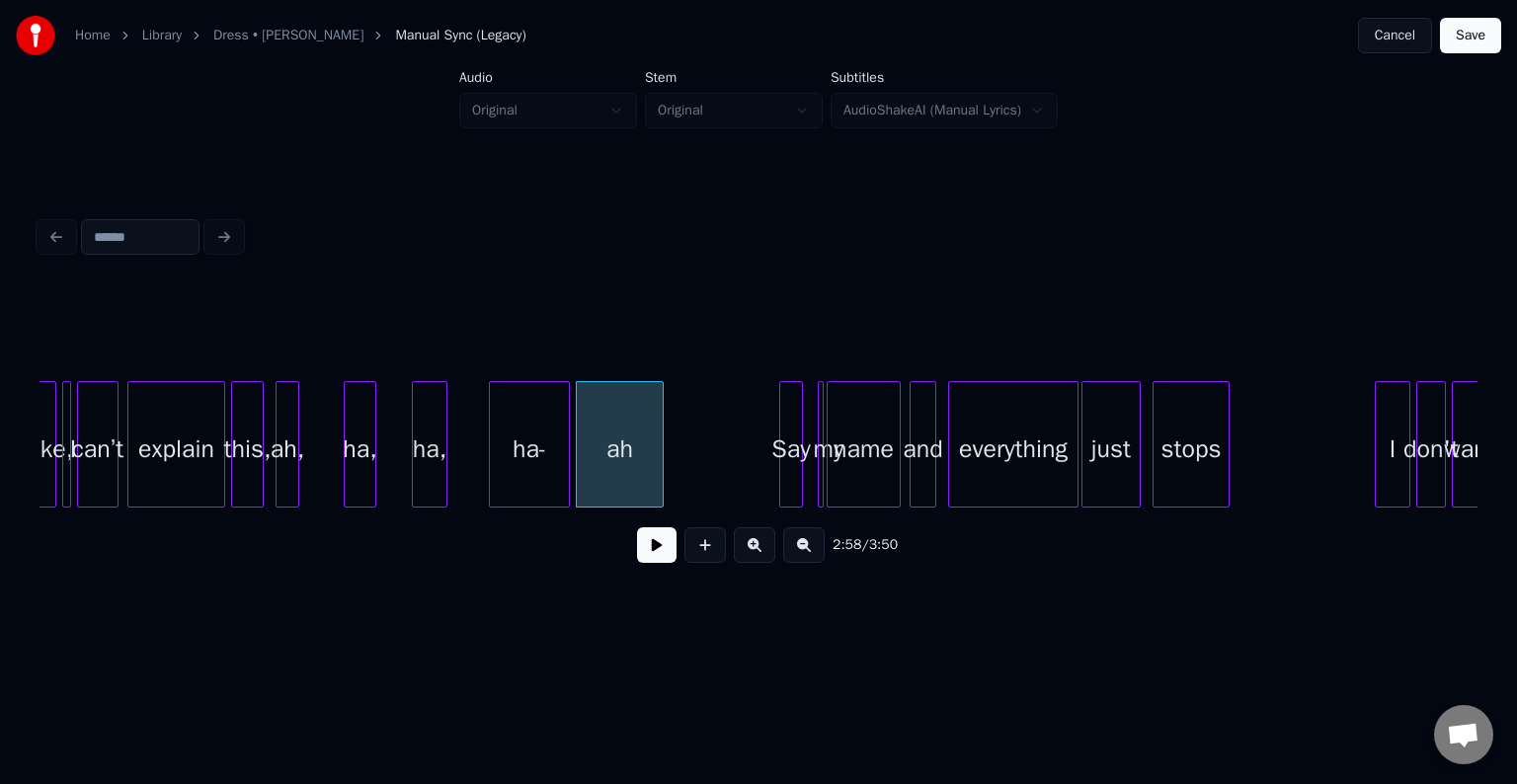 click on "shake, I can’t explain this, ah, ha, ha, ha- ah Say my name and everything just stops I don't want" at bounding box center (-8779, 444) 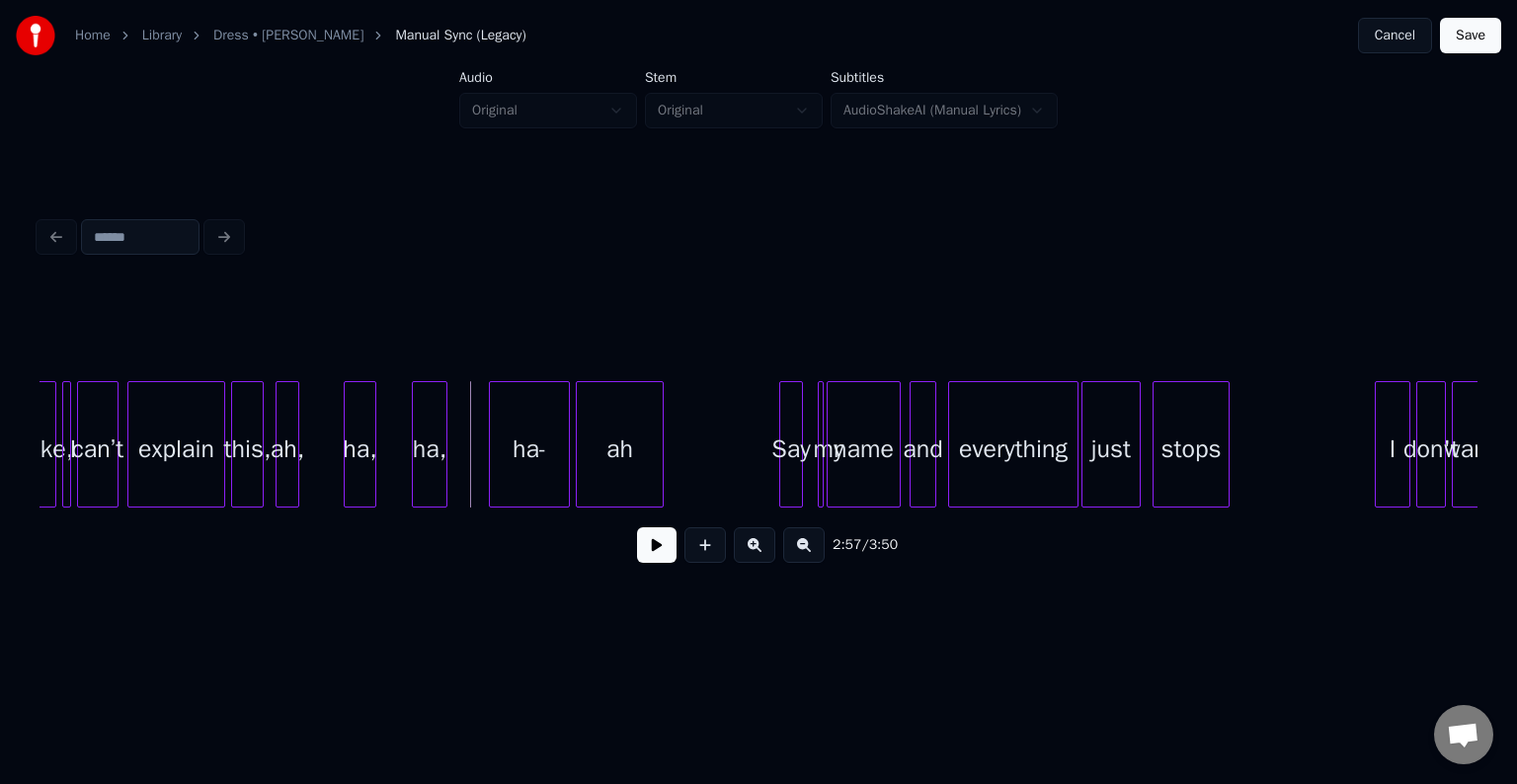 click at bounding box center (657, 545) 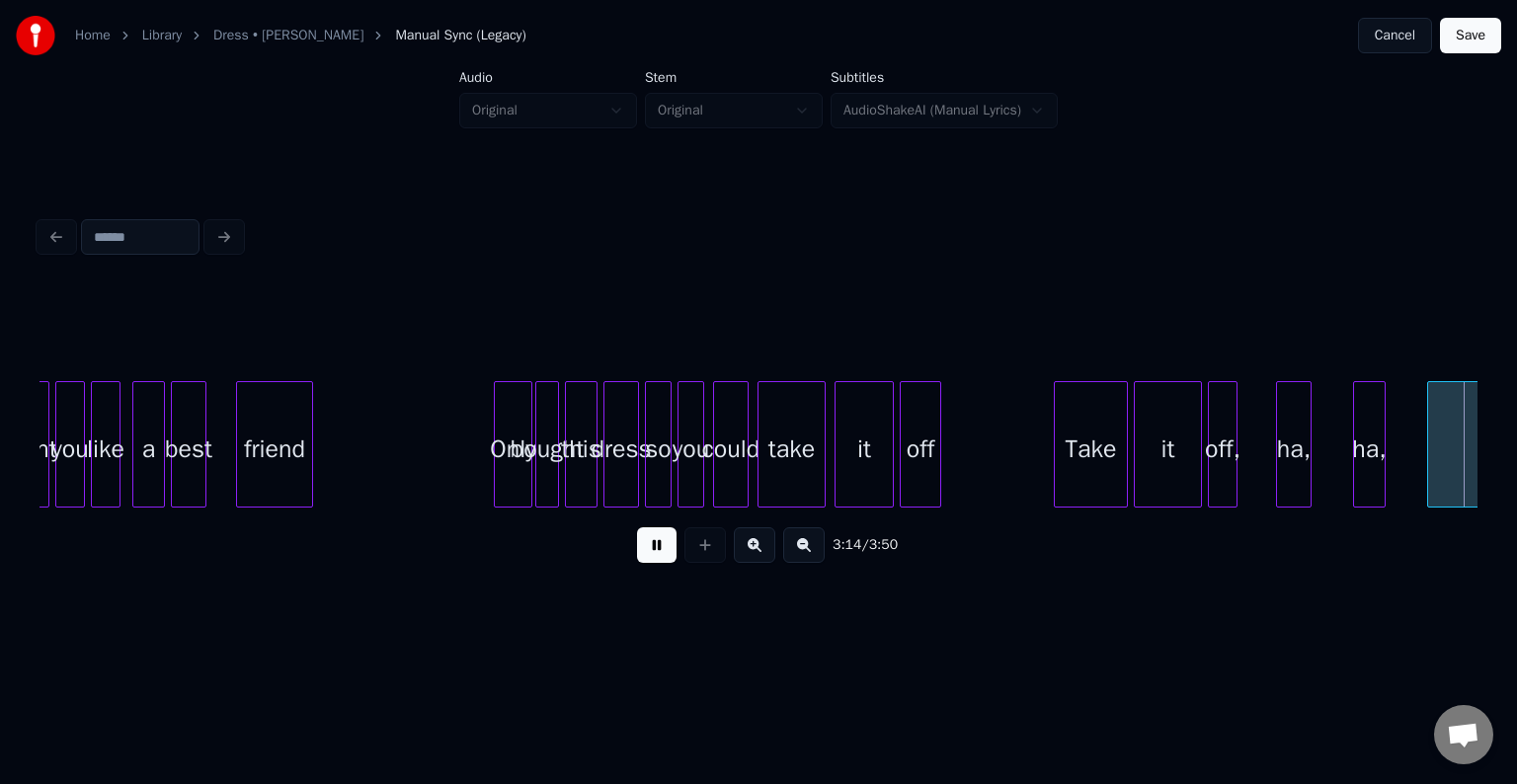 scroll, scrollTop: 0, scrollLeft: 28766, axis: horizontal 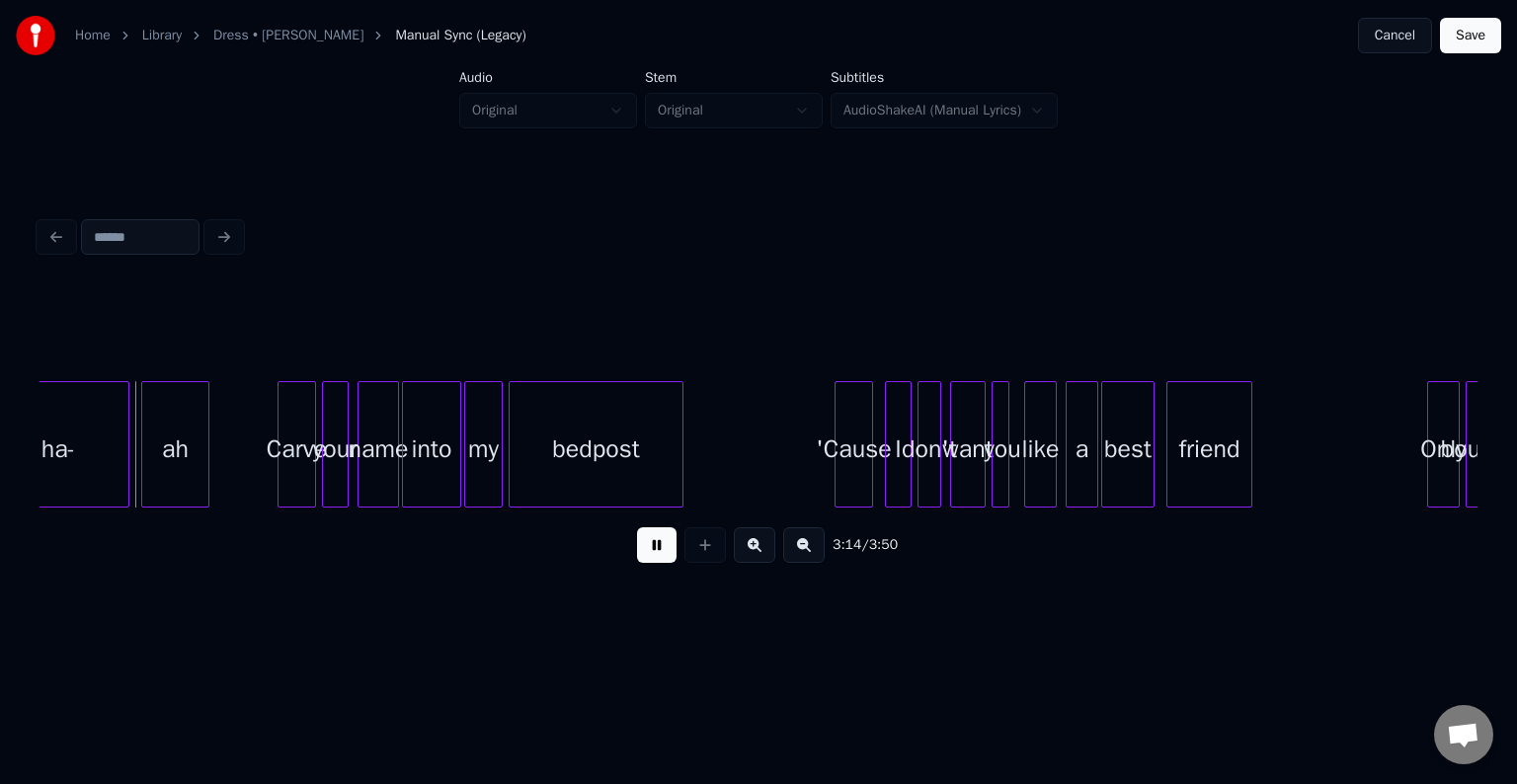 click at bounding box center (657, 545) 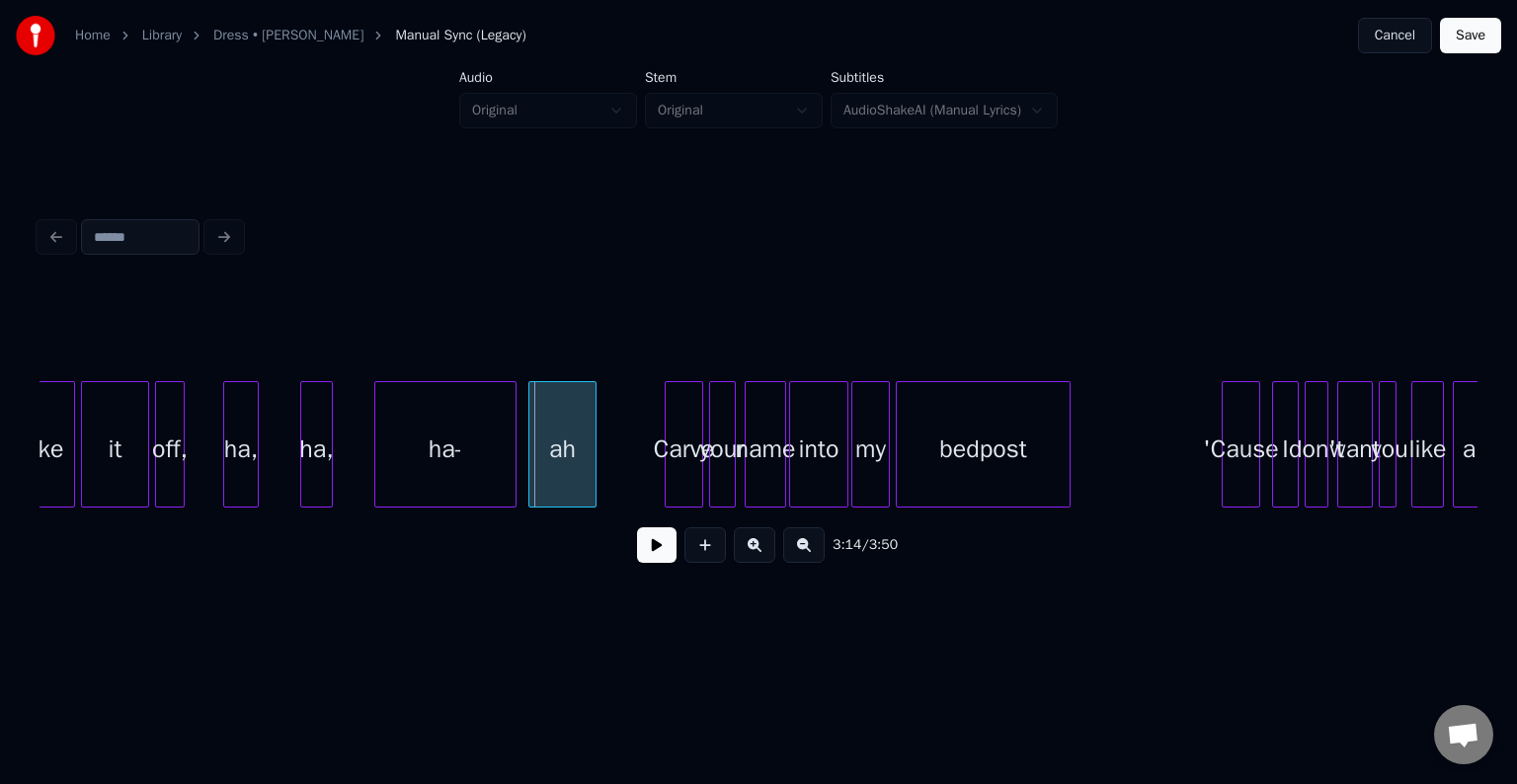 scroll, scrollTop: 0, scrollLeft: 28371, axis: horizontal 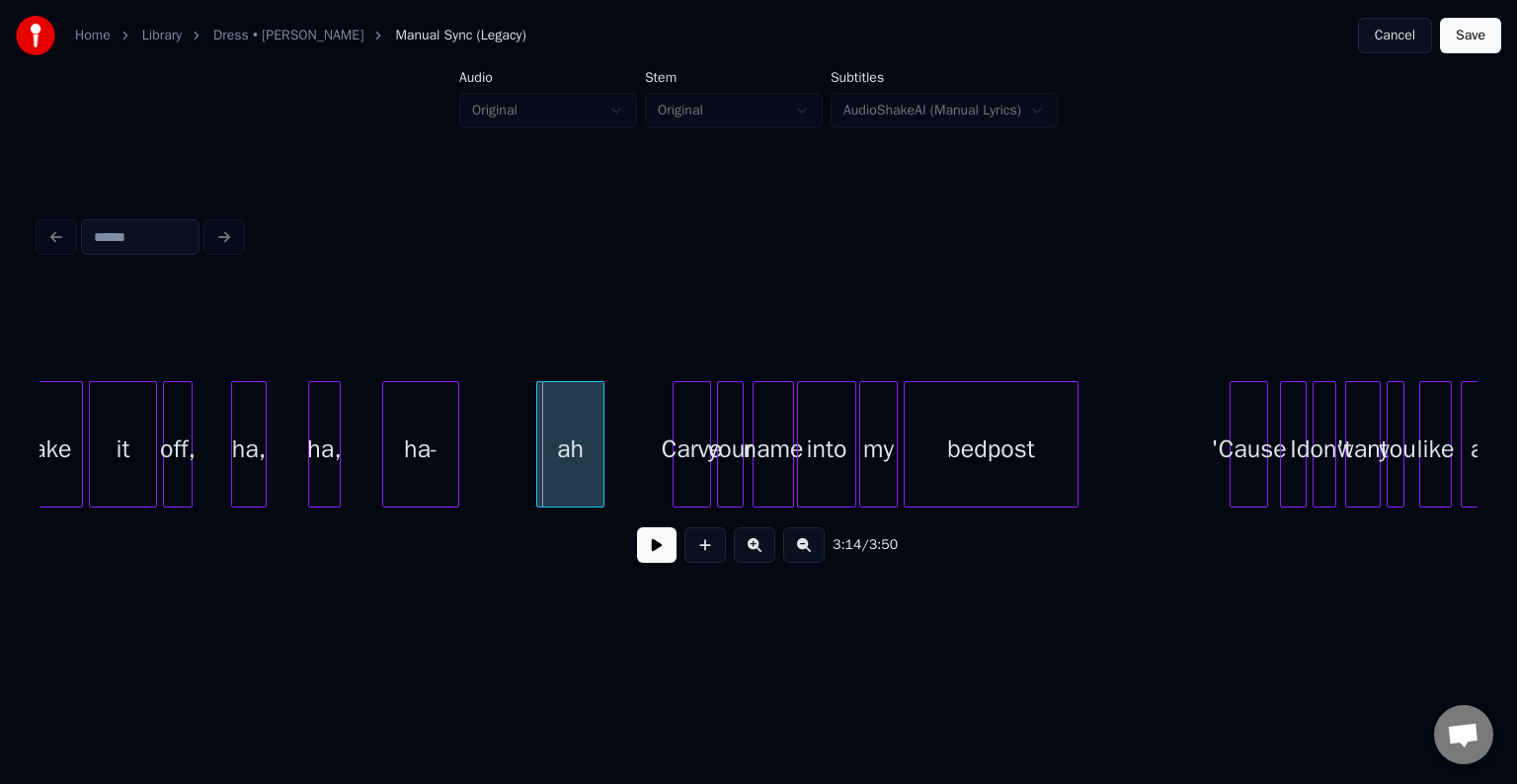click at bounding box center [455, 444] 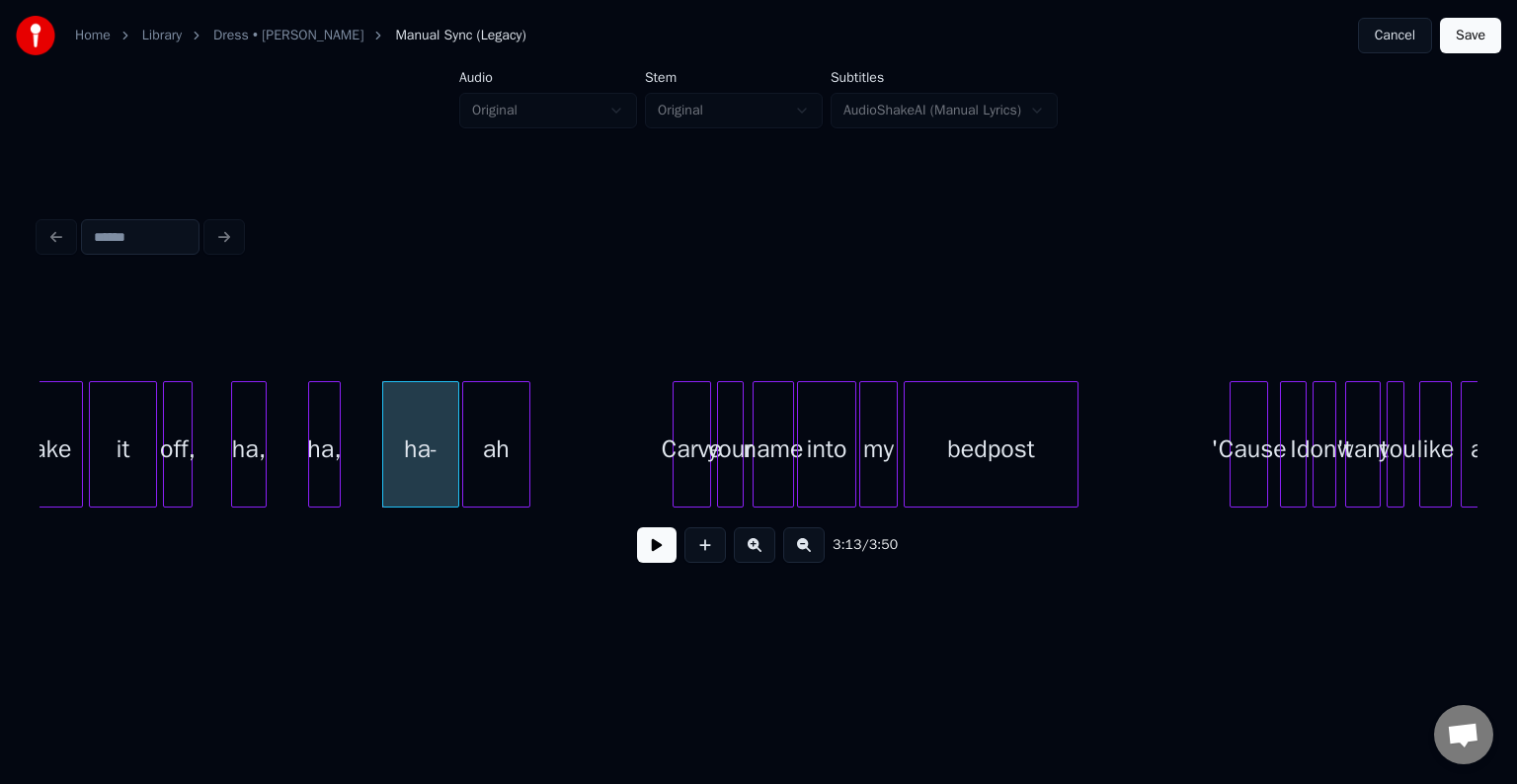 click on "ah" at bounding box center [496, 449] 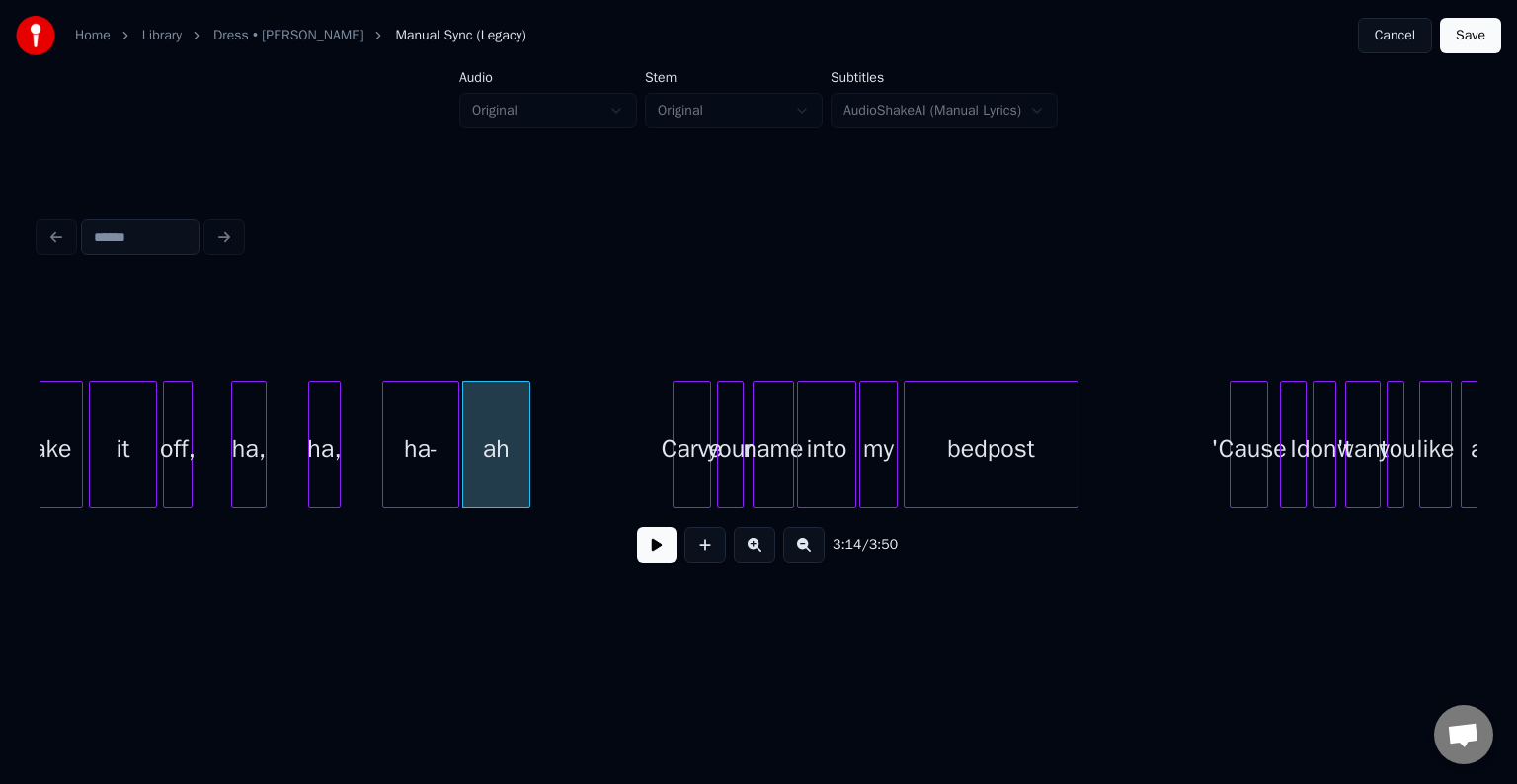 click on "ha- ah Carve your name into my bedpost 'Cause I don't want you like a ha, ha, off, it Take" at bounding box center (-11262, 444) 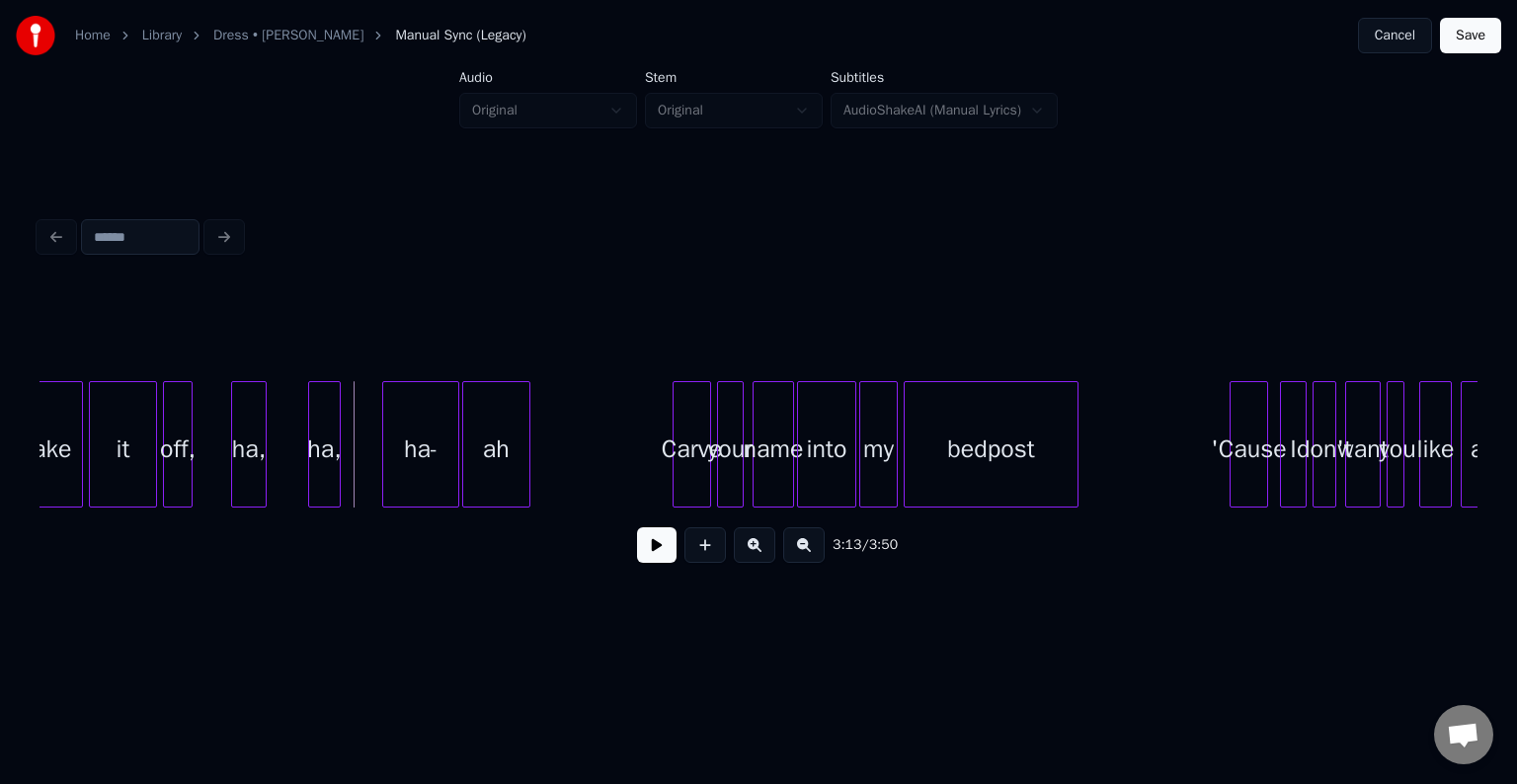 click at bounding box center [657, 545] 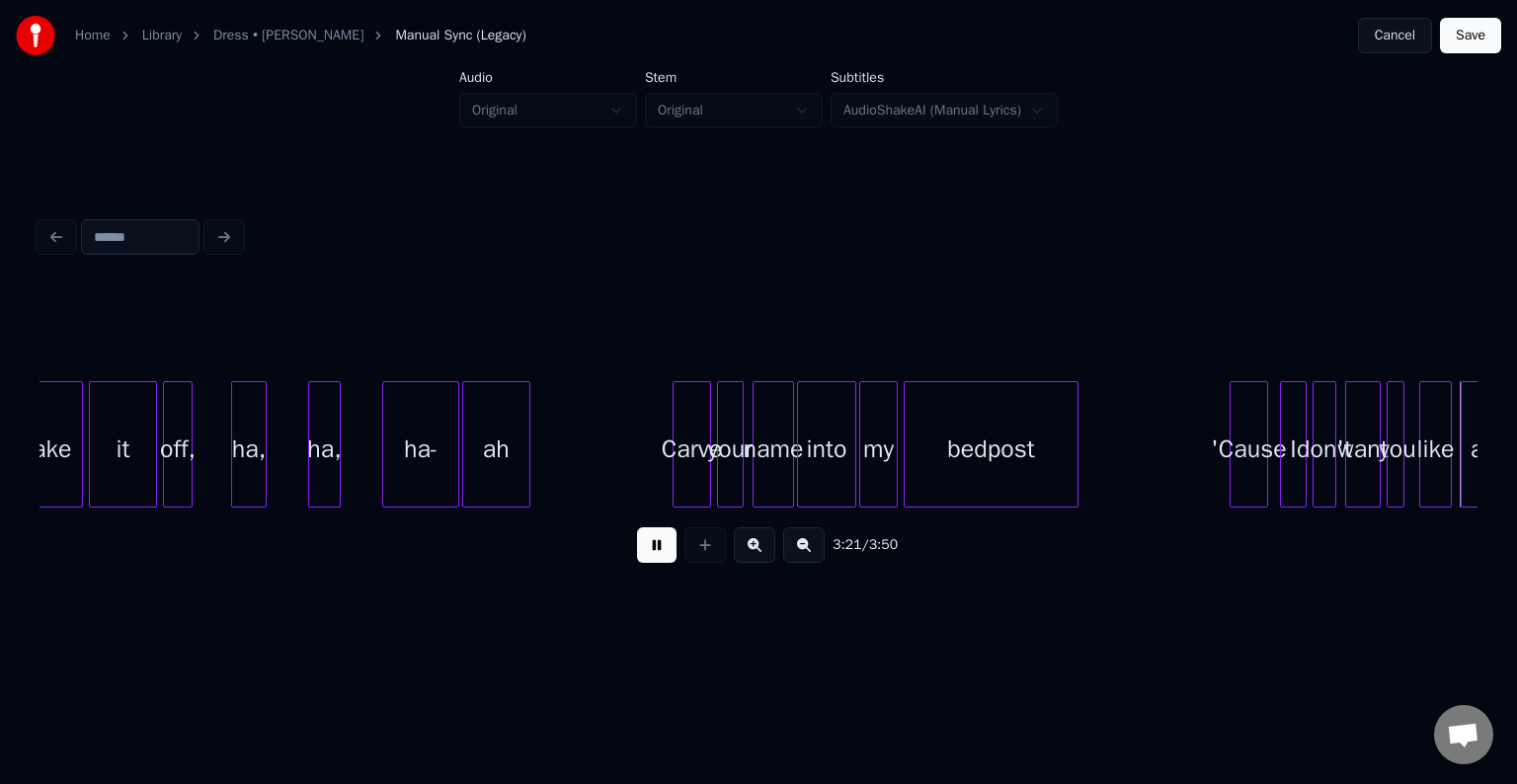 scroll, scrollTop: 0, scrollLeft: 29810, axis: horizontal 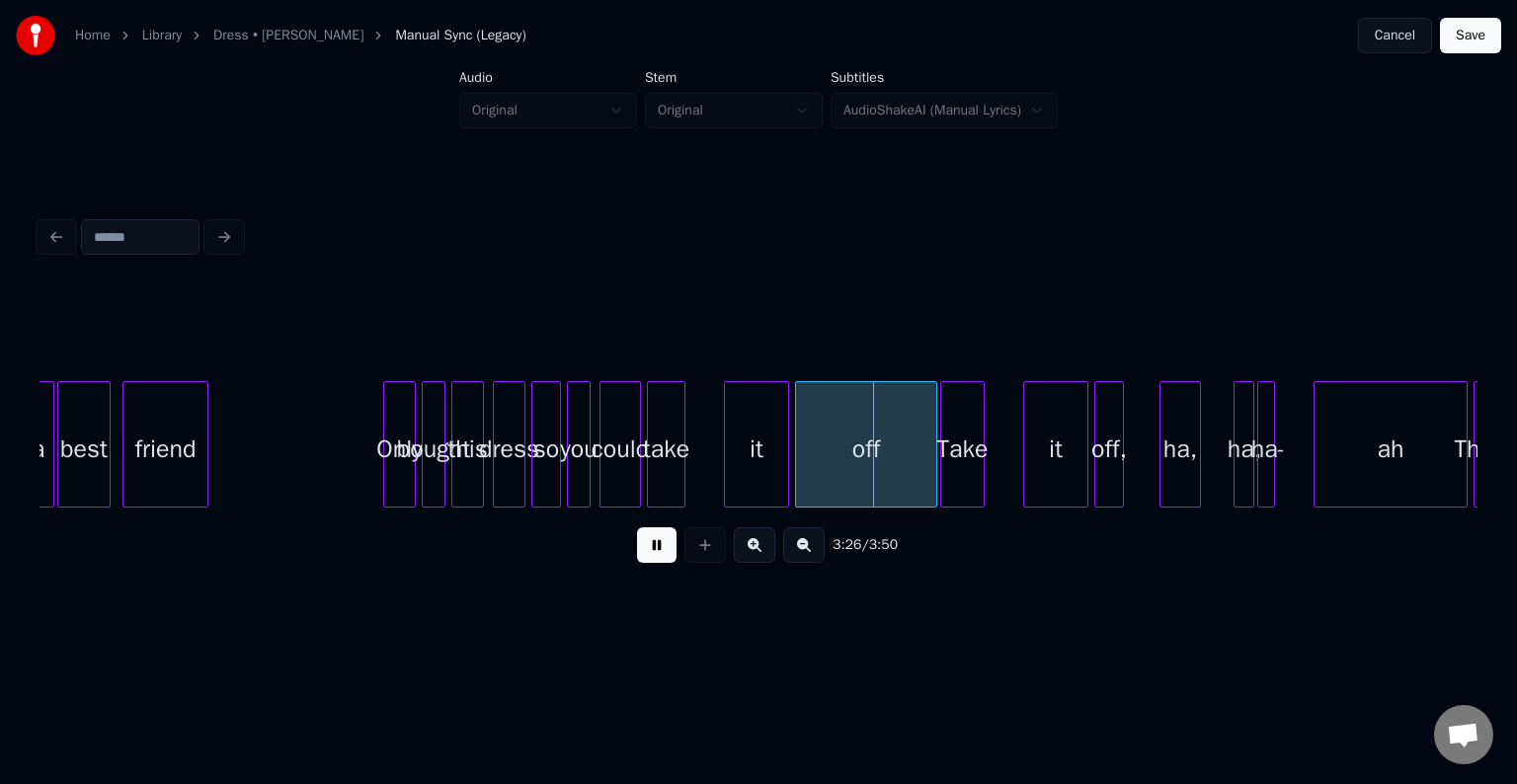 click at bounding box center [657, 545] 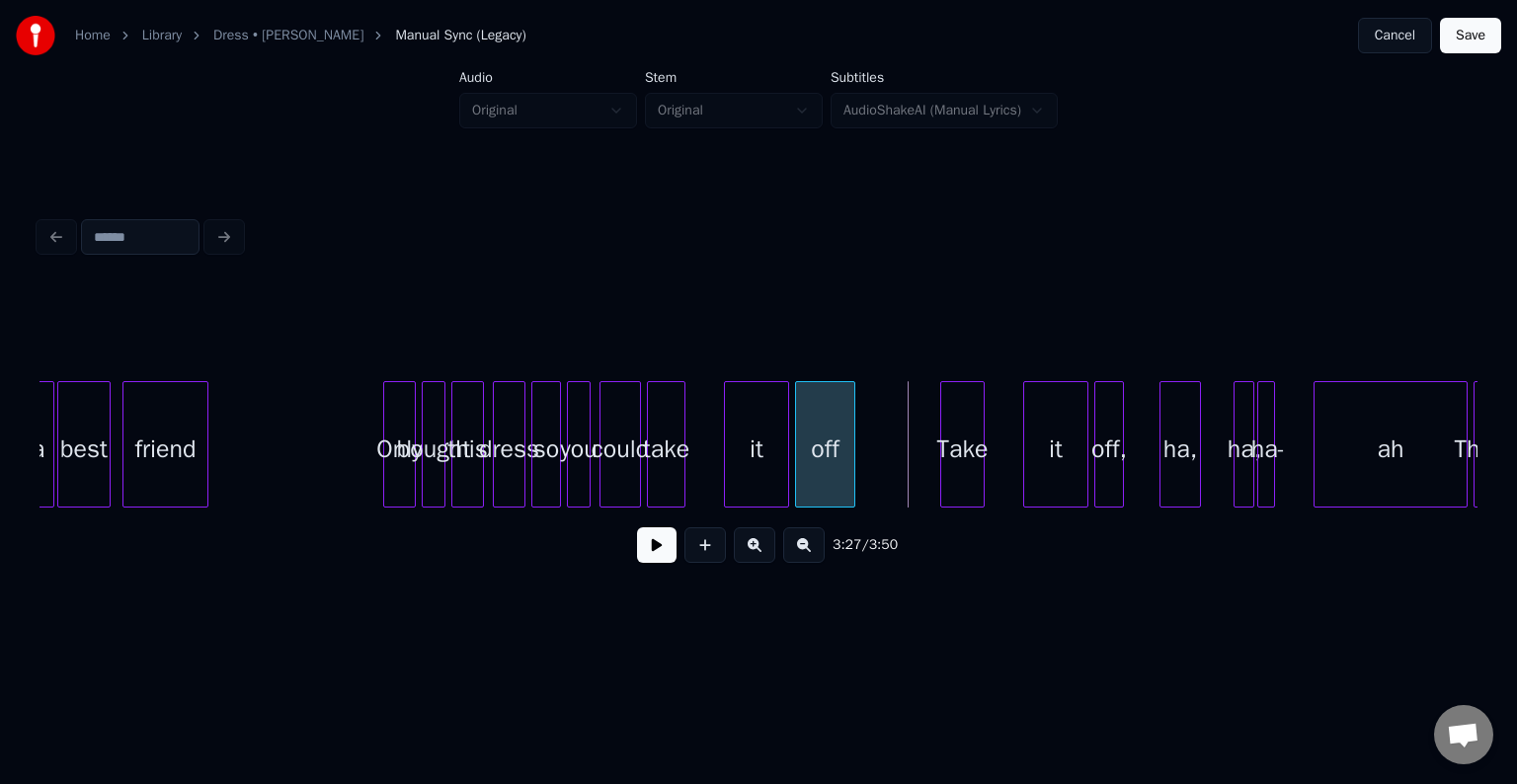 click at bounding box center (851, 444) 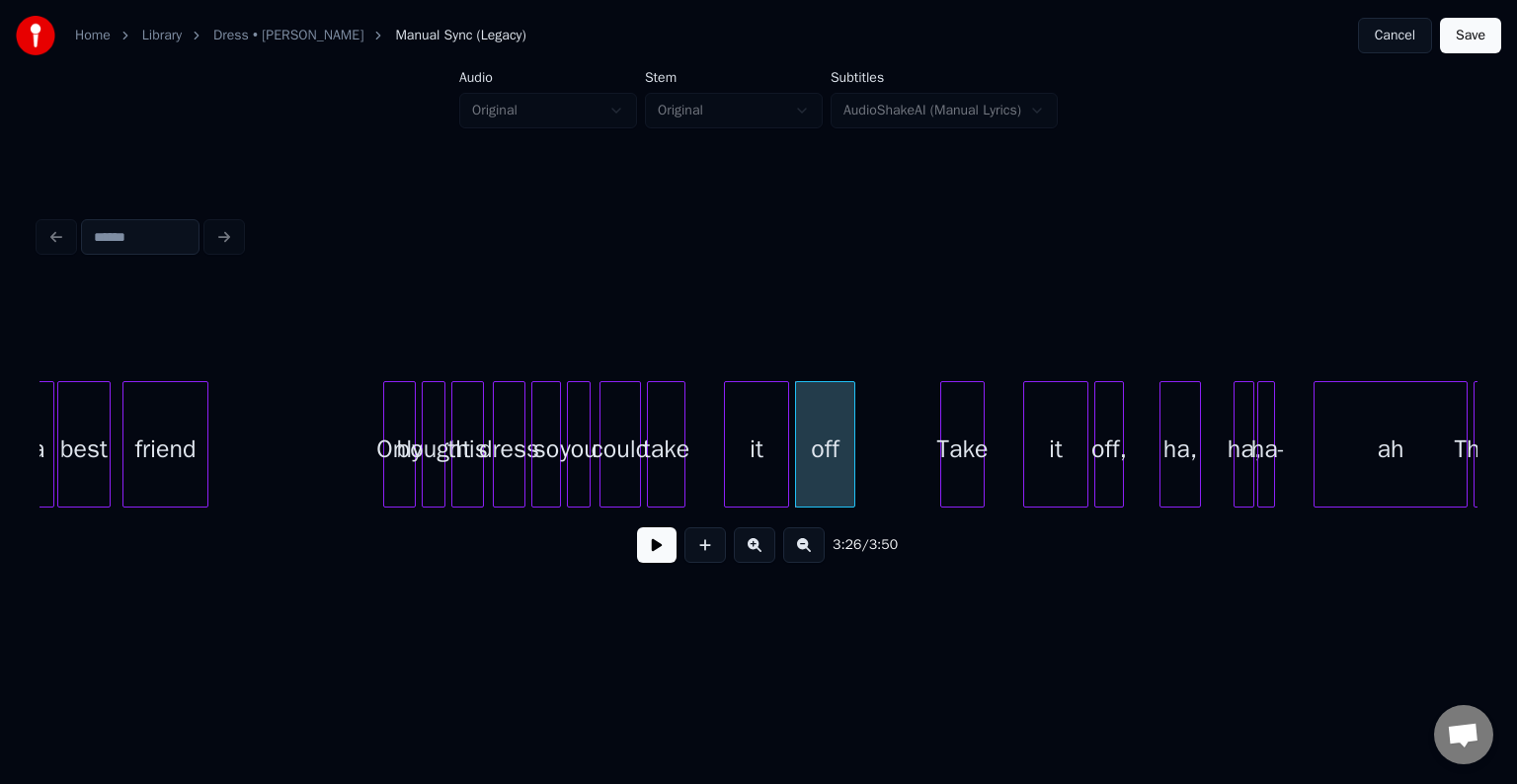 click at bounding box center (657, 545) 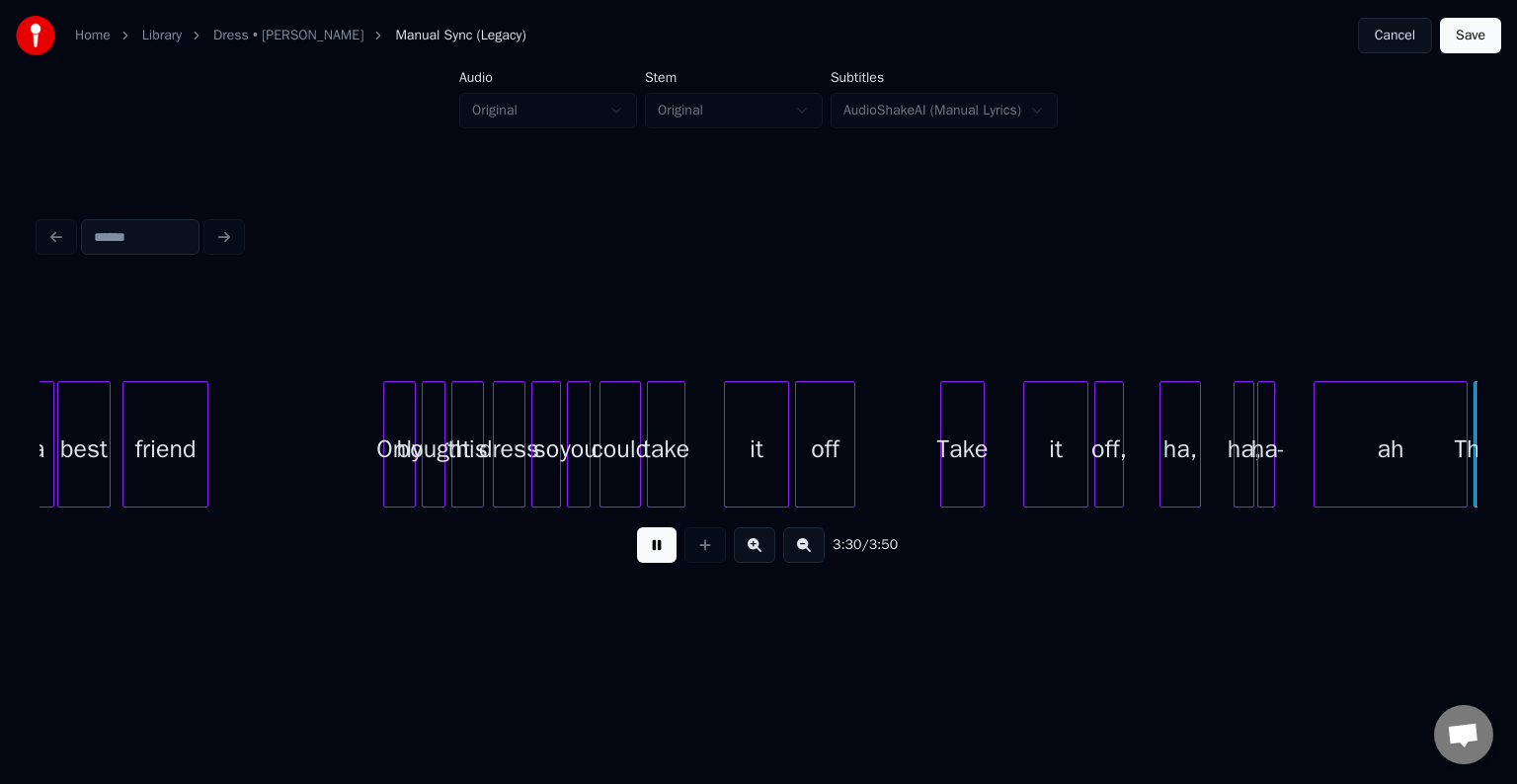 scroll, scrollTop: 0, scrollLeft: 31249, axis: horizontal 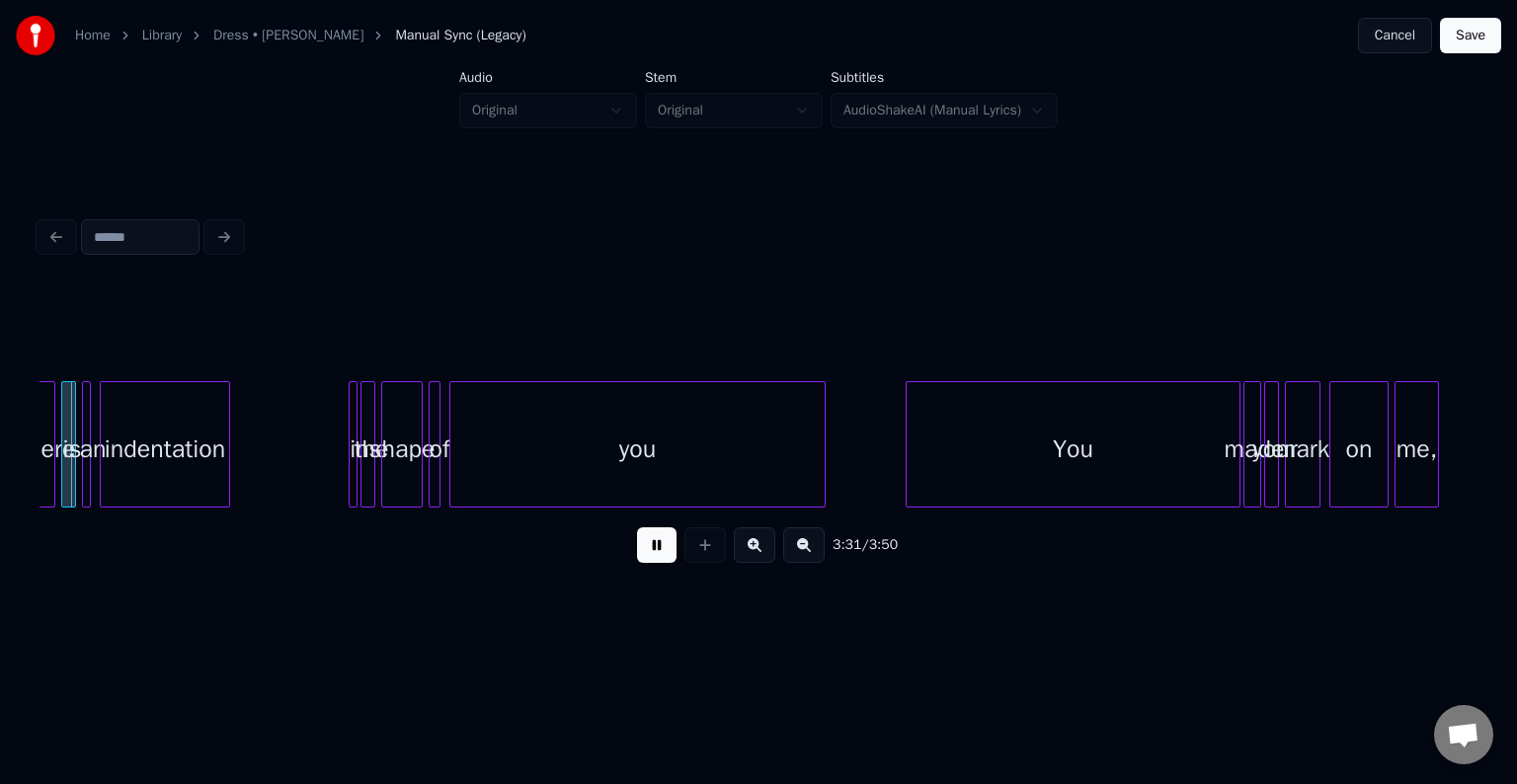 click at bounding box center [657, 545] 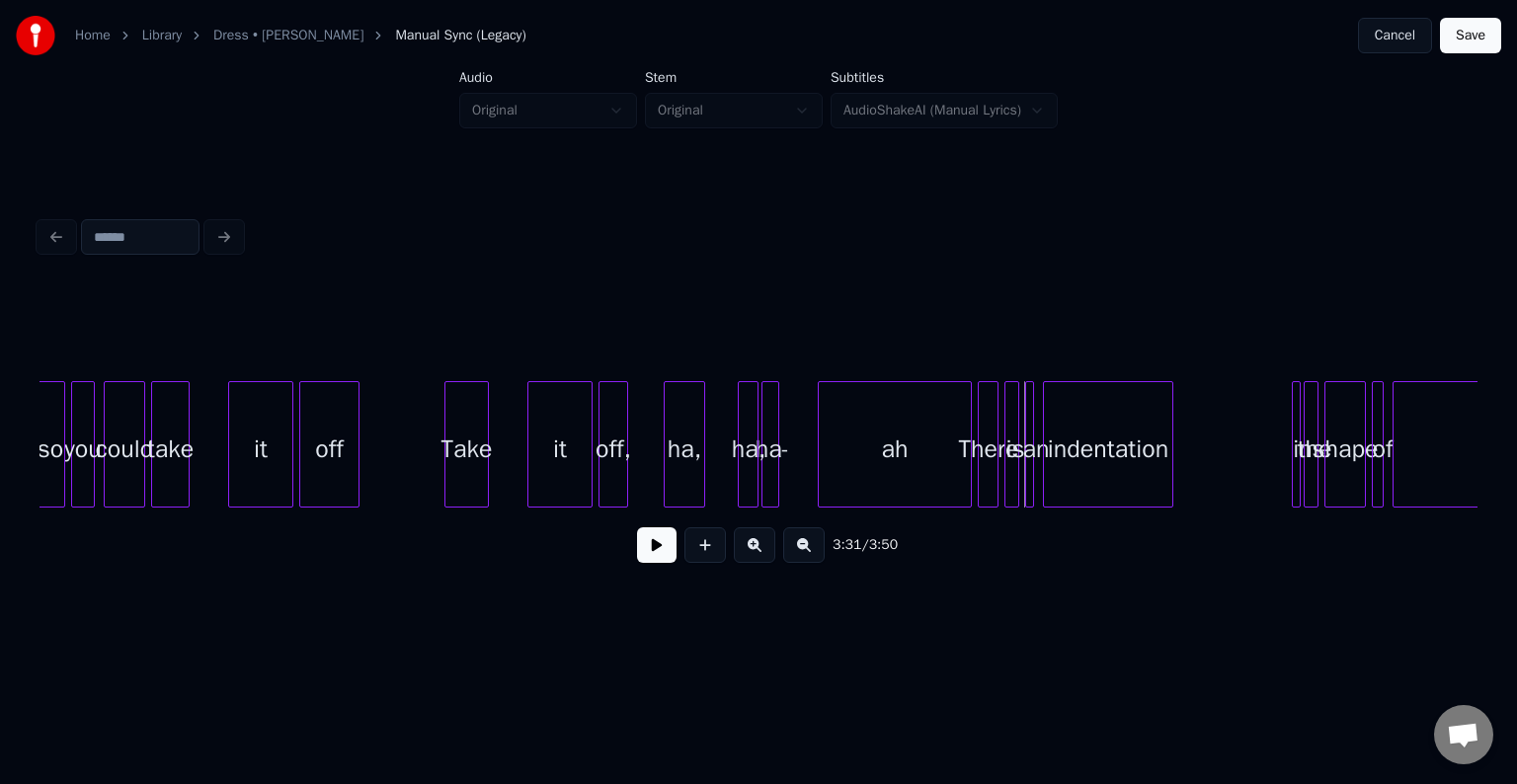 scroll, scrollTop: 0, scrollLeft: 30300, axis: horizontal 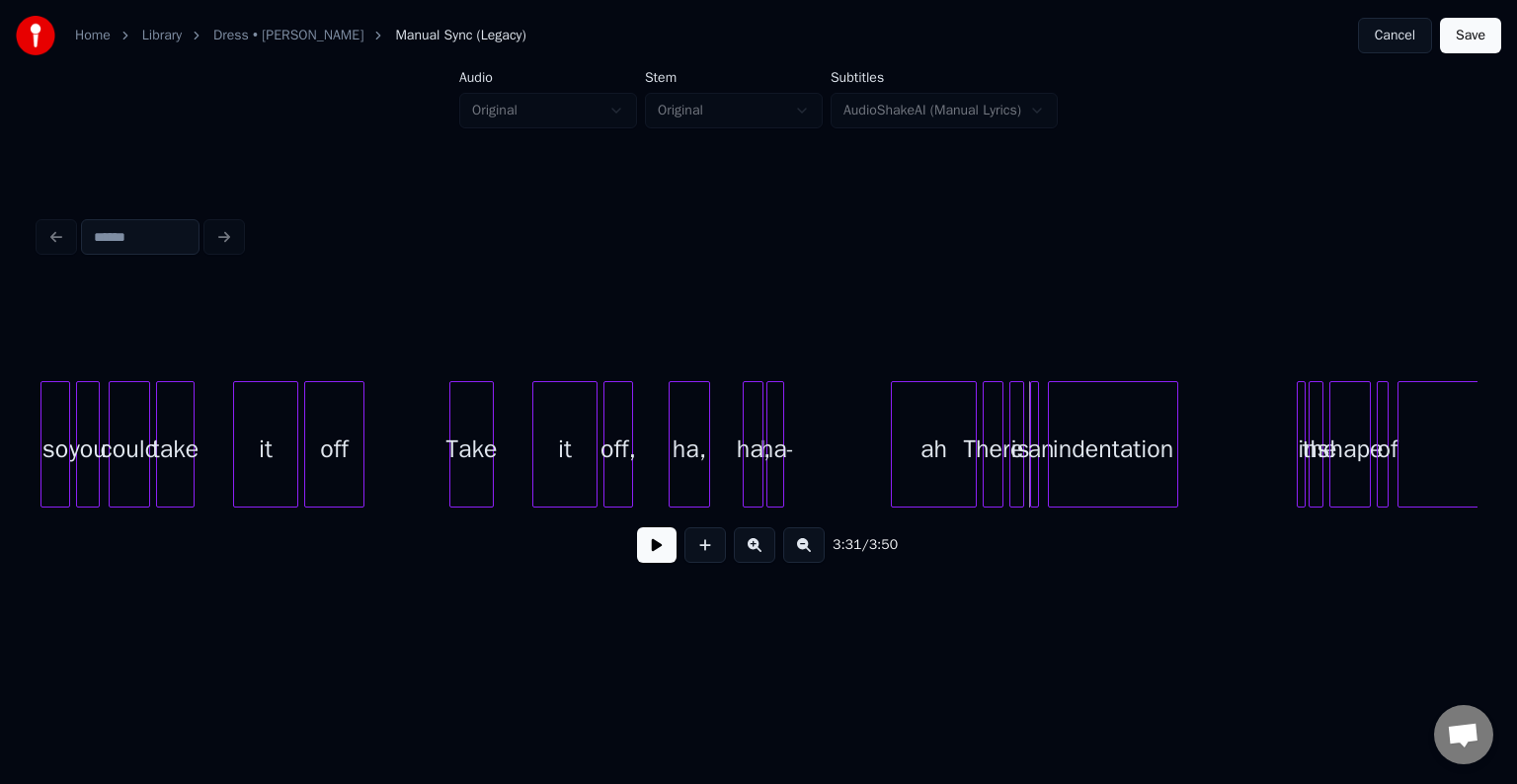 click at bounding box center [895, 444] 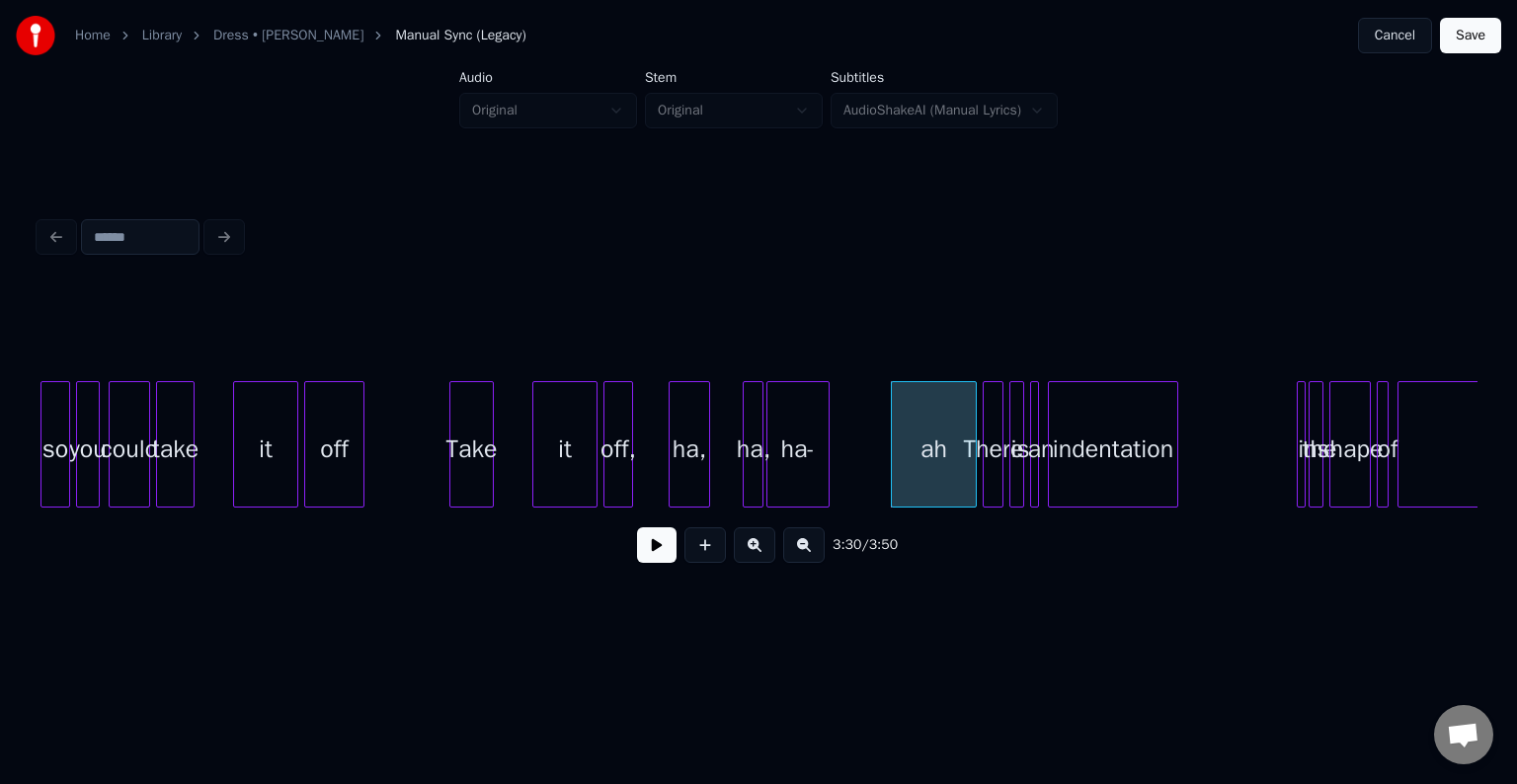 click at bounding box center [826, 444] 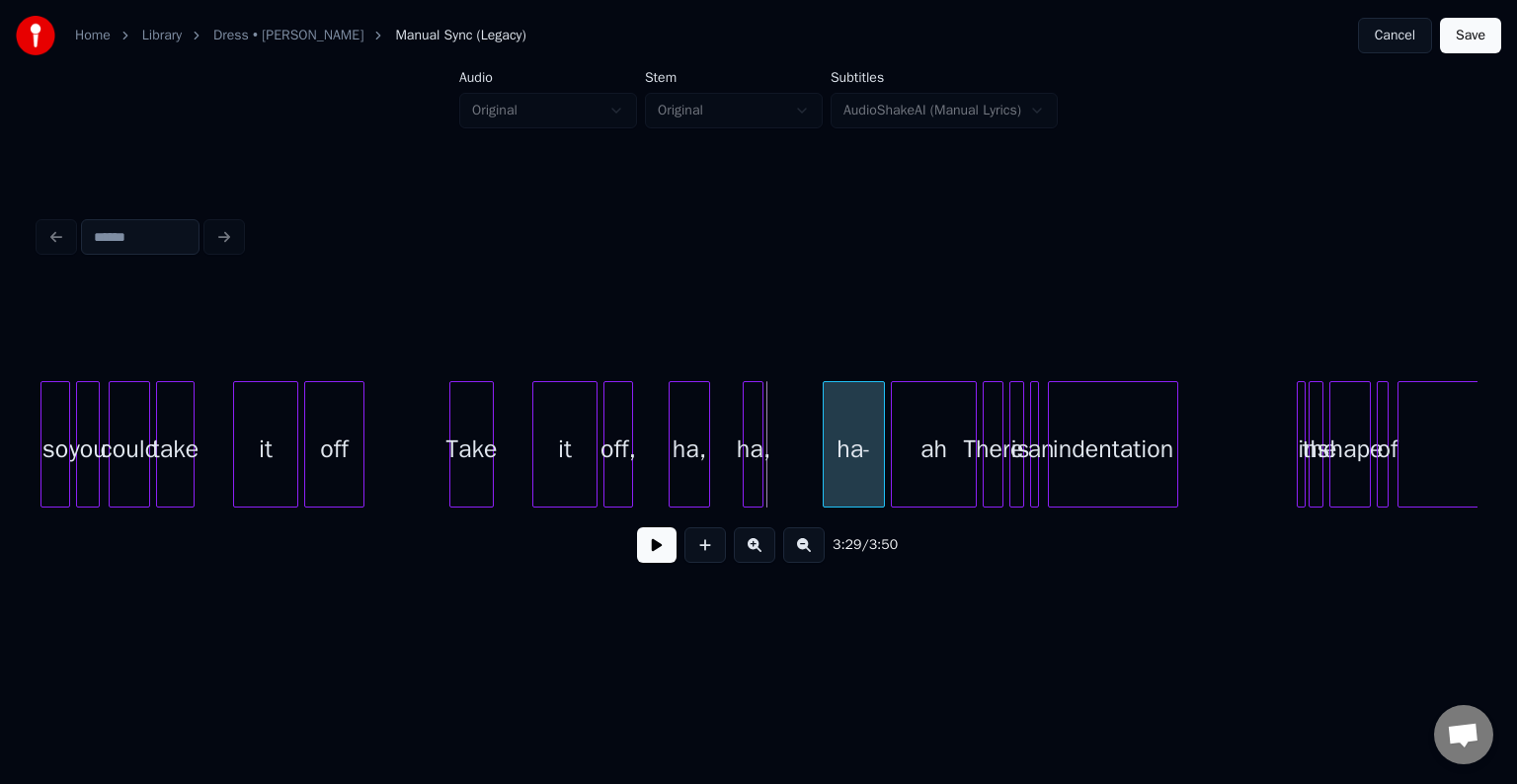 click on "ha-" at bounding box center [854, 449] 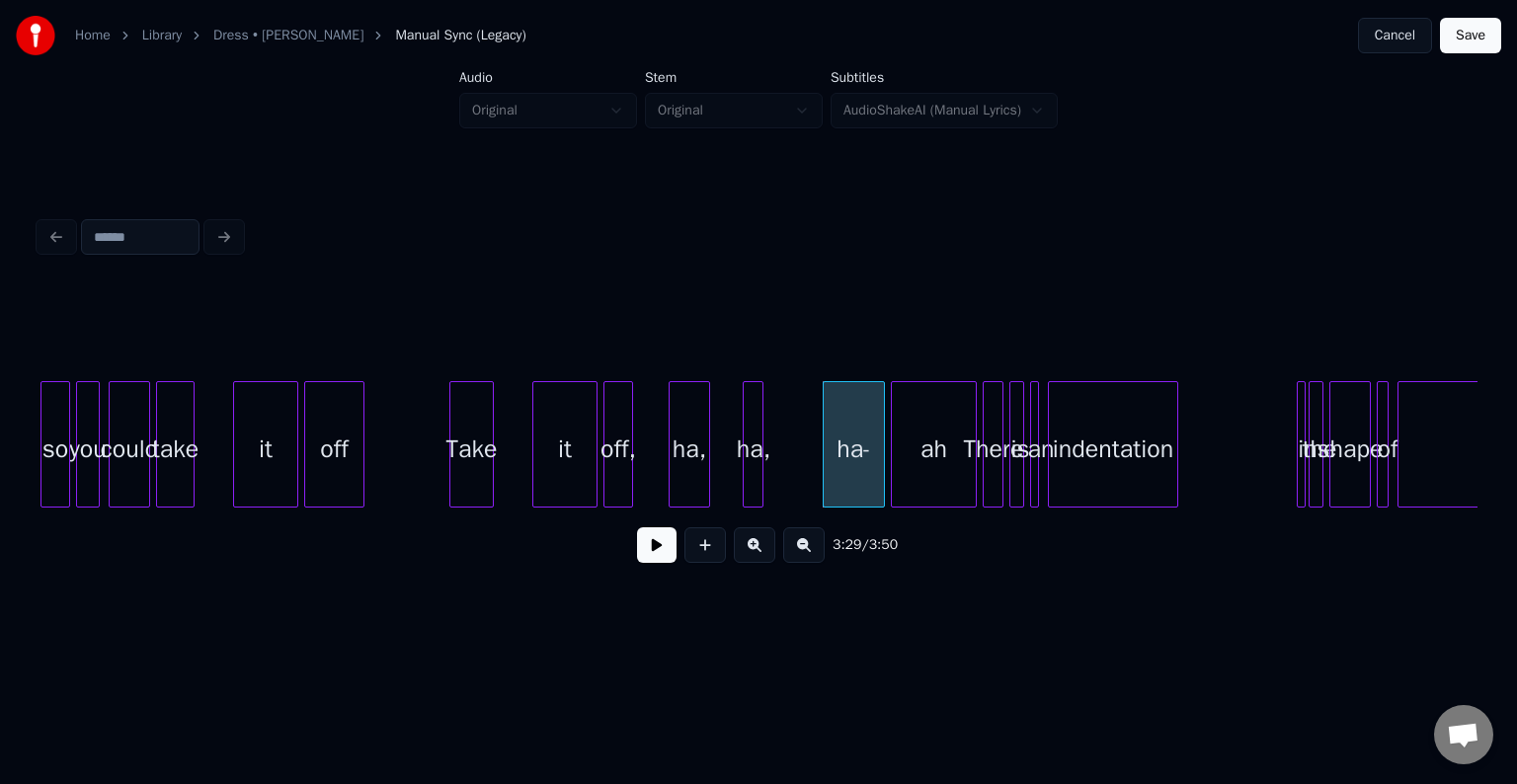 click on "There is an indentation in the shape of you ah ha- ha, ha, off, it Take off it take could you so" at bounding box center [-13192, 444] 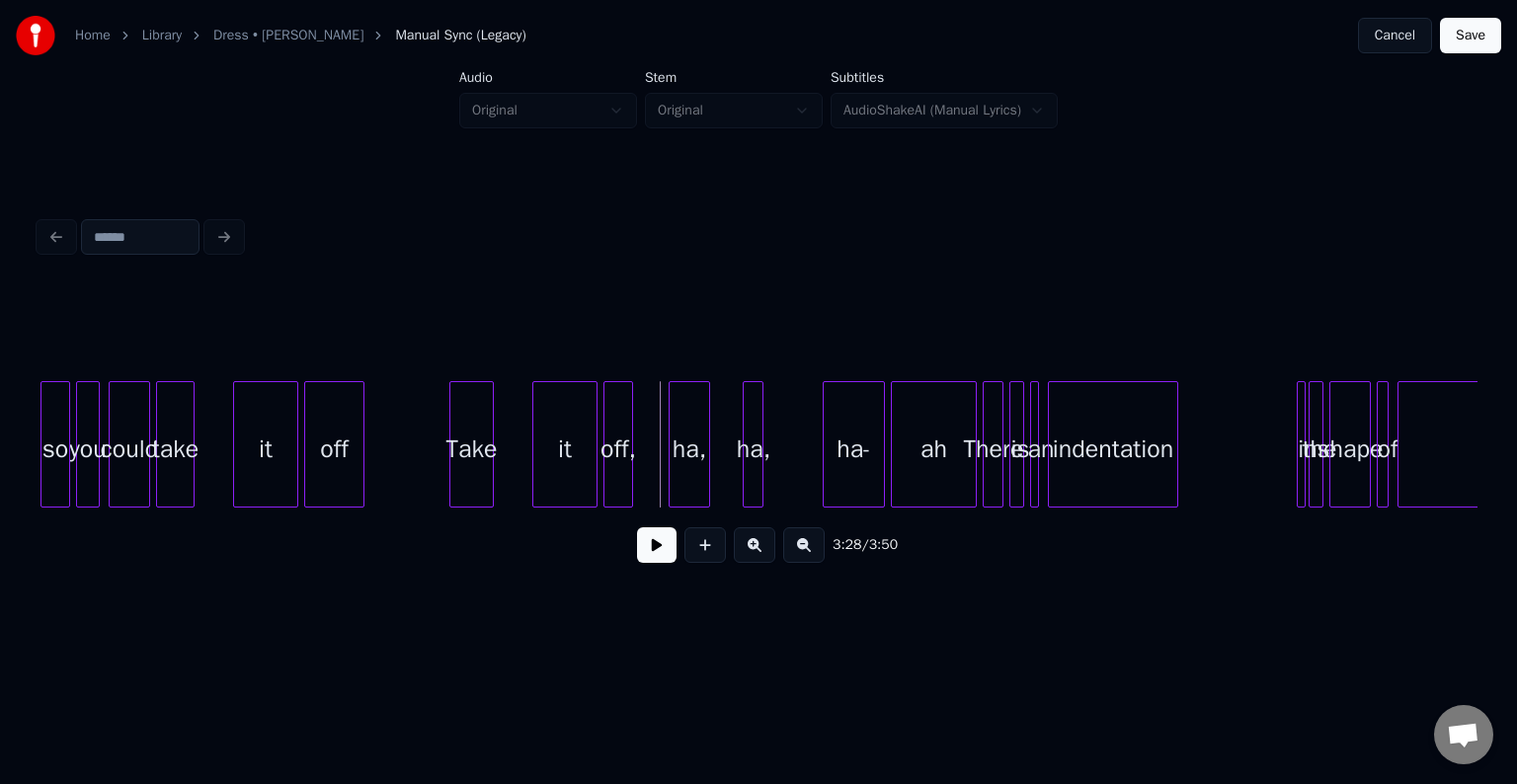 click at bounding box center (657, 545) 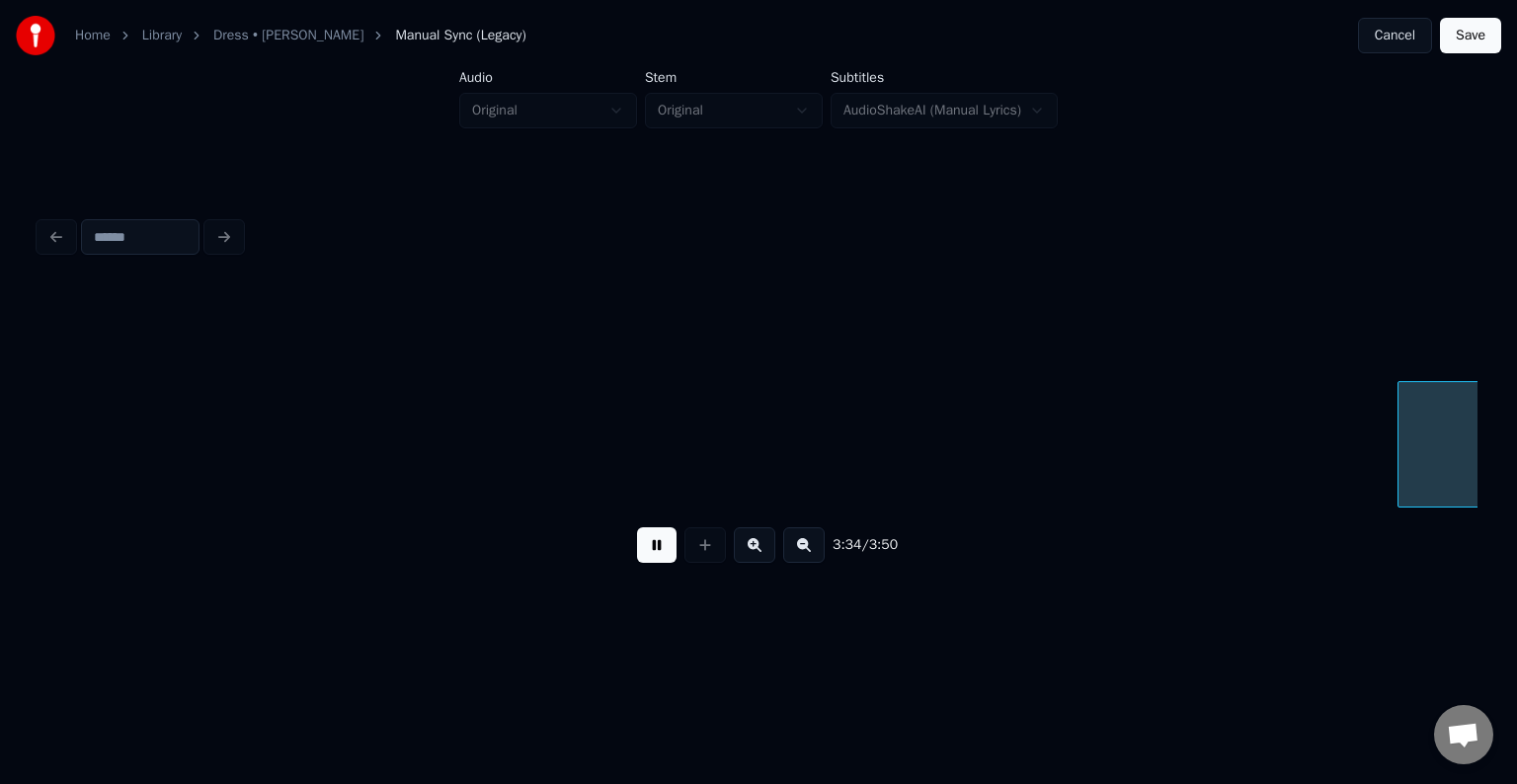 scroll, scrollTop: 0, scrollLeft: 31738, axis: horizontal 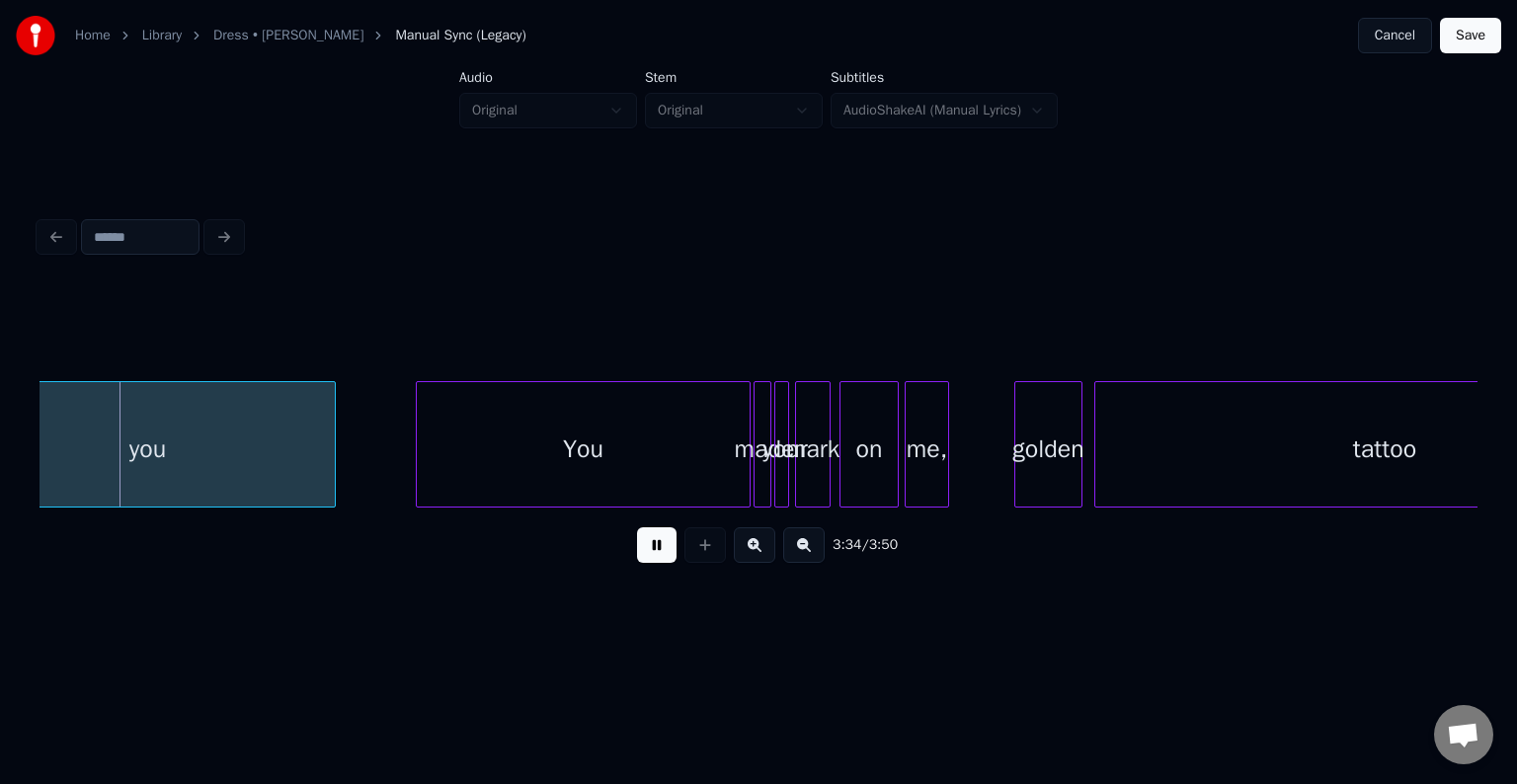 click at bounding box center (657, 545) 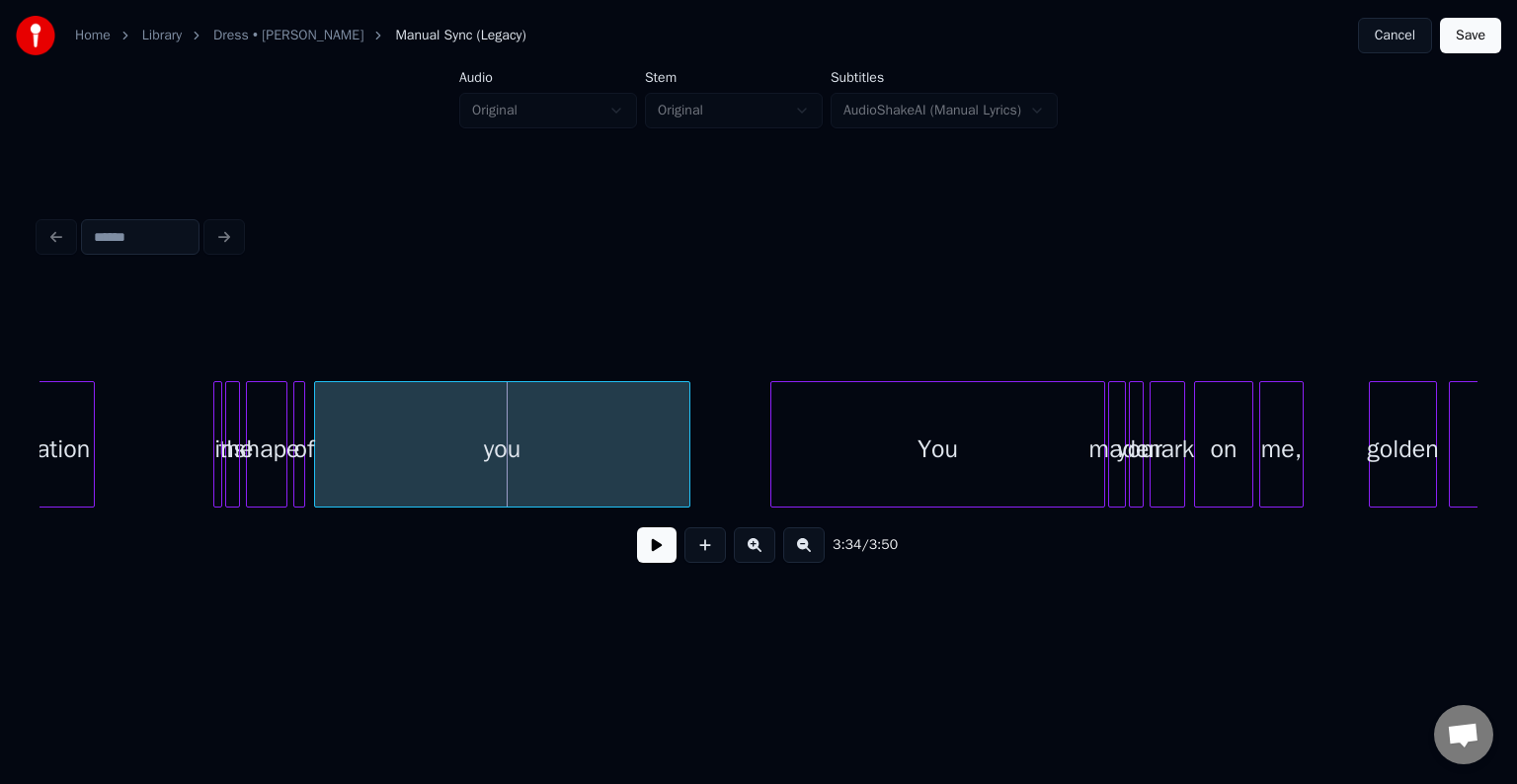 scroll, scrollTop: 0, scrollLeft: 31383, axis: horizontal 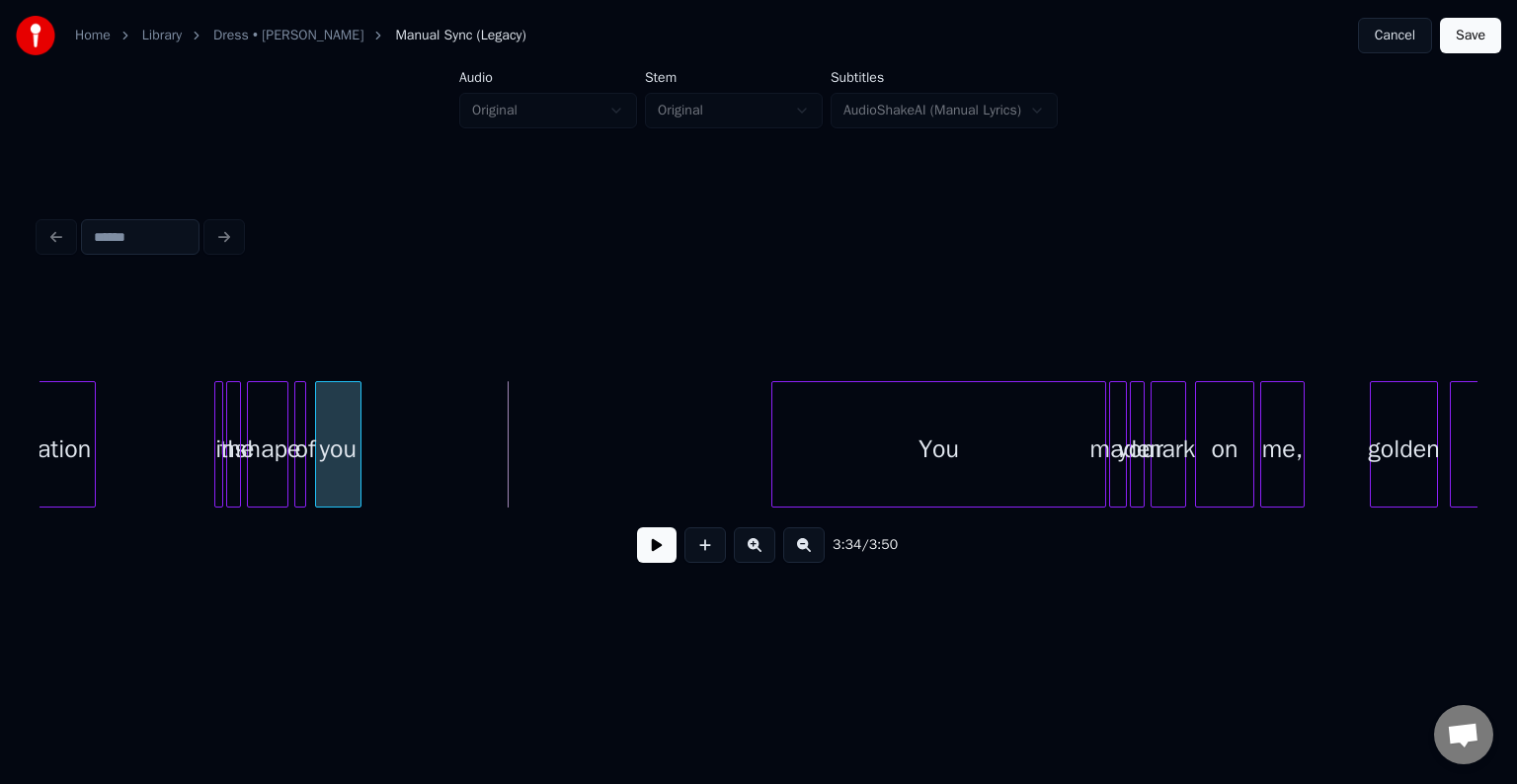click at bounding box center [358, 444] 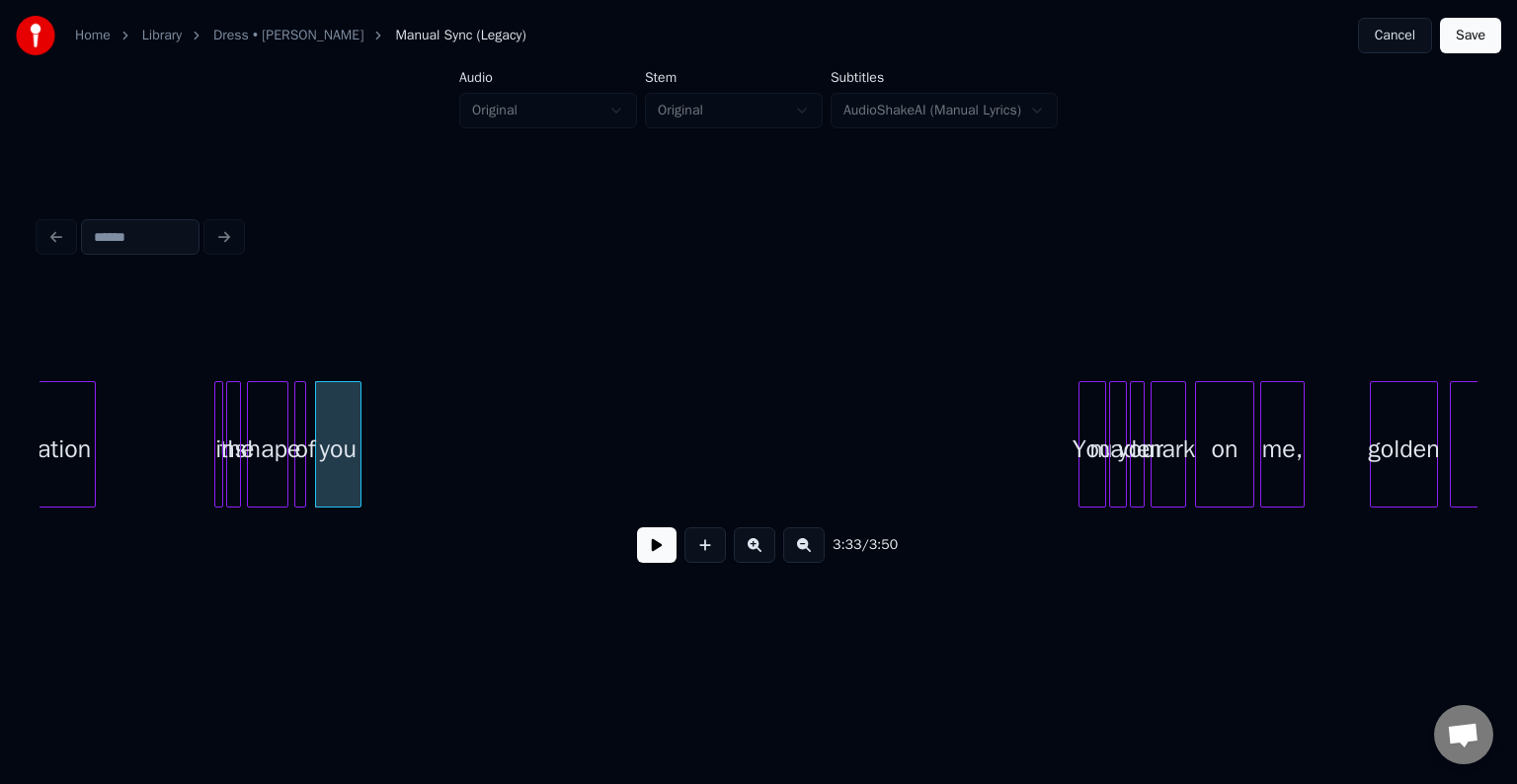 click at bounding box center (1082, 444) 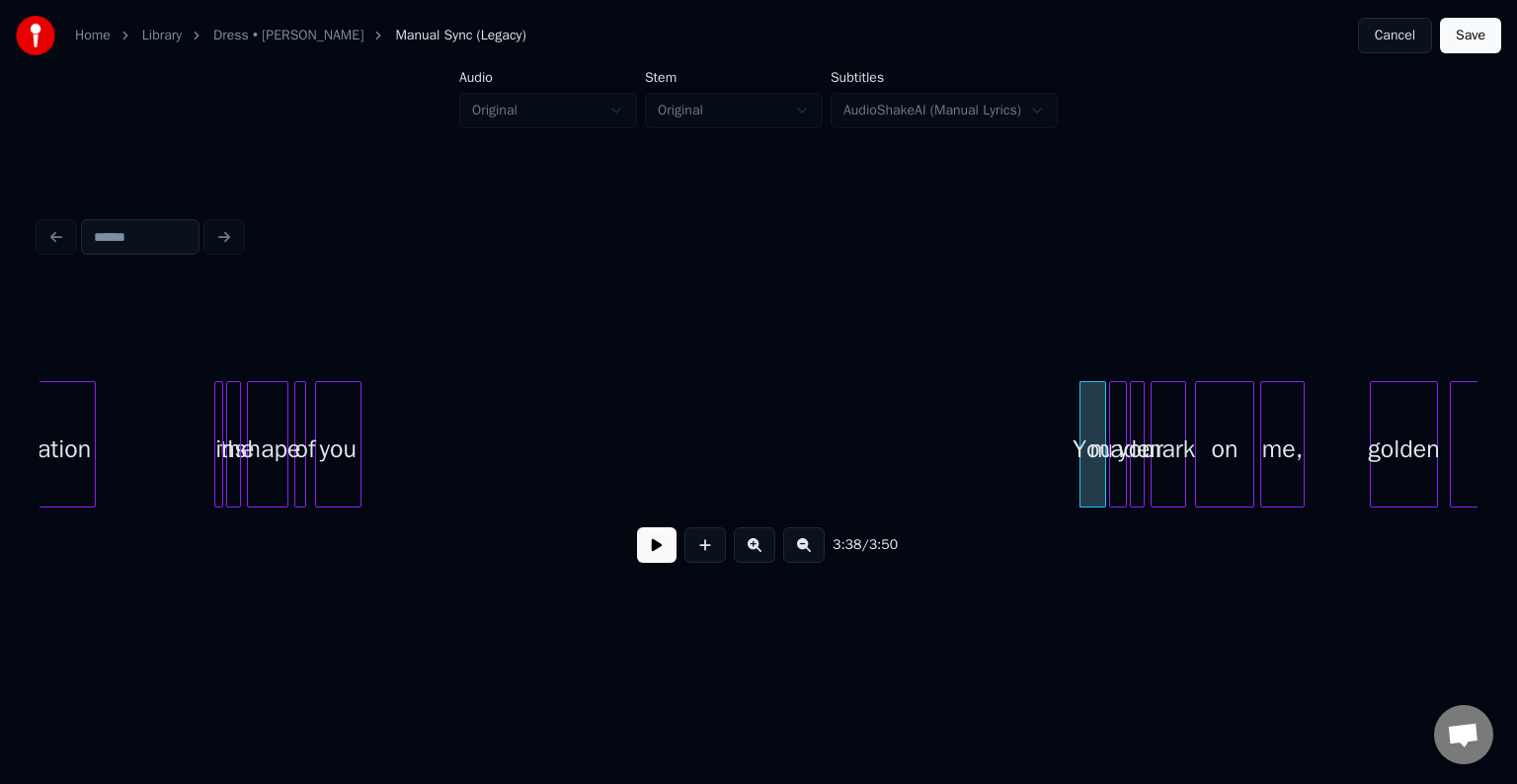 click at bounding box center (657, 545) 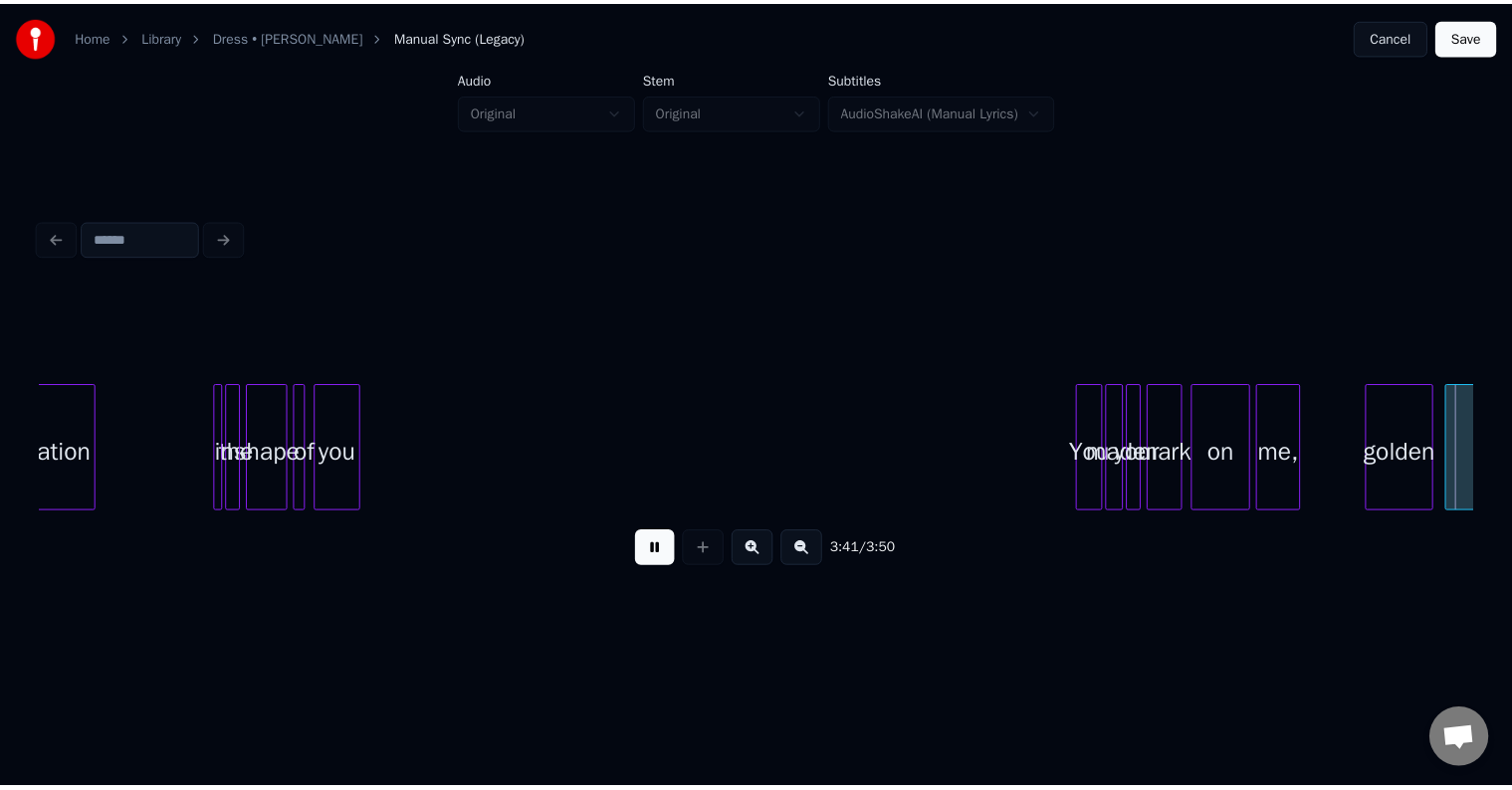 scroll, scrollTop: 0, scrollLeft: 32957, axis: horizontal 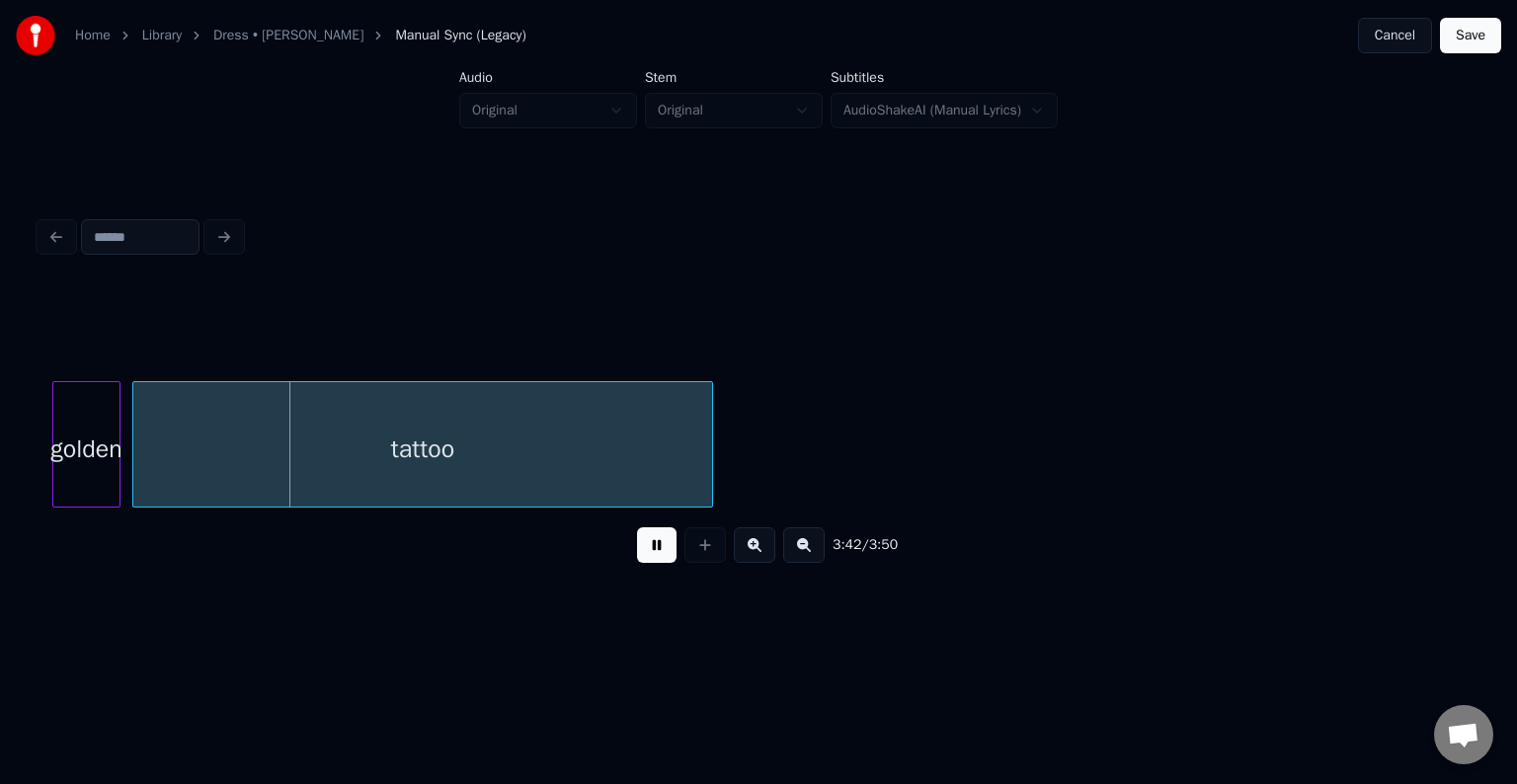drag, startPoint x: 643, startPoint y: 557, endPoint x: 644, endPoint y: 465, distance: 92.00543 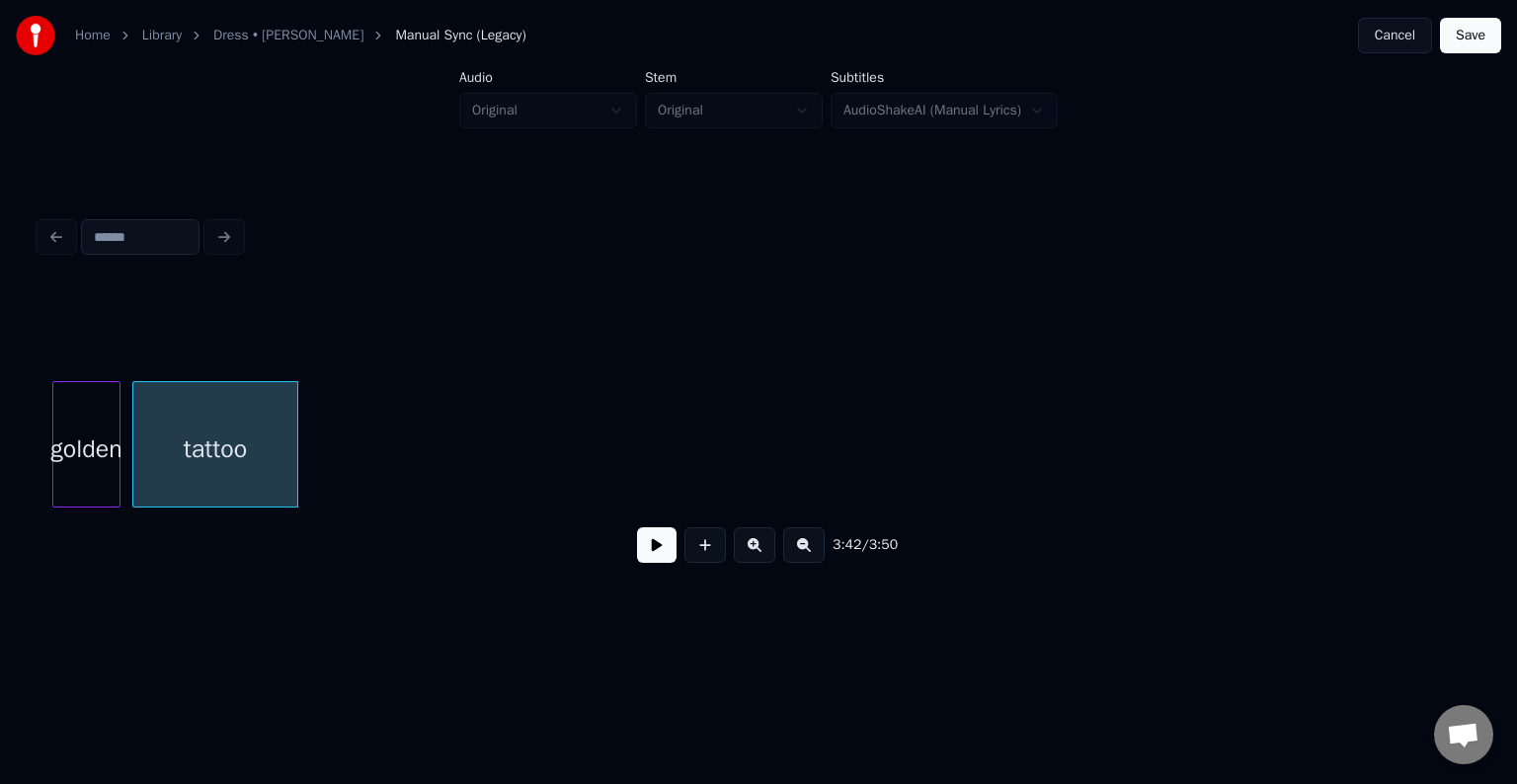 click at bounding box center (294, 444) 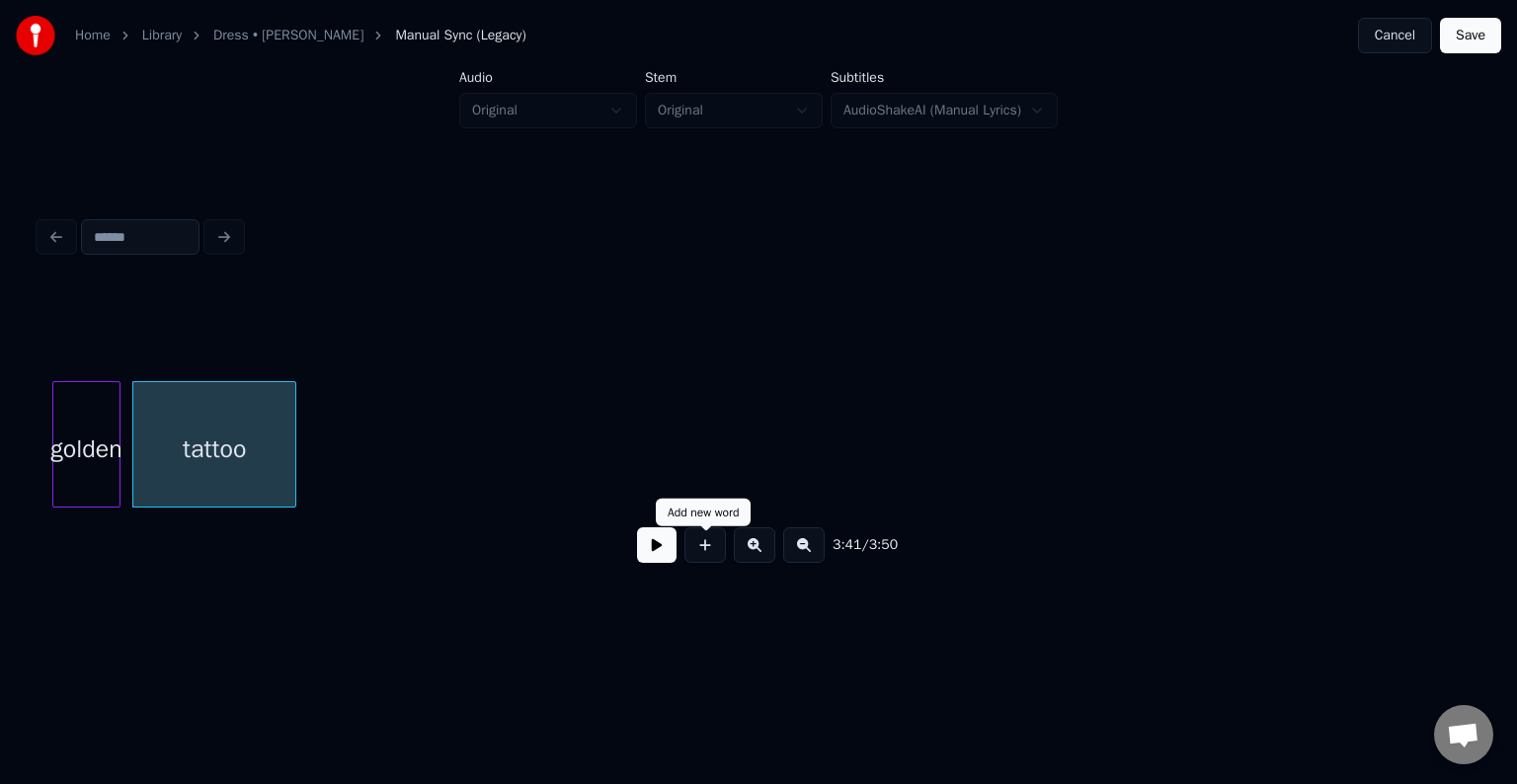 click on "3:41  /  3:50" at bounding box center (758, 545) 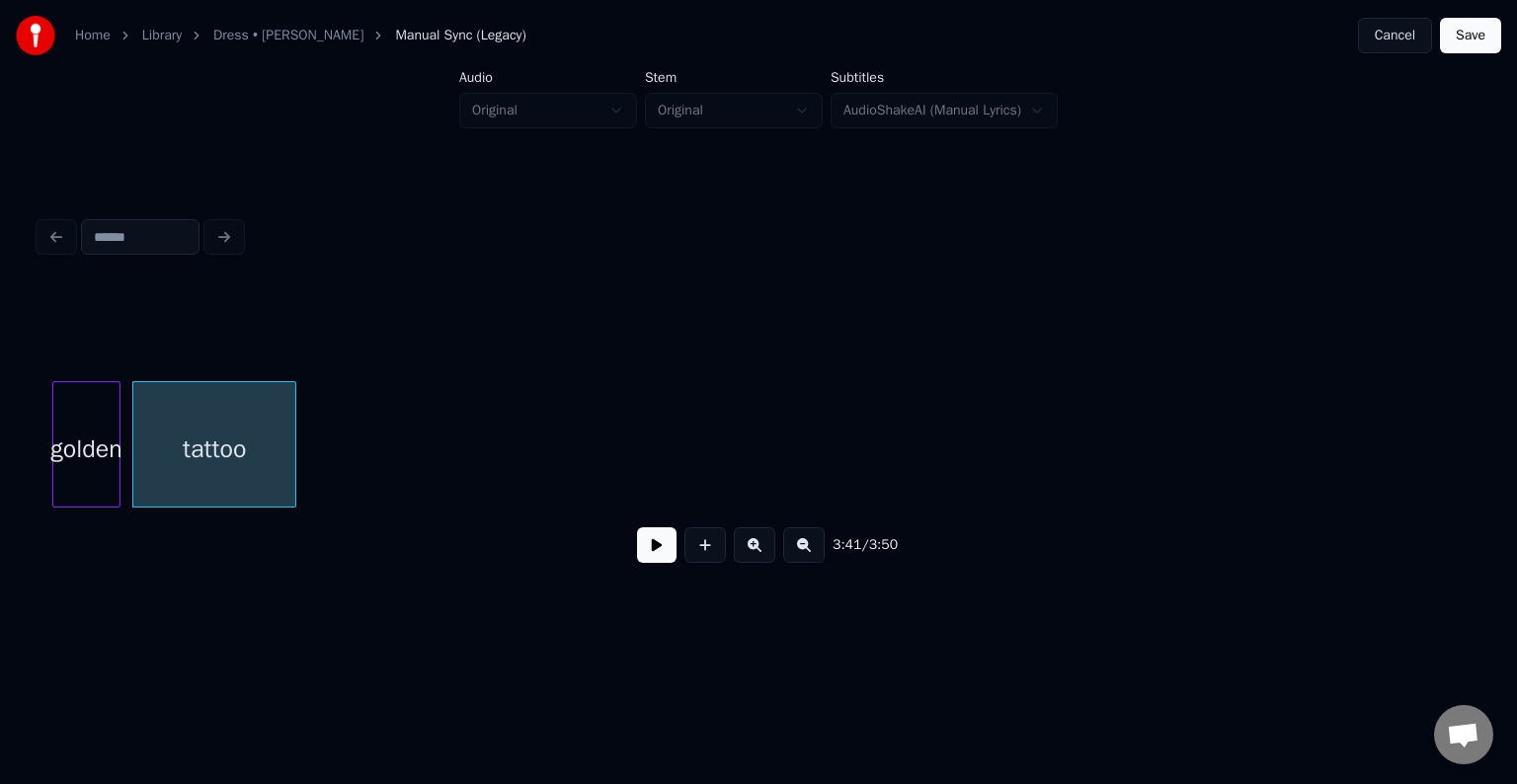 click at bounding box center [657, 545] 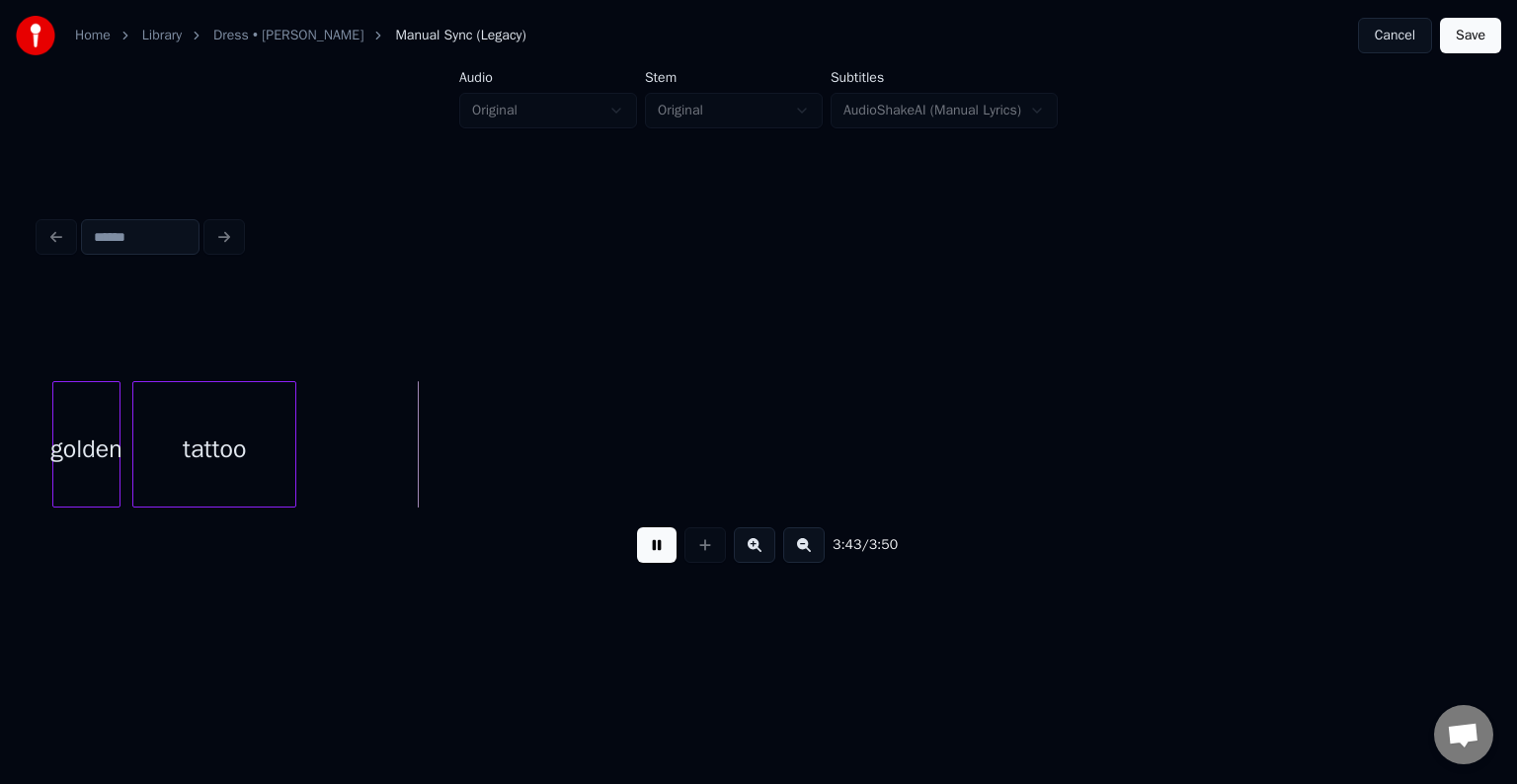 click on "Save" at bounding box center [1471, 36] 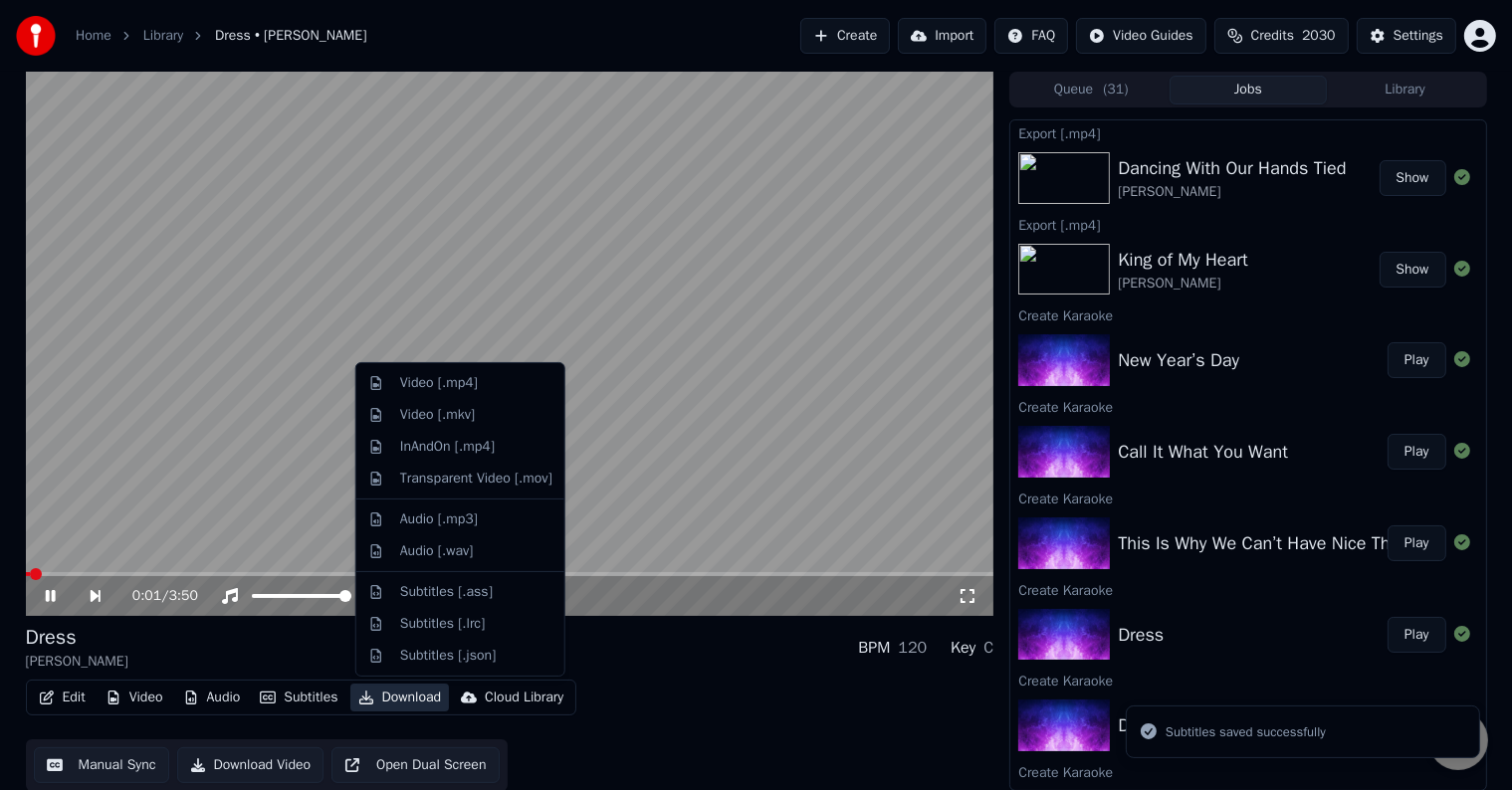 click on "Download" at bounding box center (400, 697) 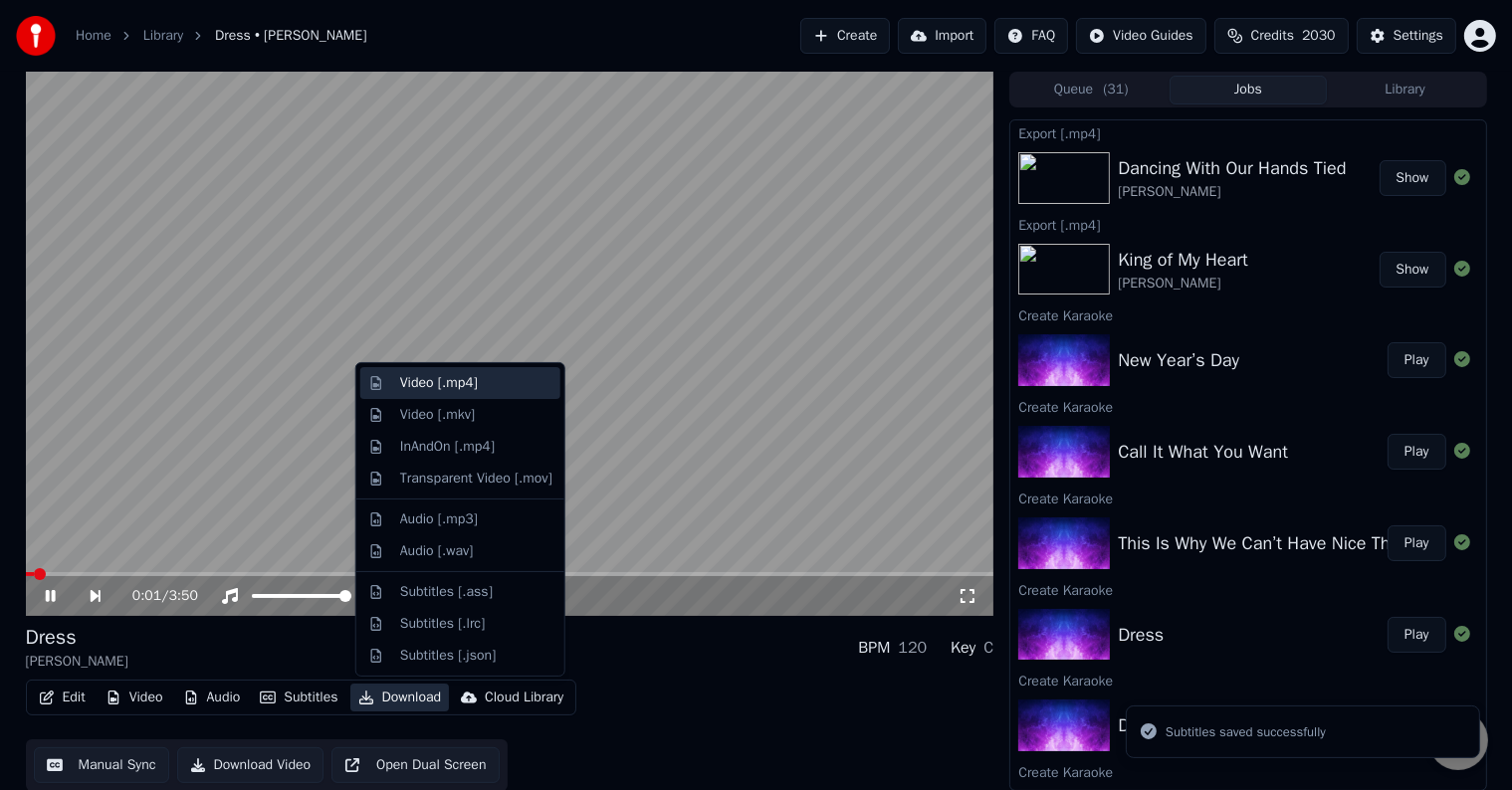 click on "Video [.mp4]" at bounding box center [460, 383] 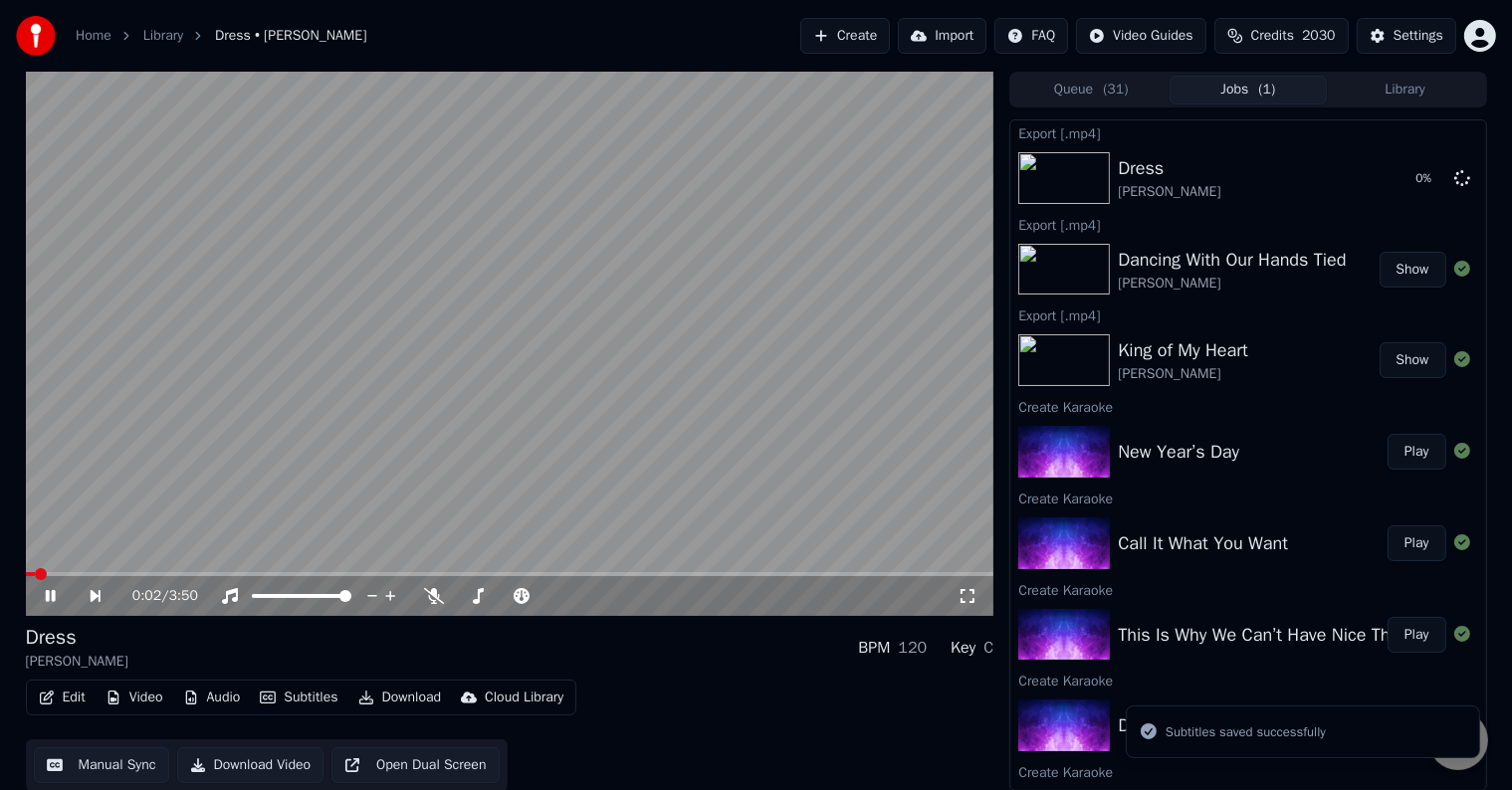 click on "Play" at bounding box center (1416, 635) 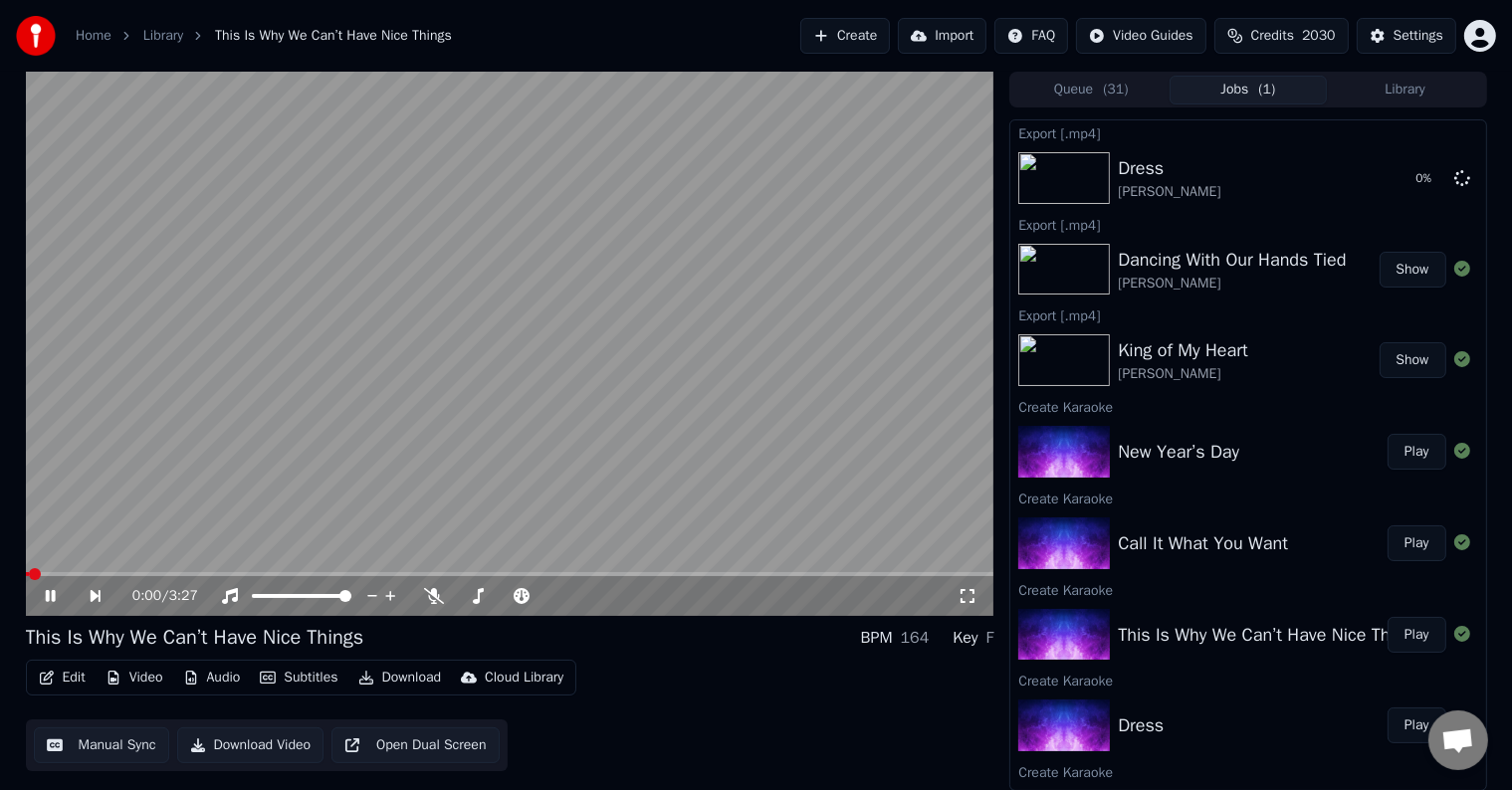 click 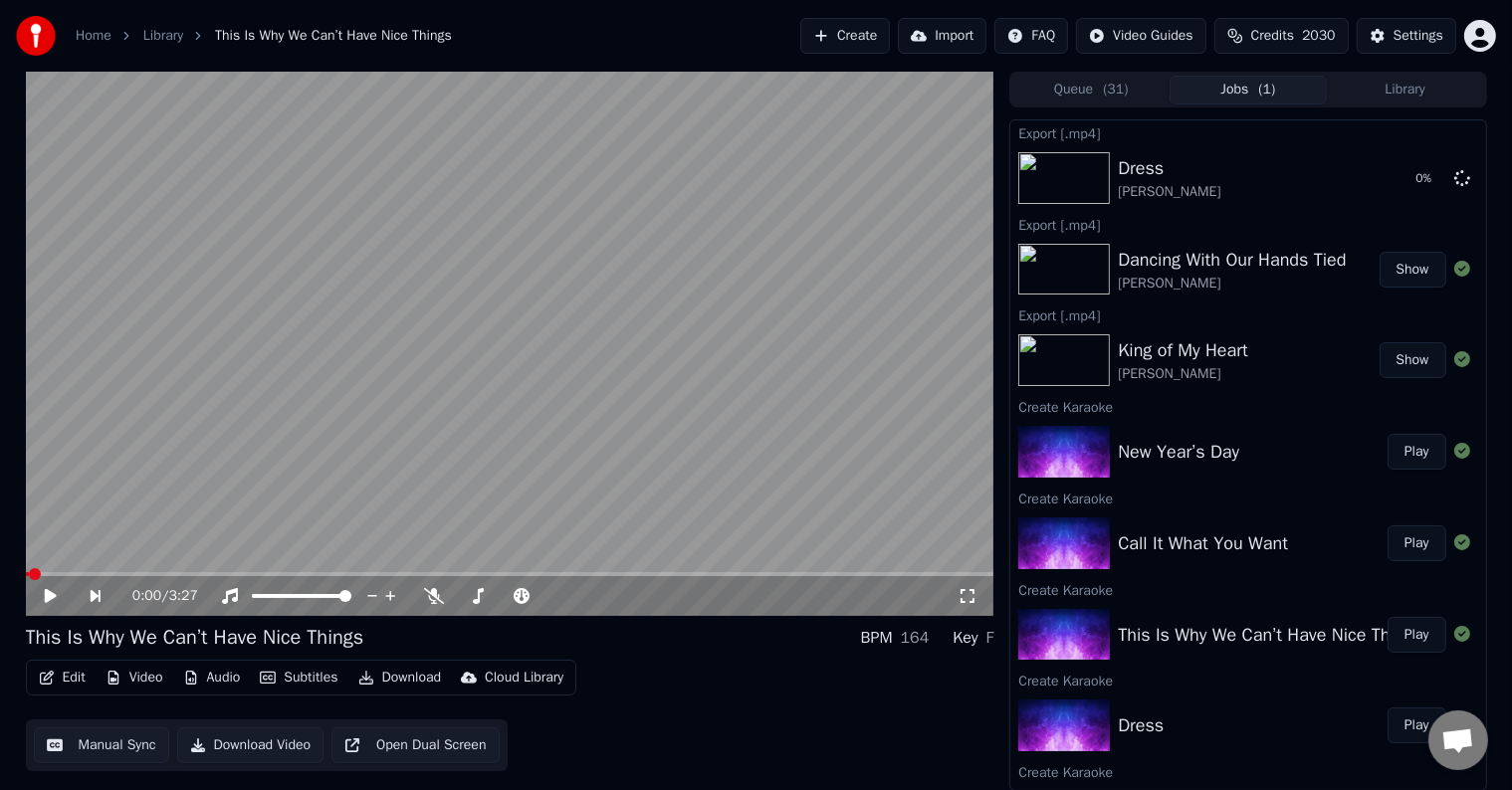 click 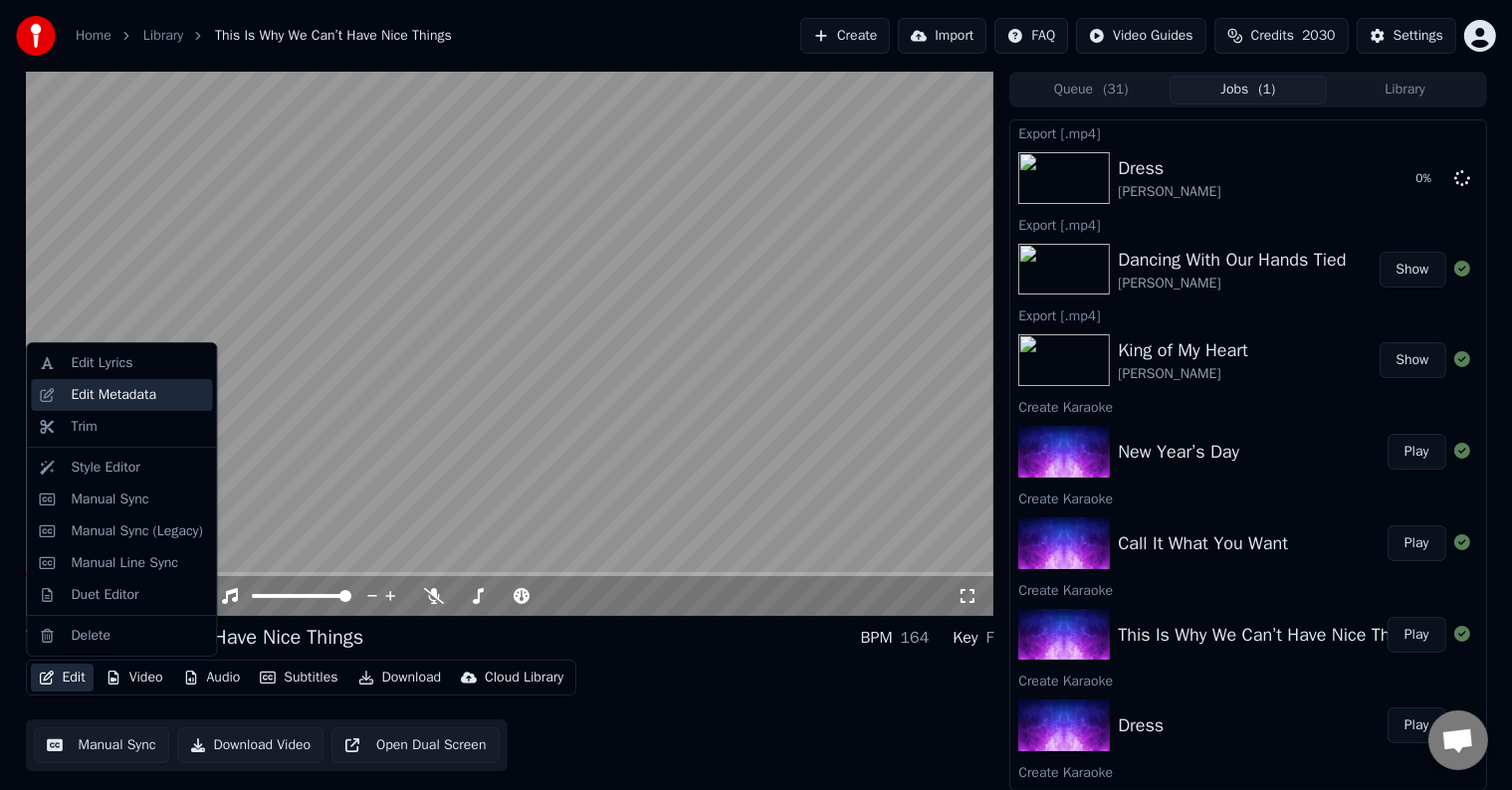 click on "Edit Metadata" at bounding box center (113, 395) 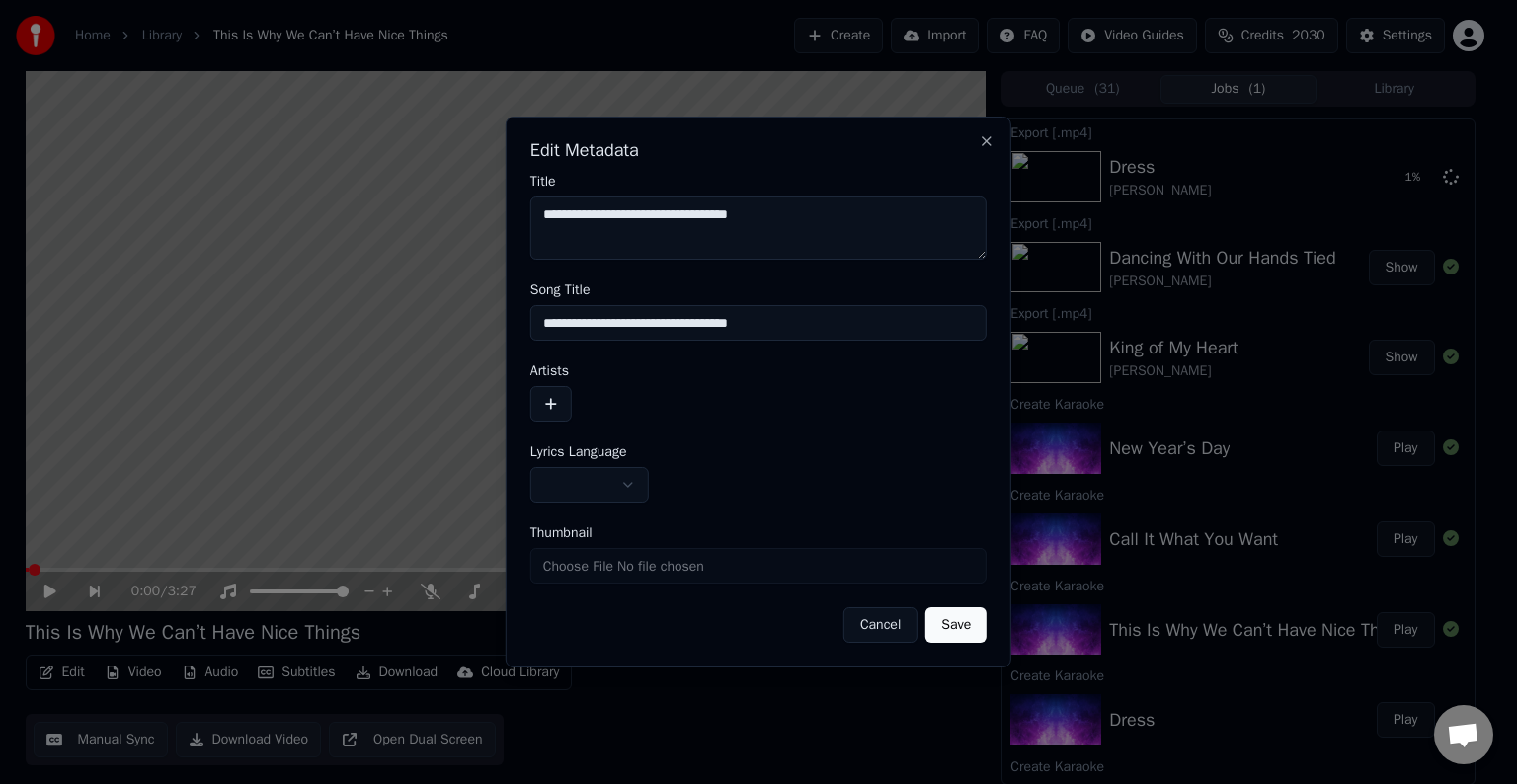 click at bounding box center (551, 404) 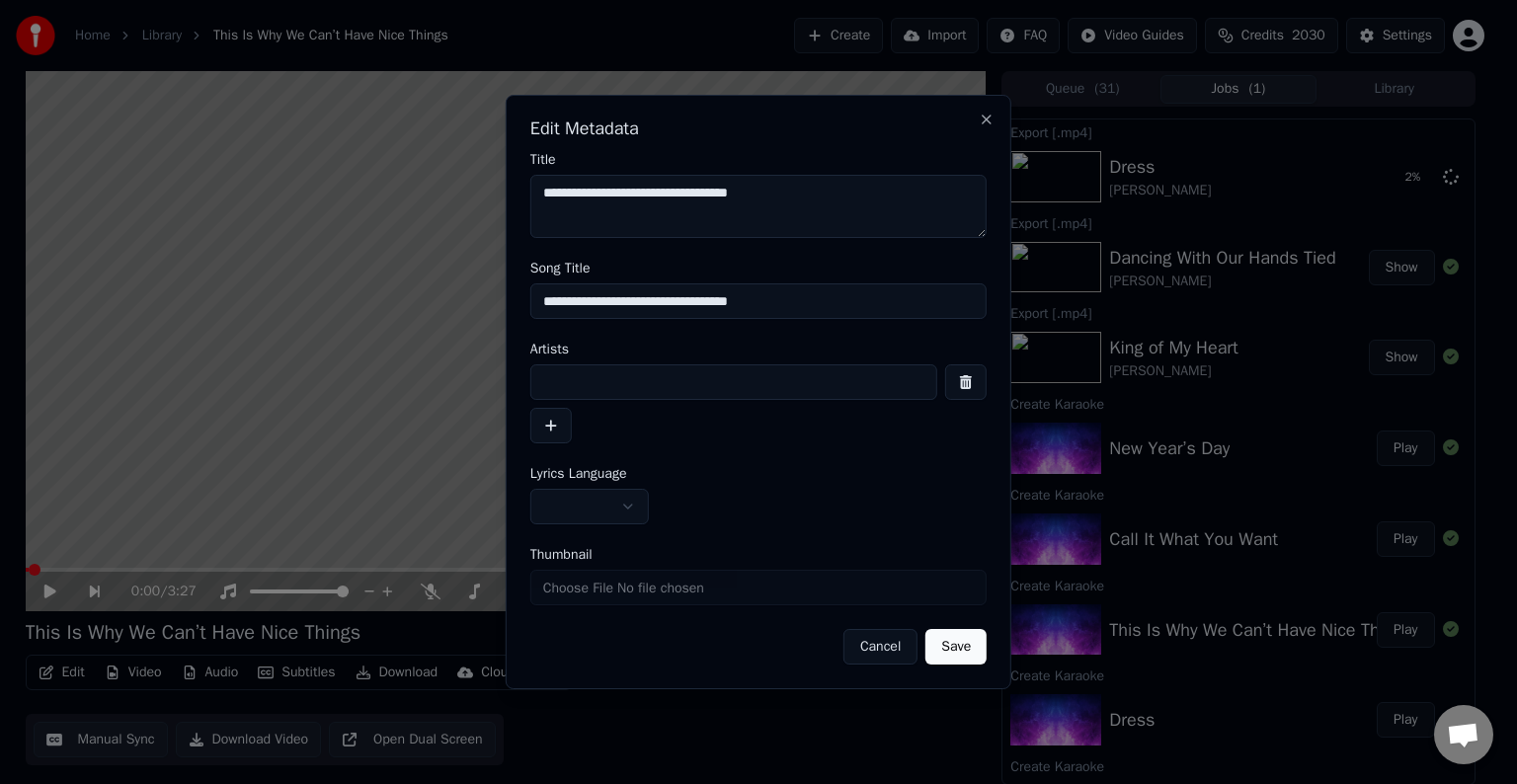 click at bounding box center [734, 382] 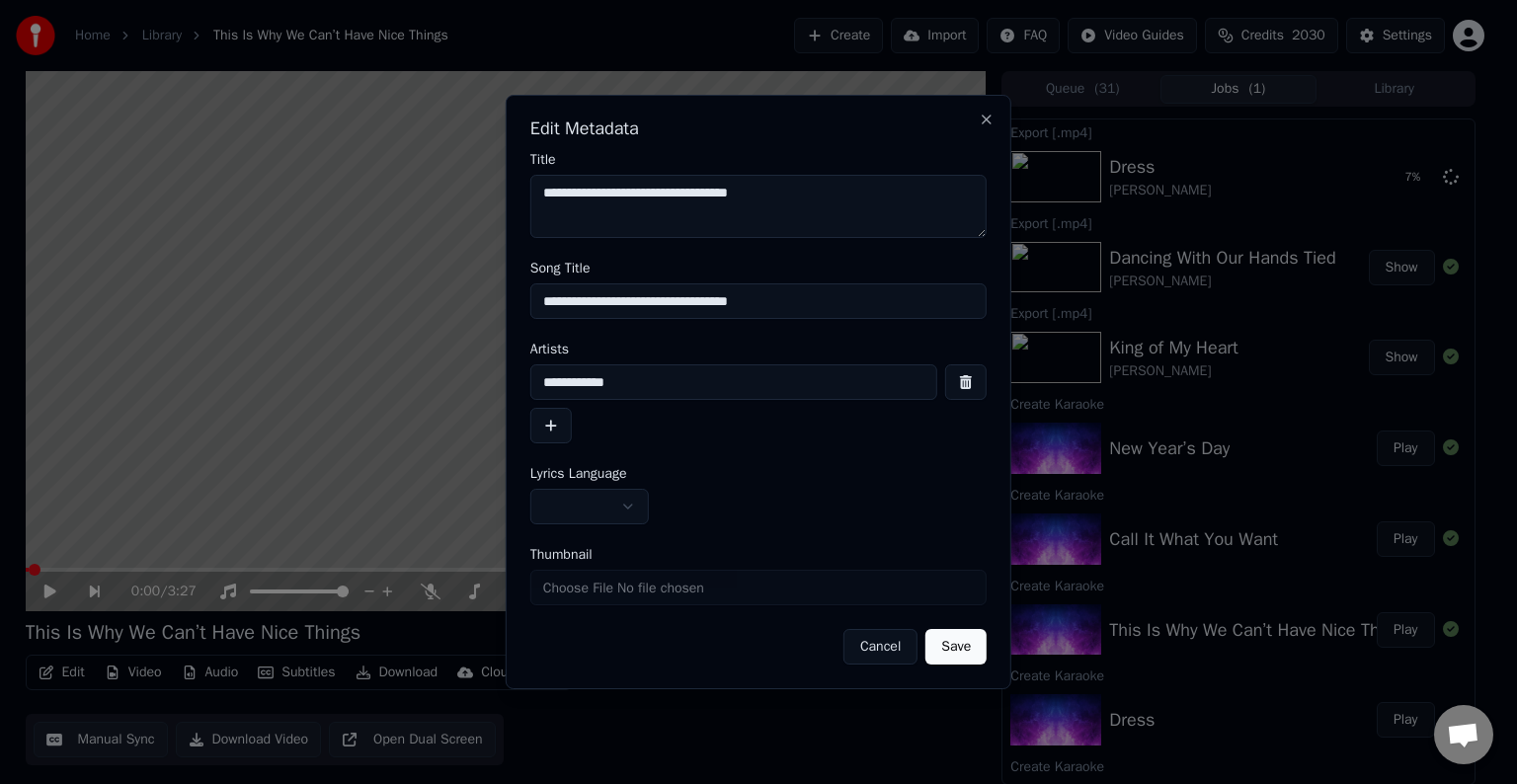 type on "**********" 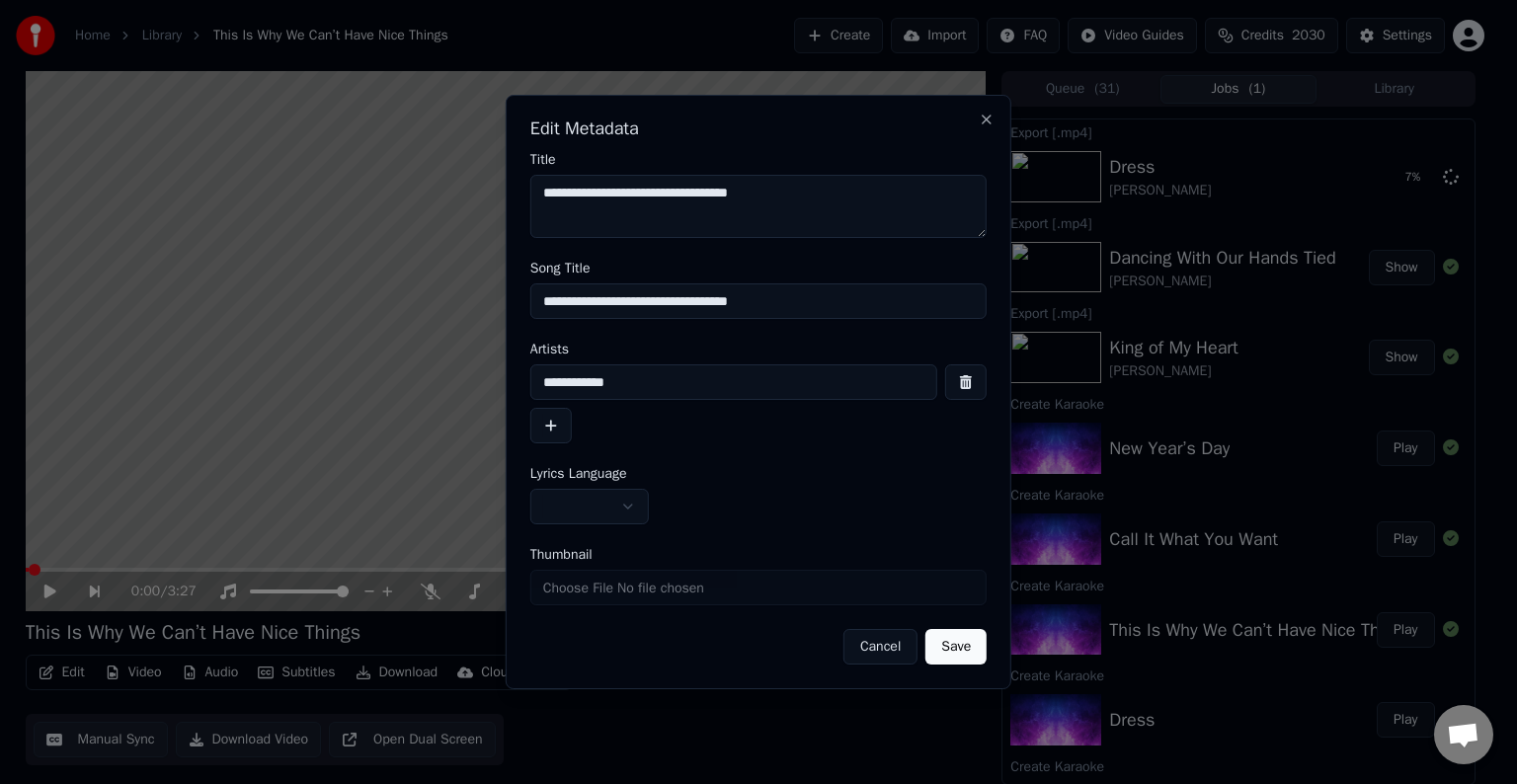 click at bounding box center [590, 507] 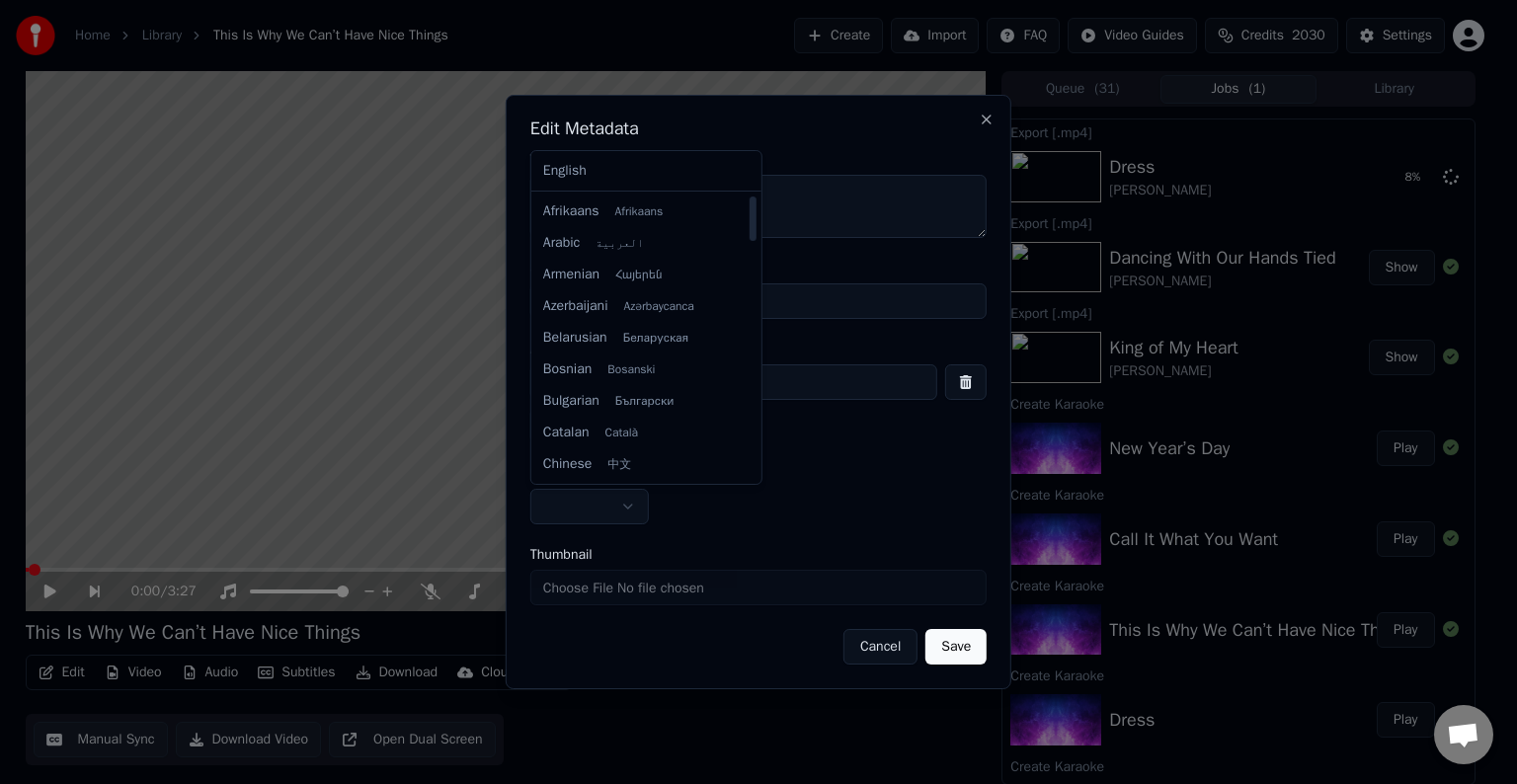 select on "**" 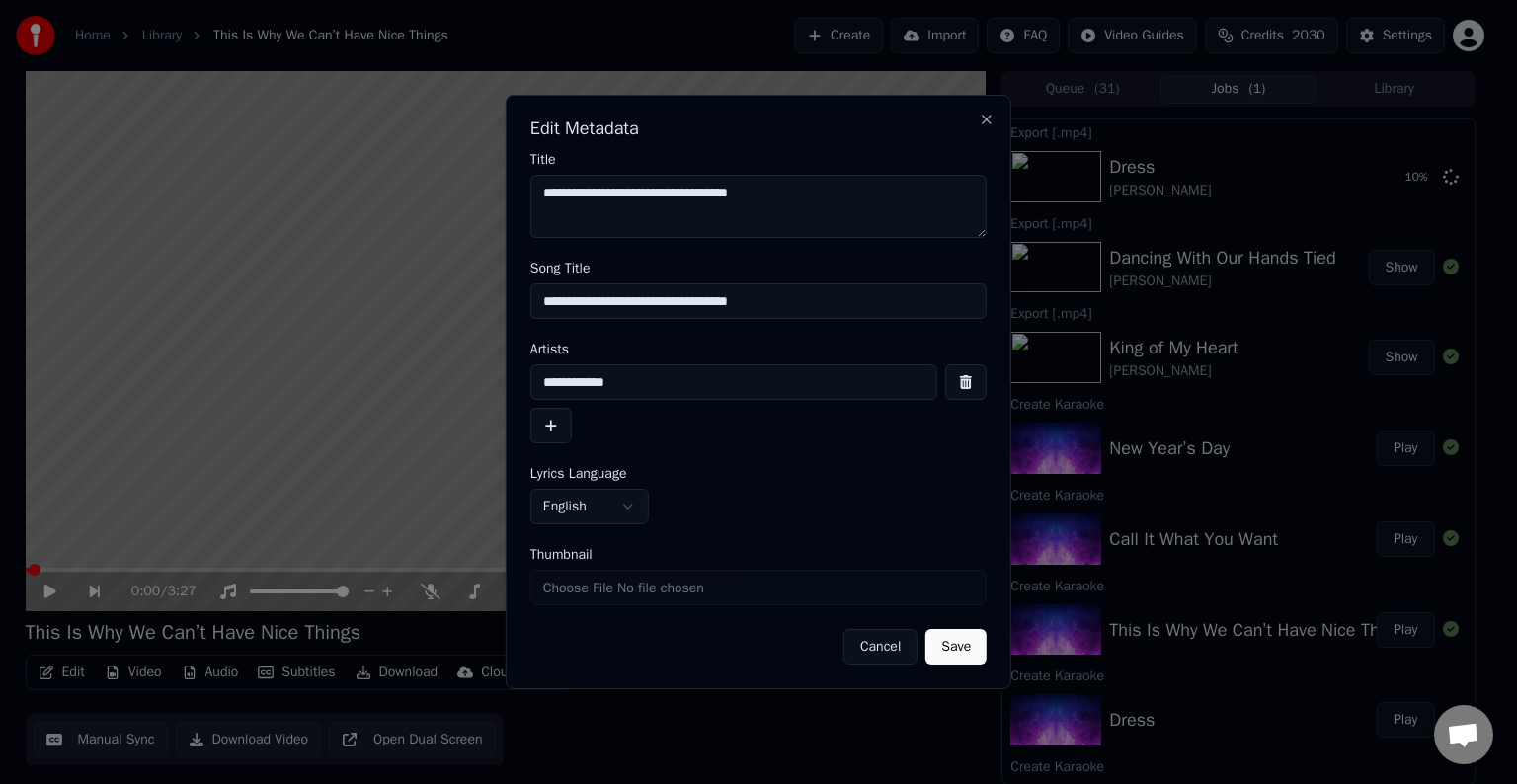 click on "Save" at bounding box center (956, 647) 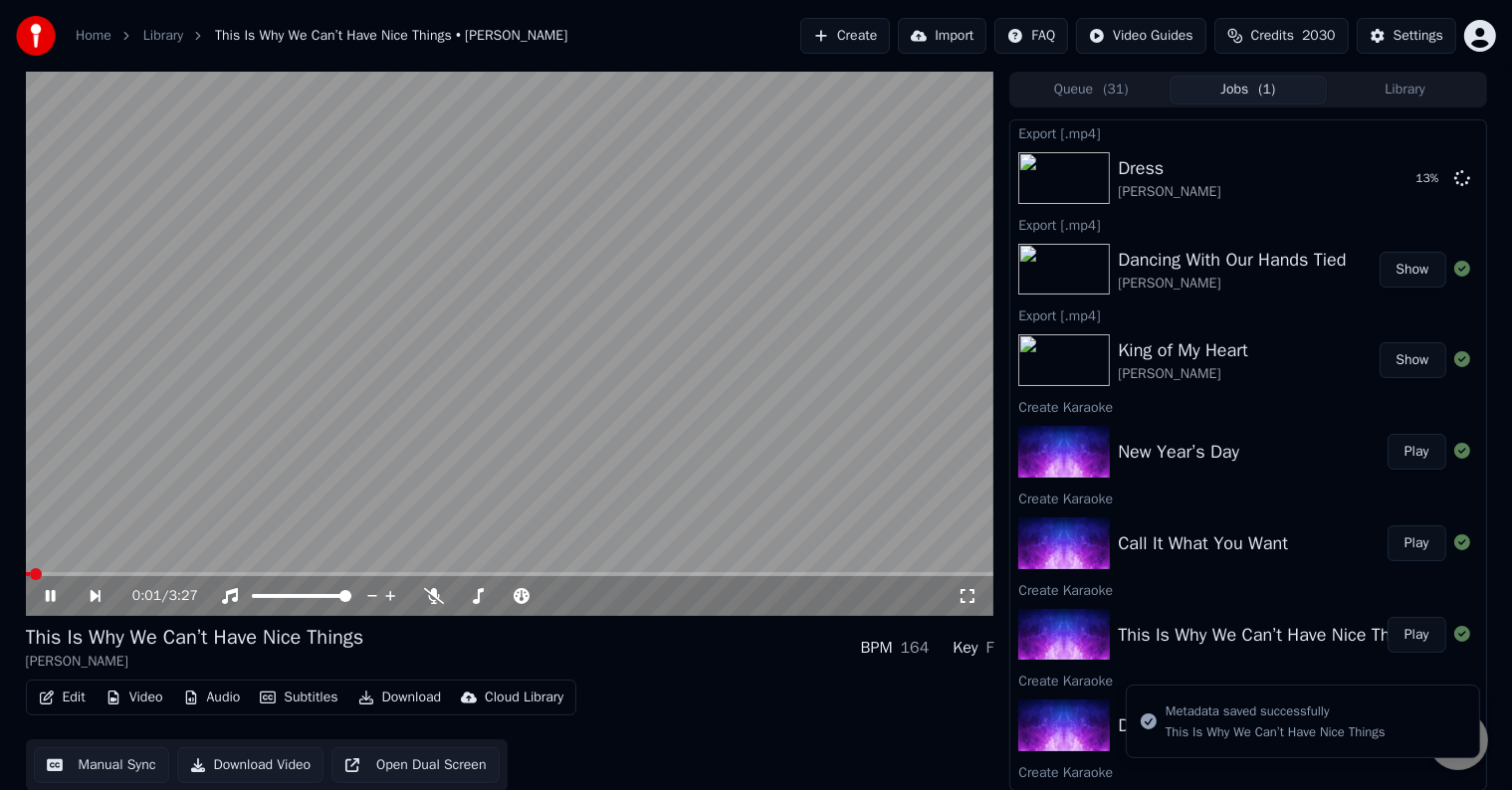 click 